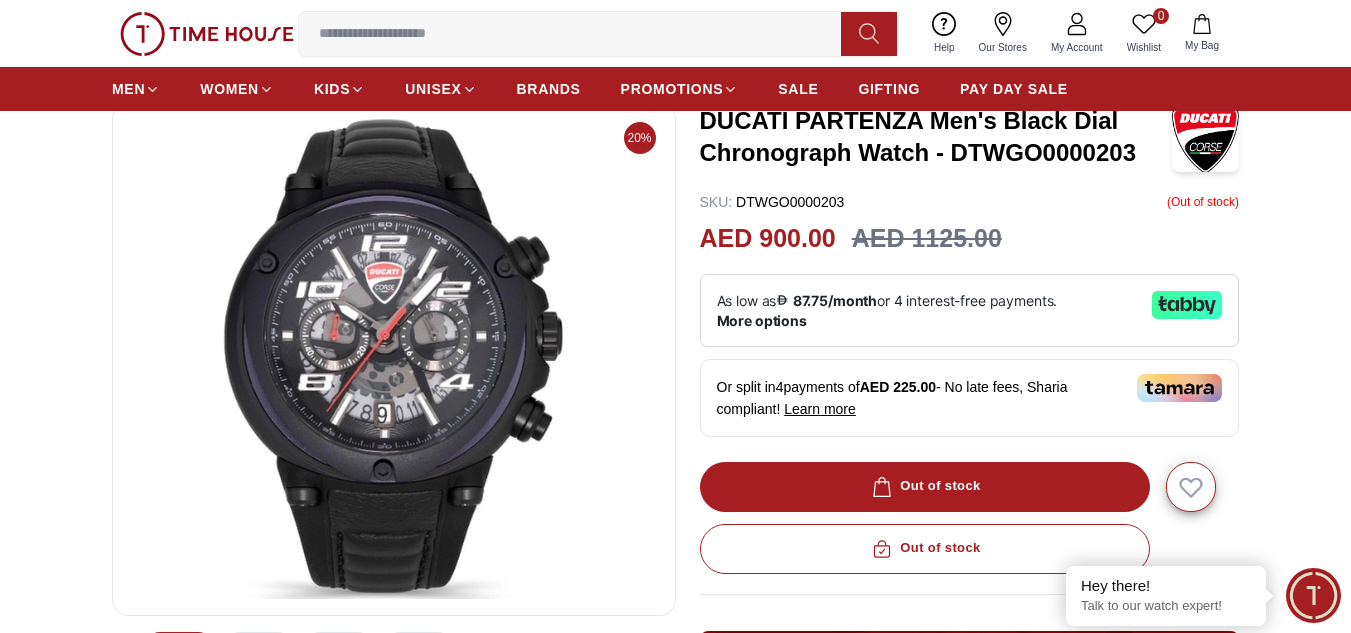 scroll, scrollTop: 0, scrollLeft: 0, axis: both 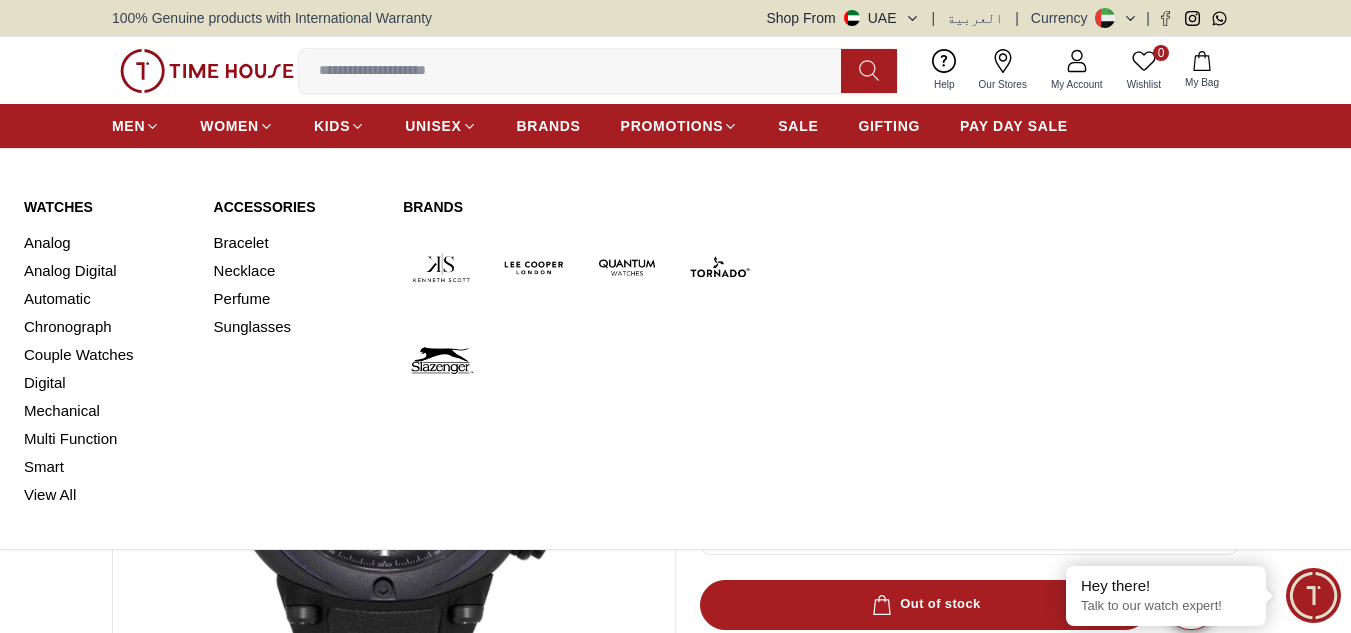 click on "Watches" at bounding box center [107, 207] 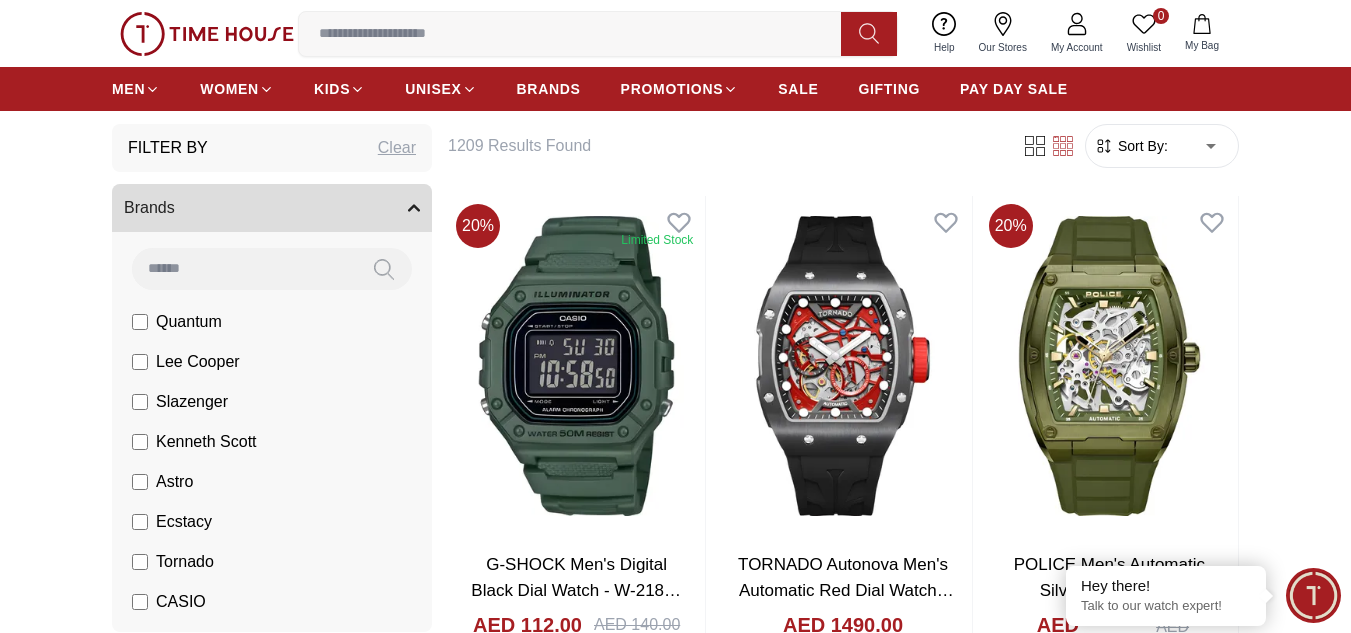 scroll, scrollTop: 0, scrollLeft: 0, axis: both 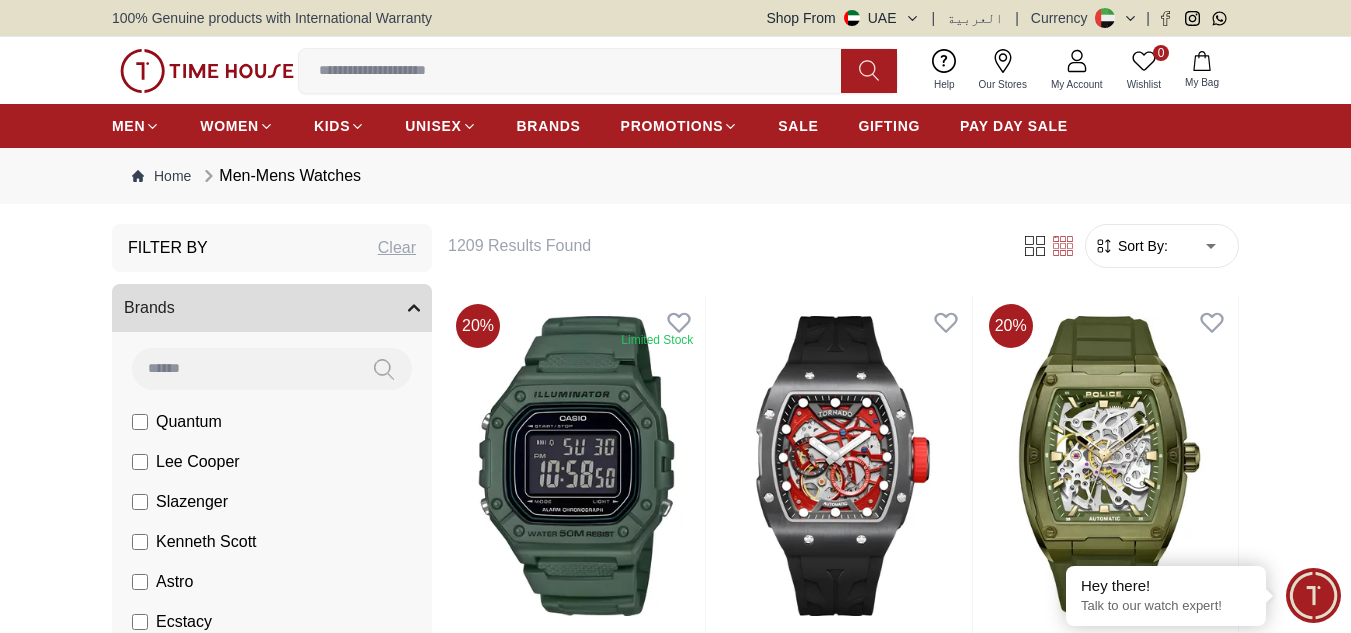 click on "100% Genuine products with International Warranty Shop From UAE | العربية |     Currency    | 0 Wishlist My Bag Help Our Stores My Account 0 Wishlist My Bag MEN WOMEN KIDS UNISEX BRANDS PROMOTIONS SALE GIFTING PAY DAY SALE Home Men-Mens Watches    Filter By Clear Brands Quantum Lee Cooper Slazenger Kenneth Scott Astro Ecstacy Tornado CASIO CITIZEN GUESS ORIENT Police Ducati CERRUTI 1881 G-Shock Tsar Bomba Ciga Design Color Black Green Blue Red Dark Blue Silver Silver / Black Orange Rose Gold Grey White White / Rose Gold Silver / Silver Dark Blue / Silver Silver / Gold Silver / Rose Gold Black / Black Black / Silver Black / Rose Gold Gold Yellow Brown White / Silver Light Blue Black /Rose Gold Black /Grey Black /Red Black /Black Black / Rose Gold / Black Rose Gold / Black Rose Gold / Black / Black Pink Green /Silver Purple Silver Silver Silver / Blue Green / Green Blue / Black Blue / Blue Titanum Navy Blue Military Green Blue / Silver Champagne White / Gold White / Gold  Black  Ivory Blue  1" at bounding box center [675, 2359] 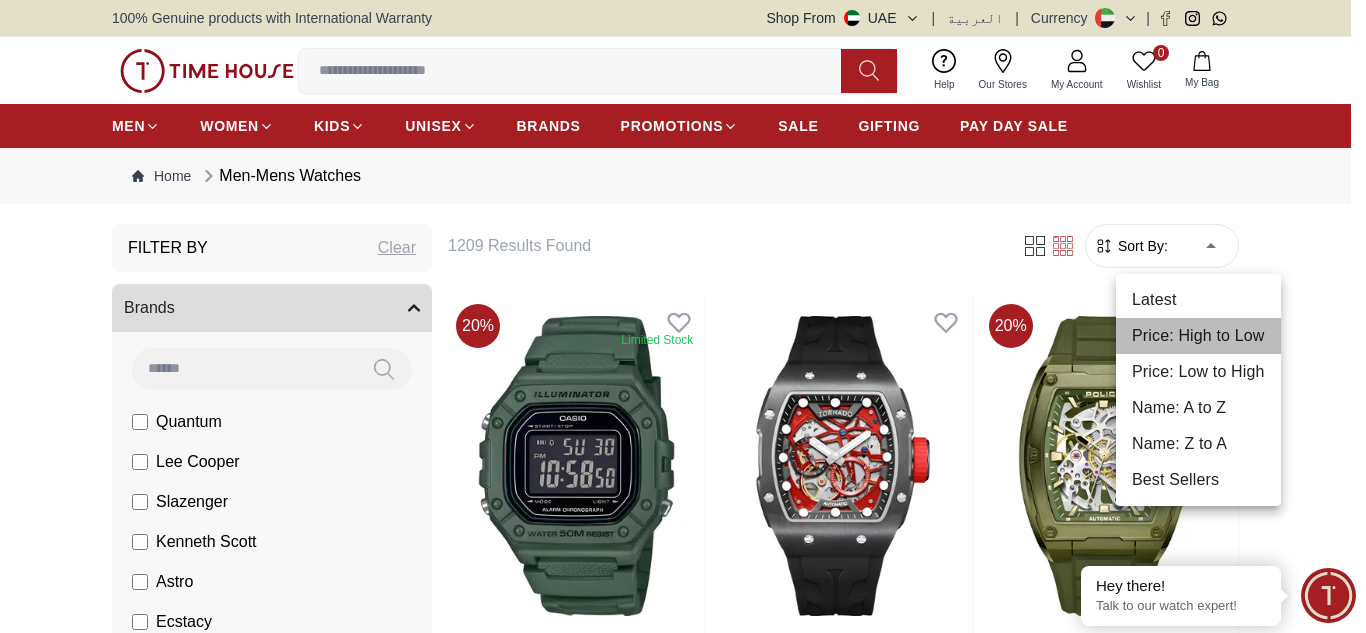 click on "Price: High to Low" at bounding box center [1198, 336] 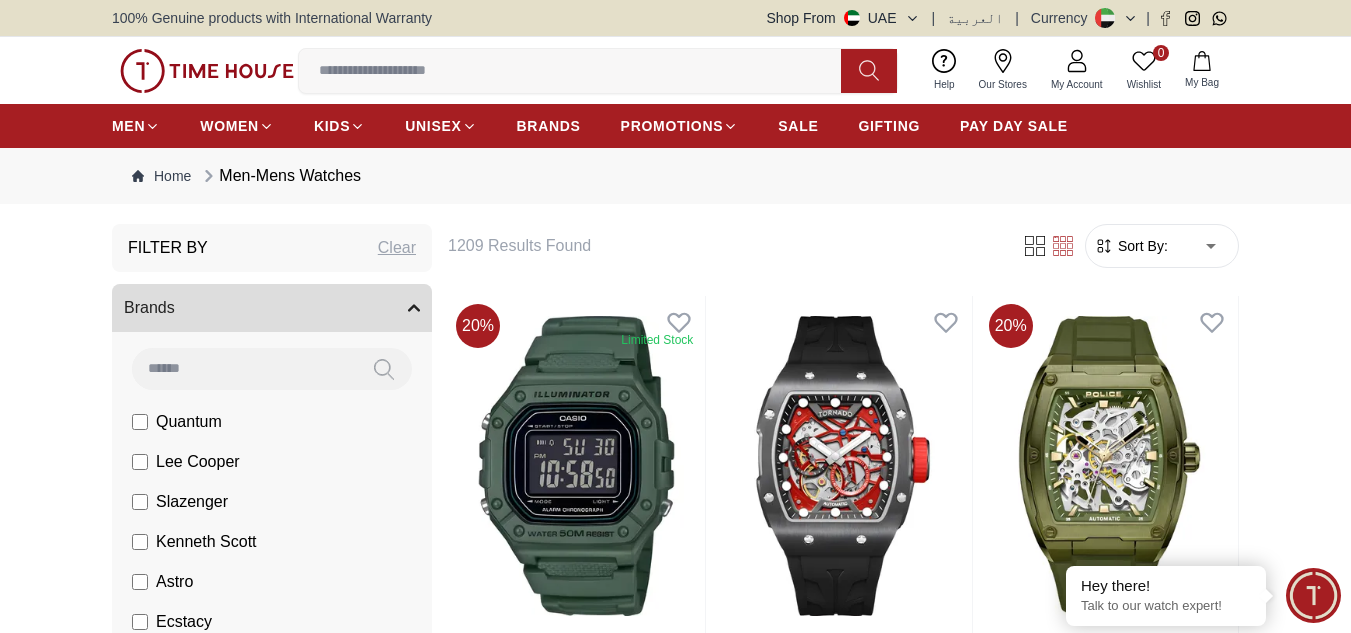 type on "*" 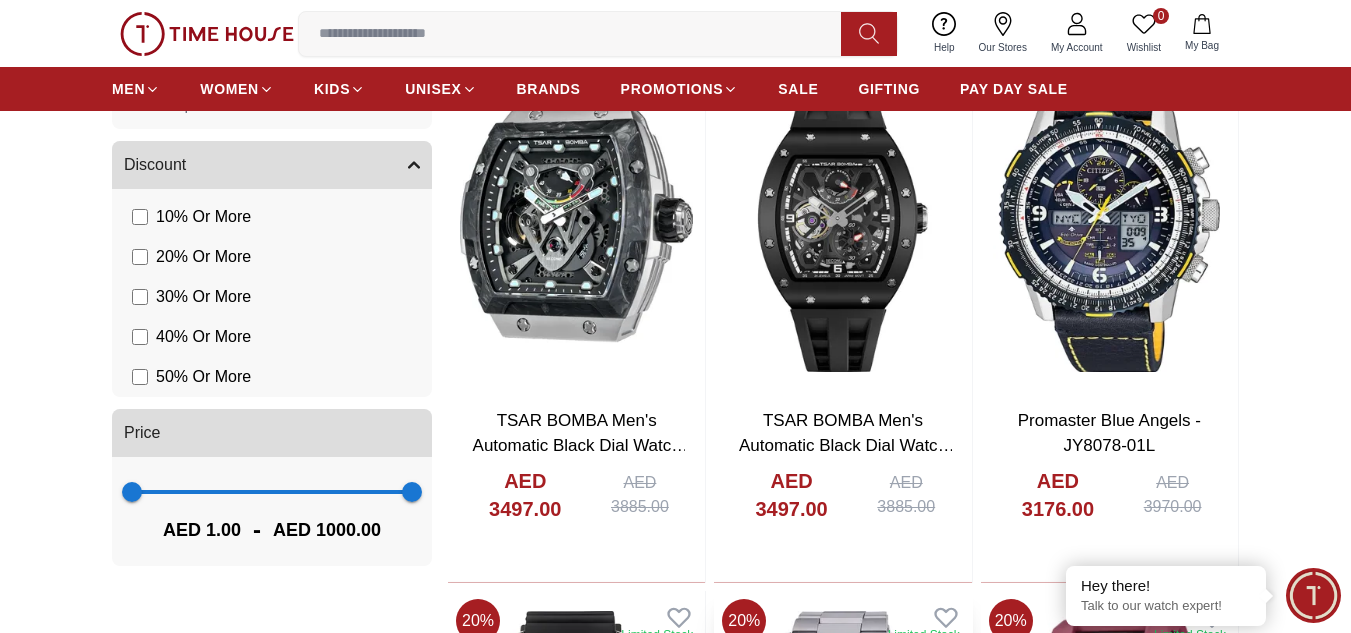 scroll, scrollTop: 1300, scrollLeft: 0, axis: vertical 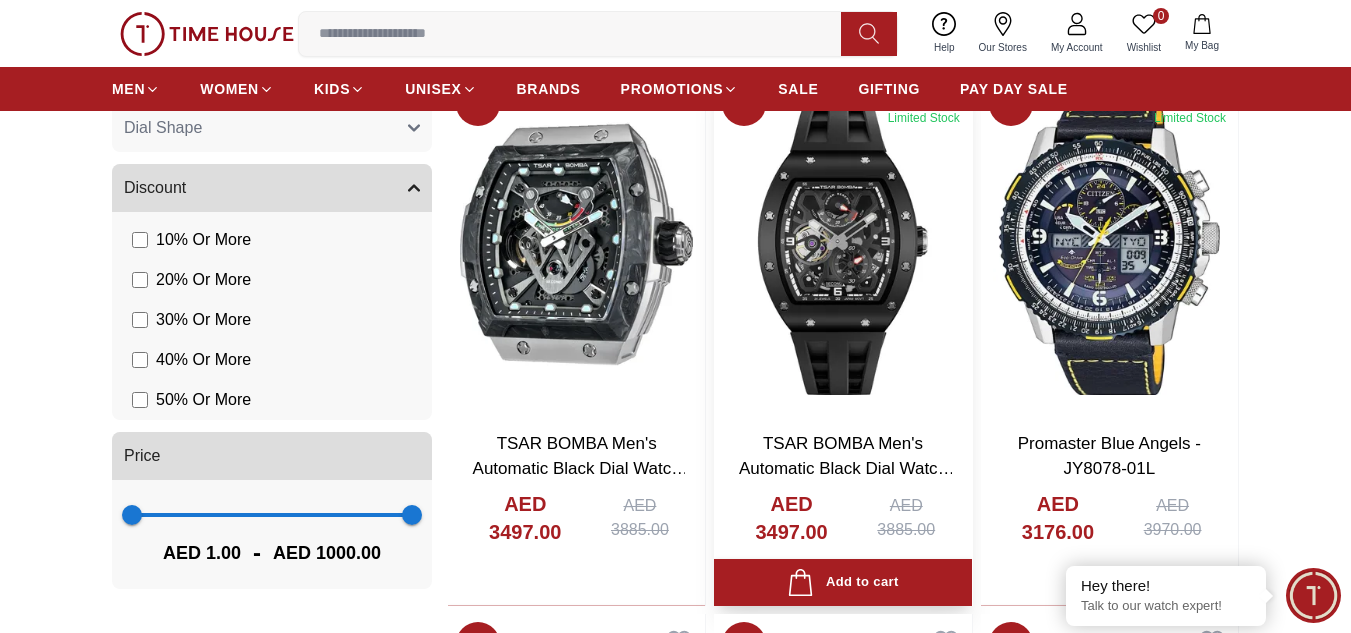 click at bounding box center (842, 244) 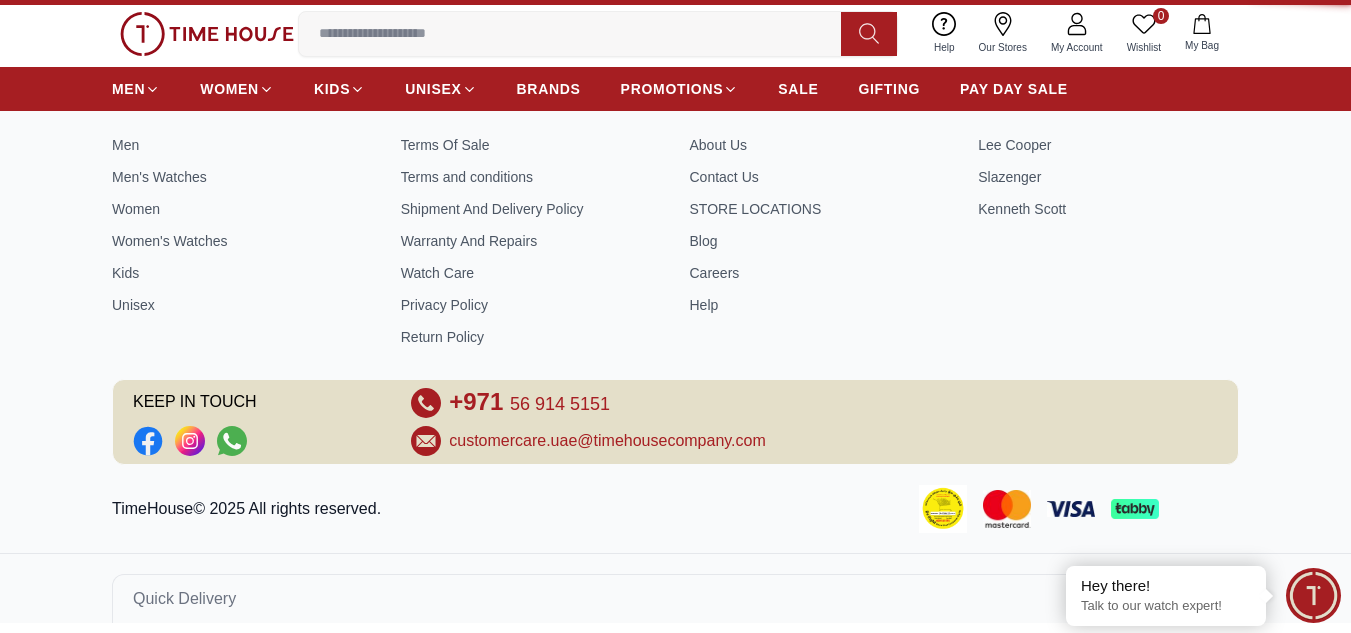 scroll, scrollTop: 0, scrollLeft: 0, axis: both 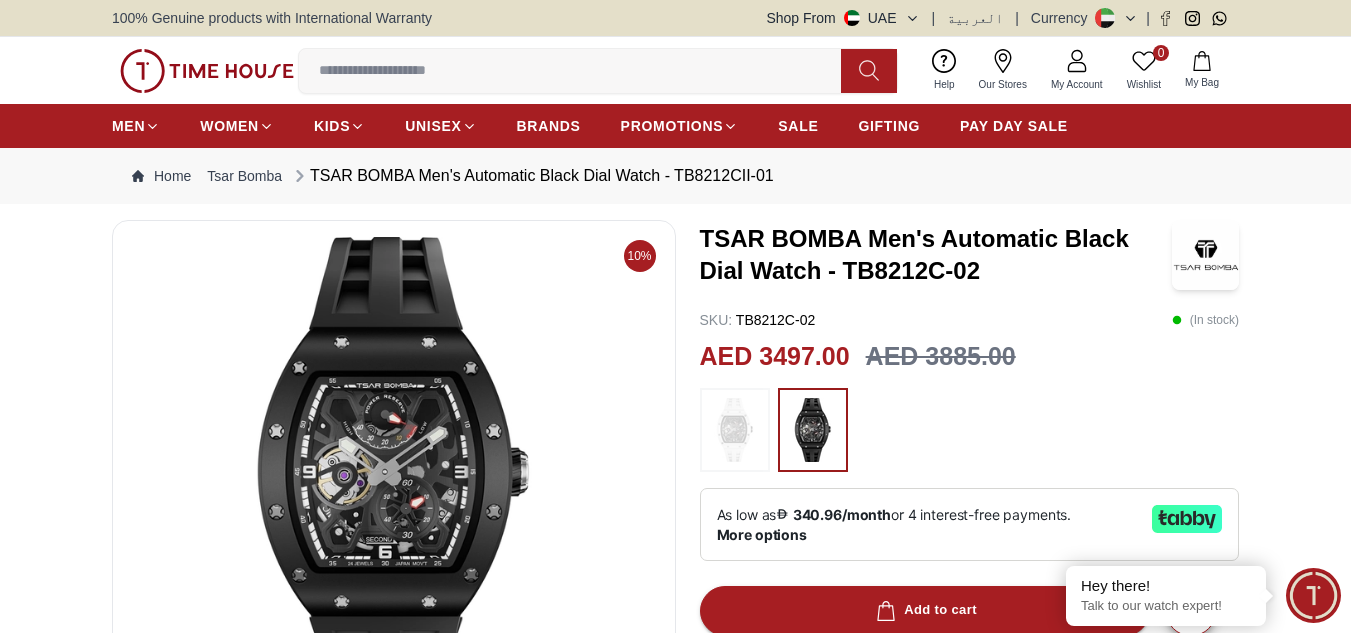 click at bounding box center (735, 430) 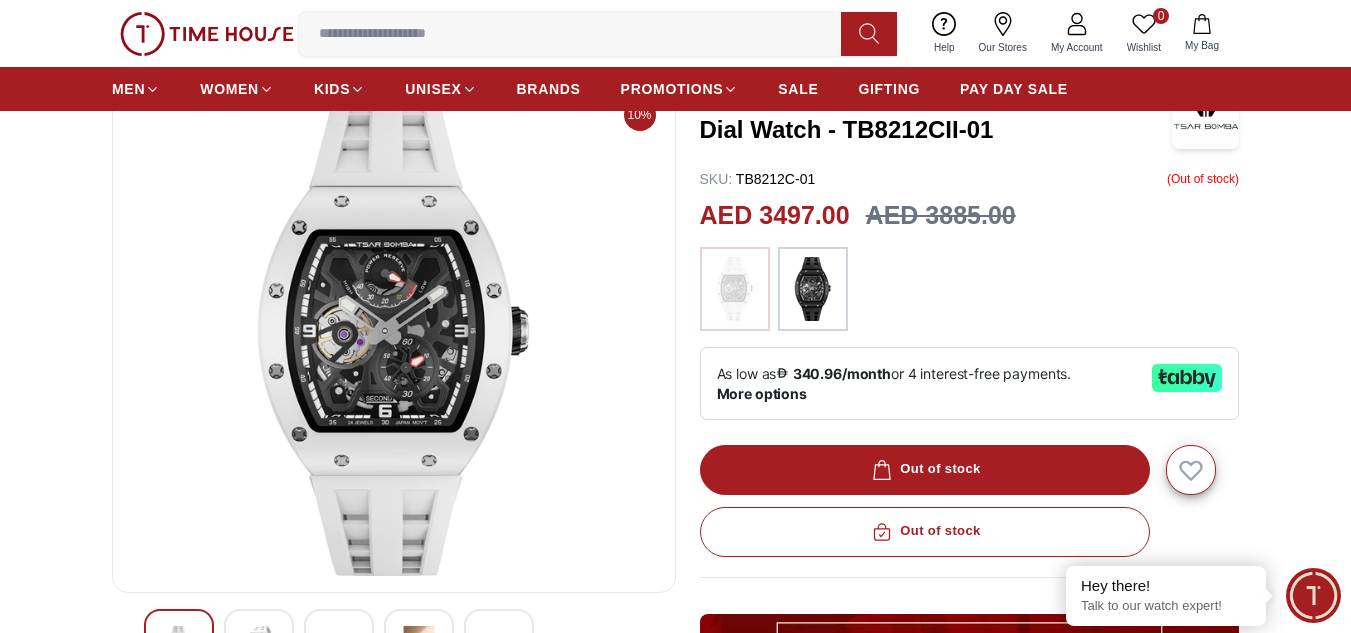 scroll, scrollTop: 200, scrollLeft: 0, axis: vertical 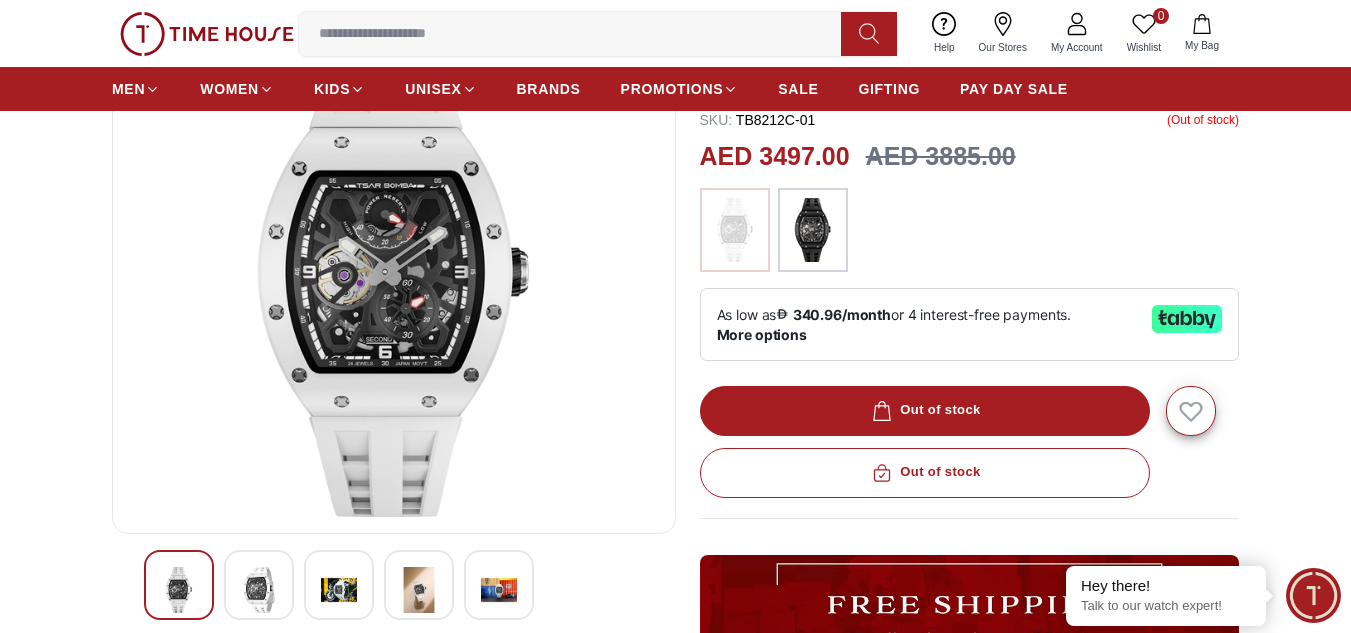 click at bounding box center (259, 590) 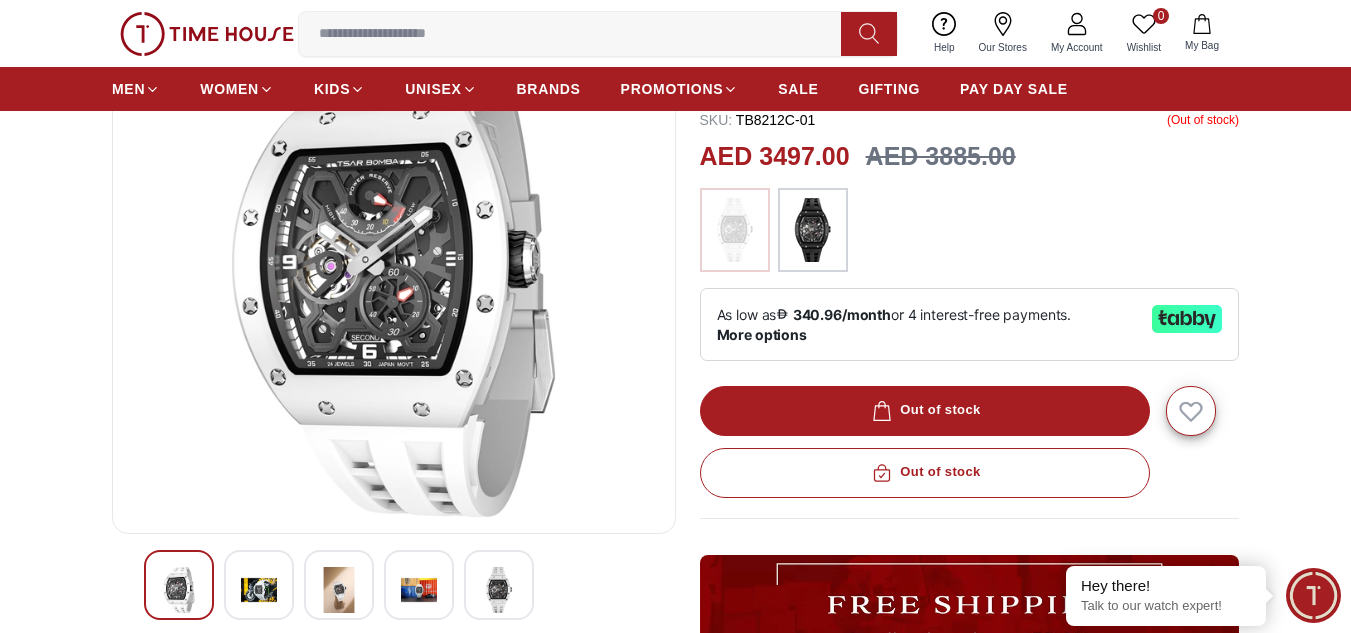 click at bounding box center [339, 590] 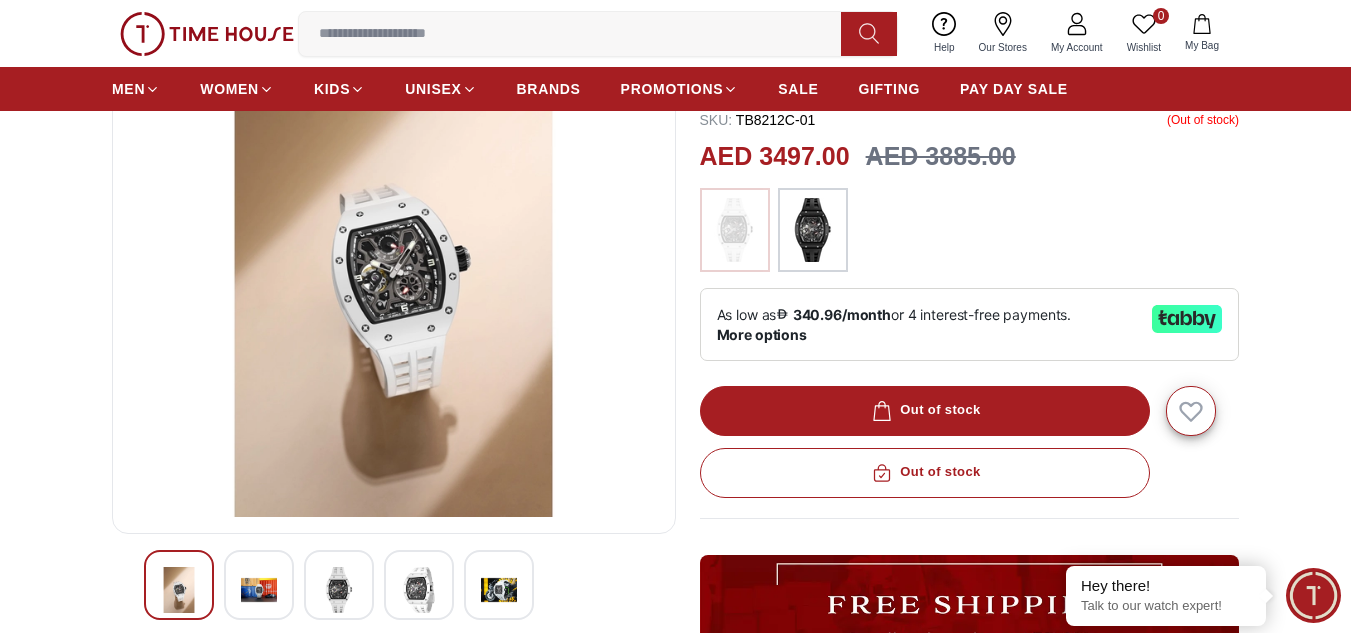 click at bounding box center [419, 590] 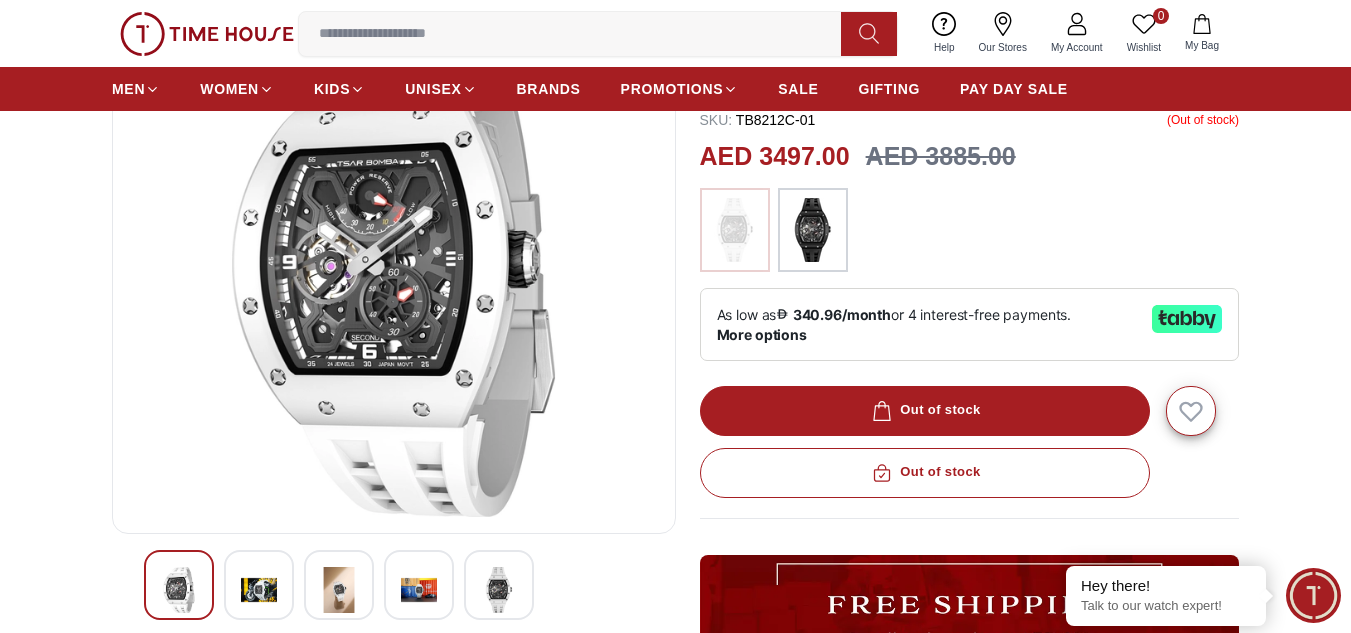 click at bounding box center (499, 590) 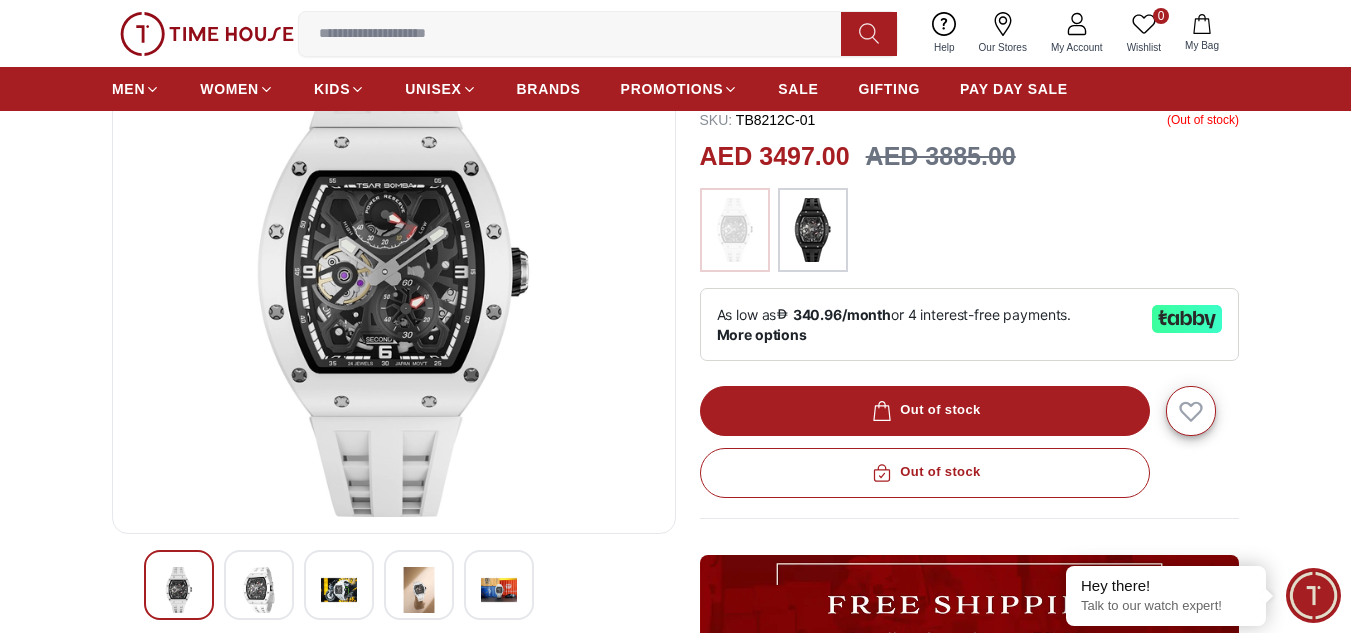click at bounding box center [813, 230] 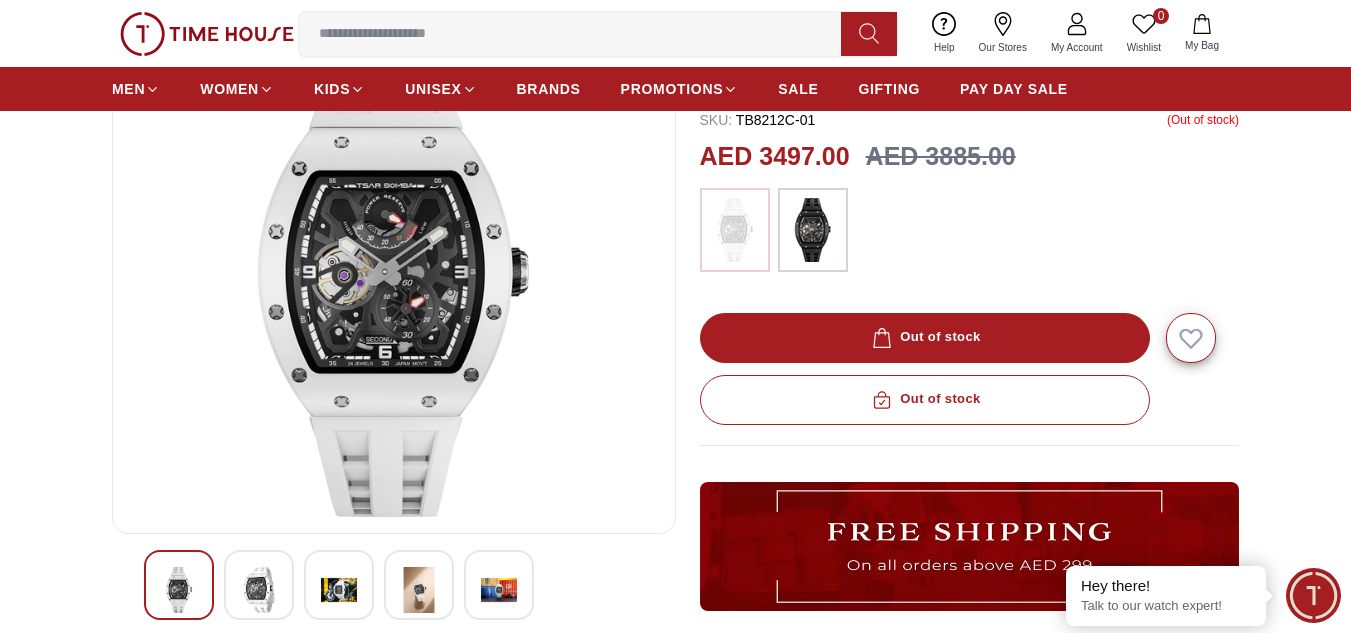 scroll, scrollTop: 0, scrollLeft: 0, axis: both 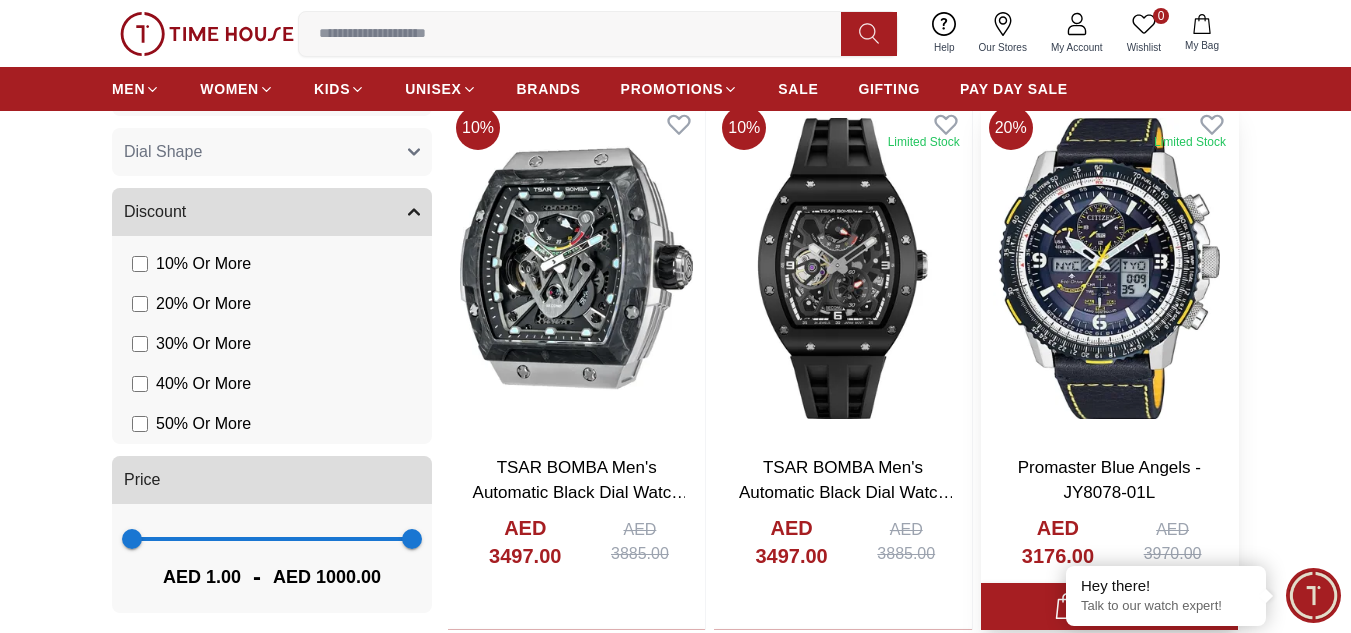 click at bounding box center [1109, 268] 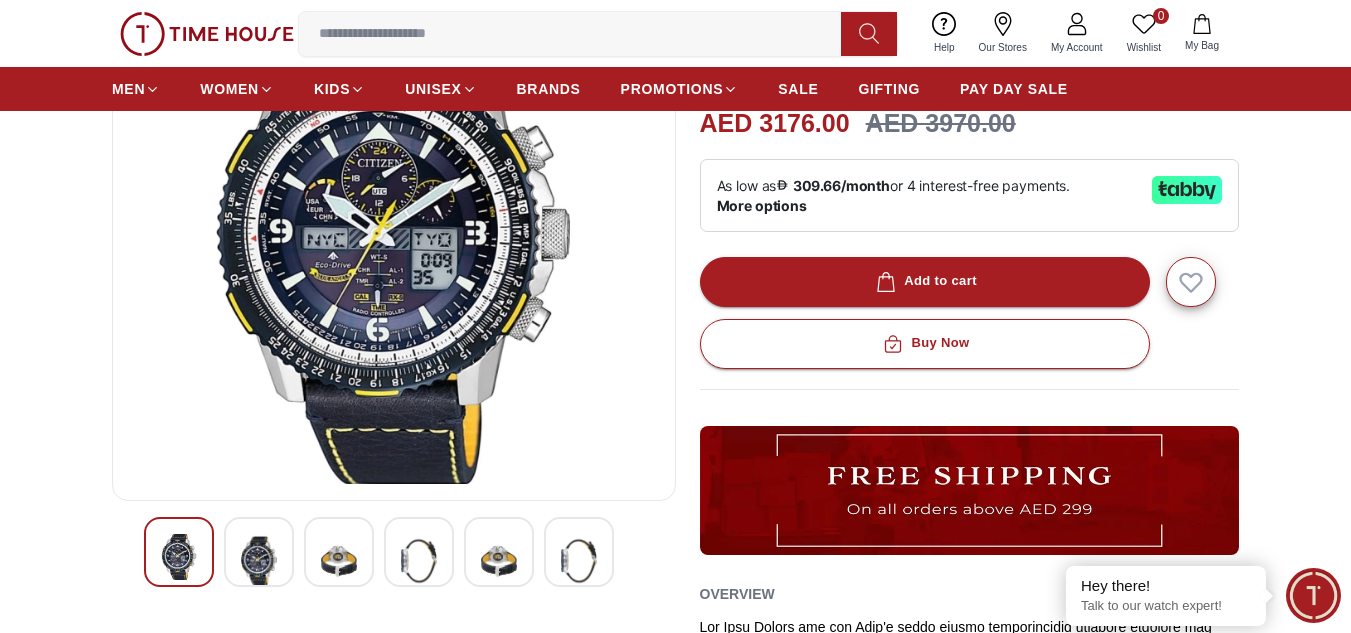 scroll, scrollTop: 200, scrollLeft: 0, axis: vertical 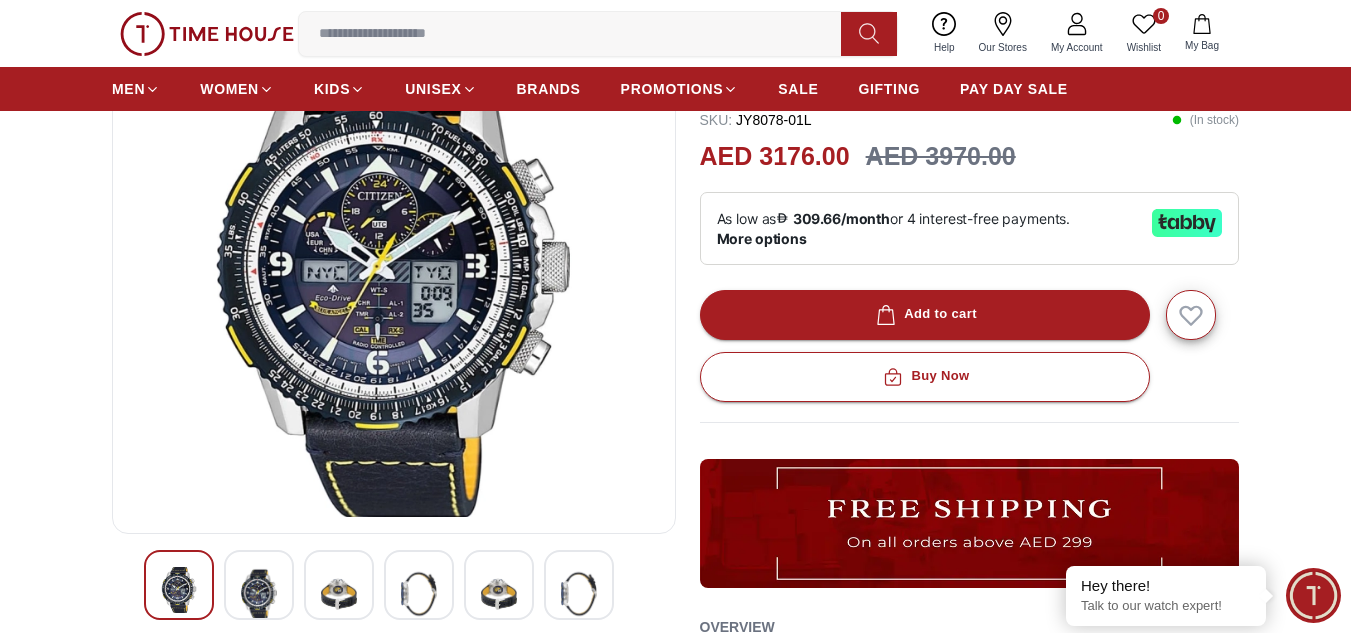 click at bounding box center (259, 594) 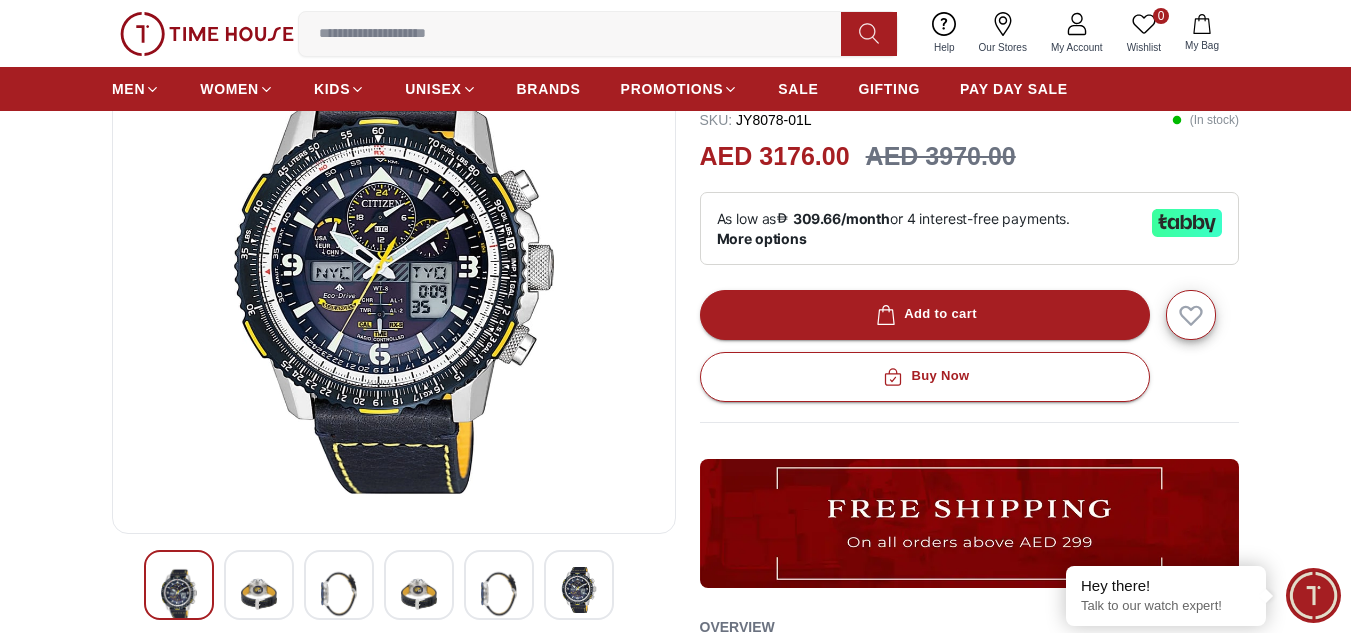 click at bounding box center (339, 585) 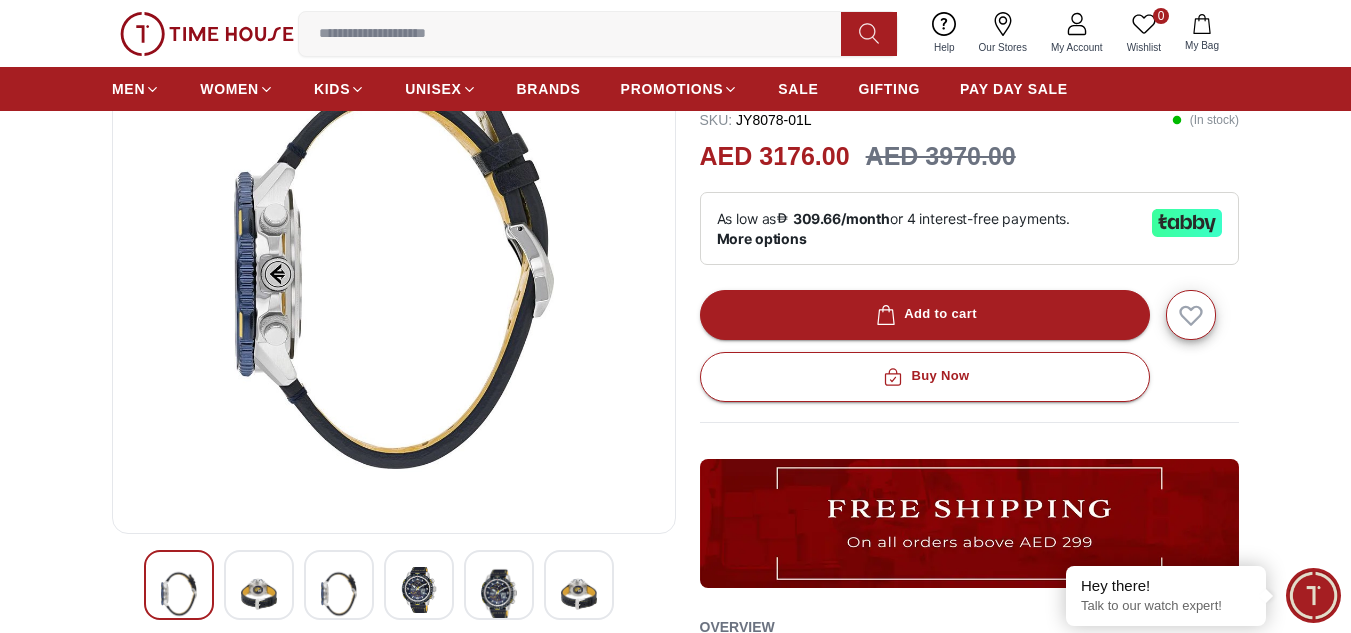 click at bounding box center [419, 590] 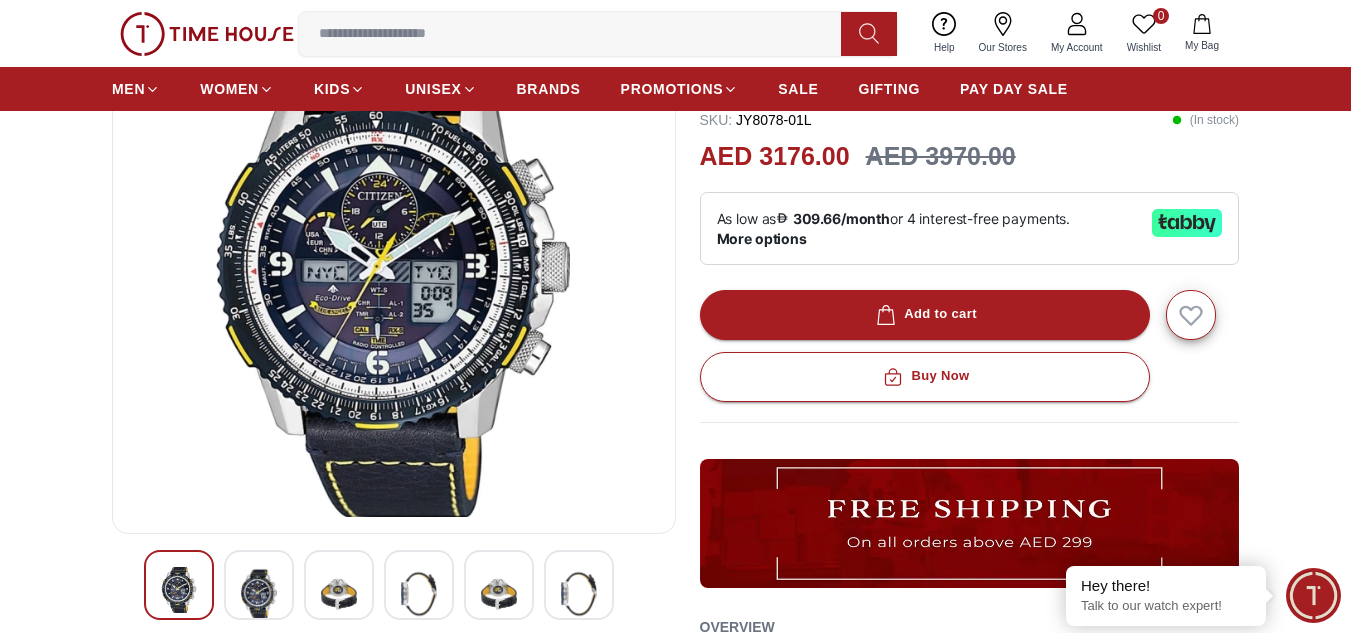 click at bounding box center [499, 585] 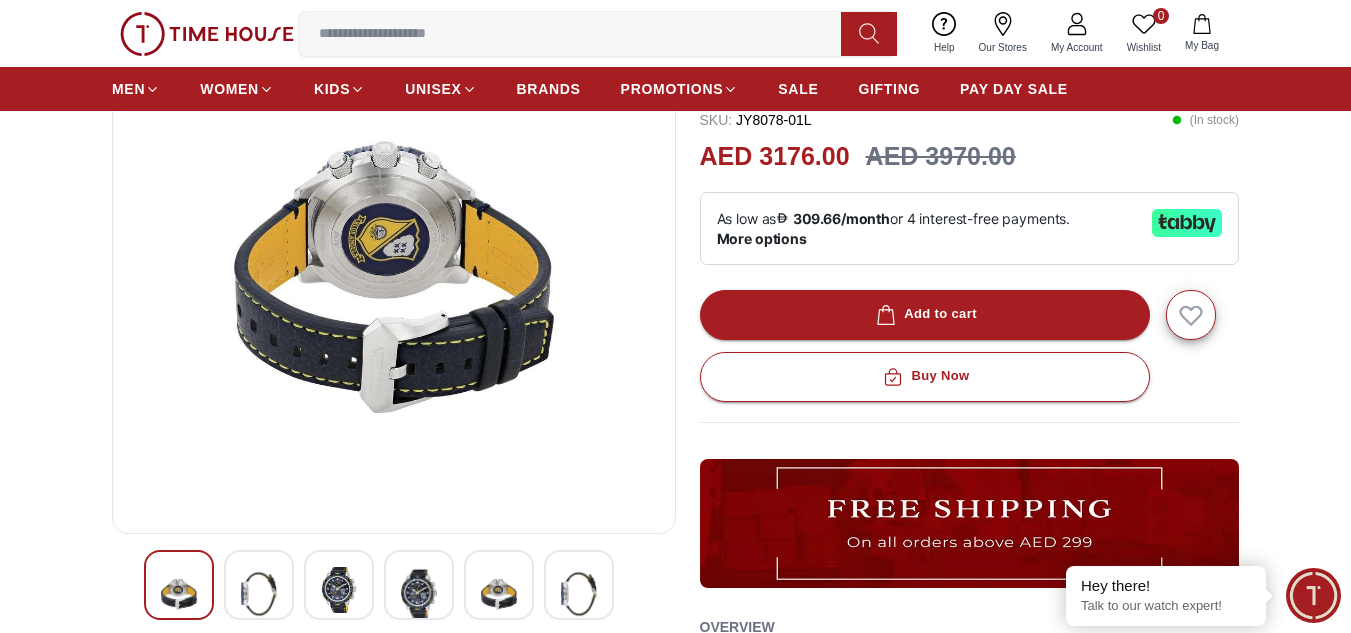 click on "20%" at bounding box center [394, 565] 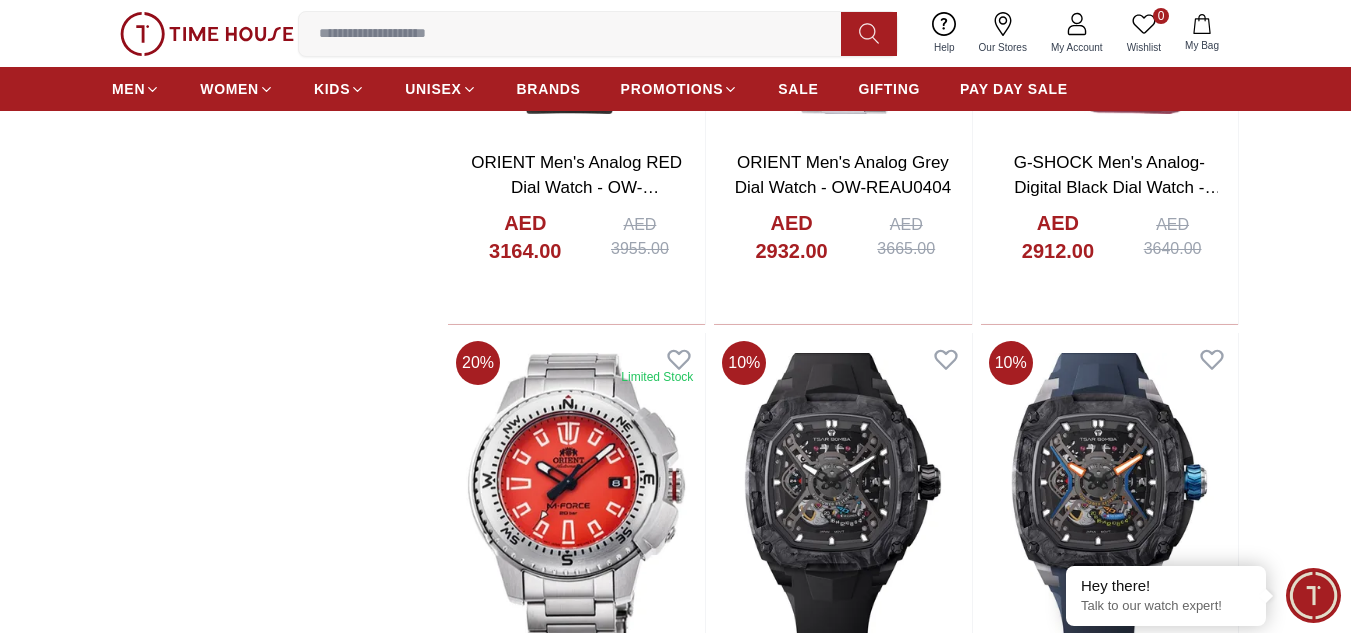 scroll, scrollTop: 2252, scrollLeft: 0, axis: vertical 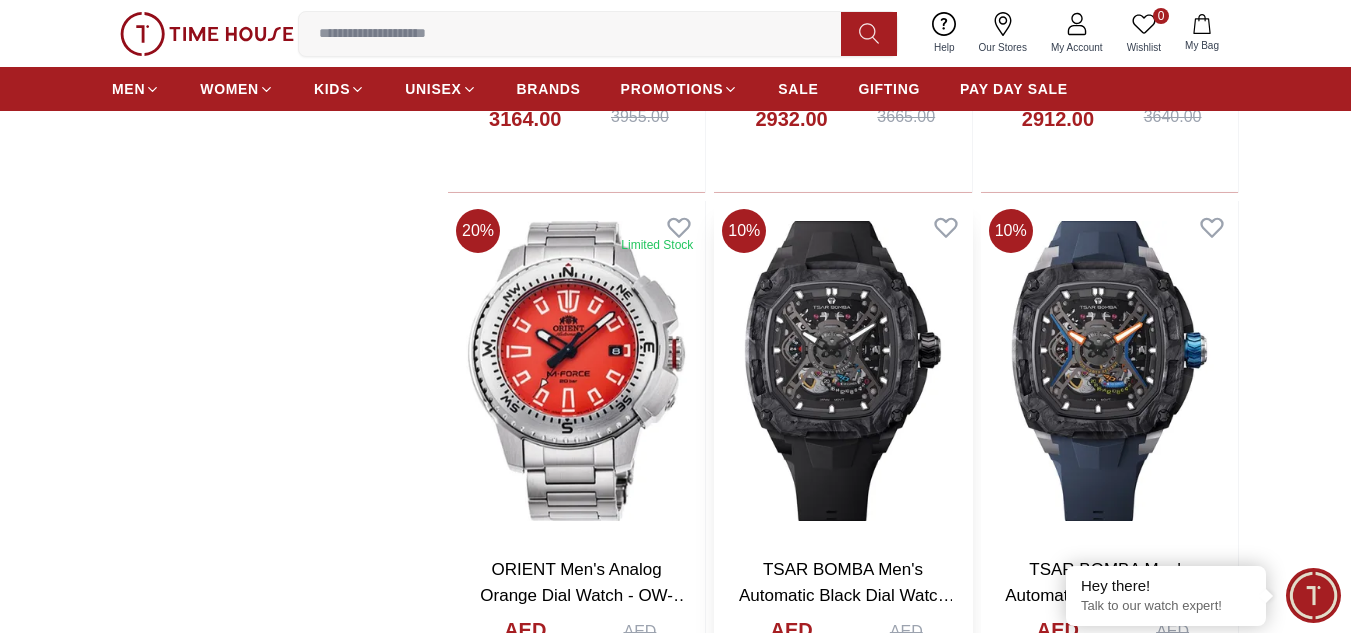 click at bounding box center (842, 371) 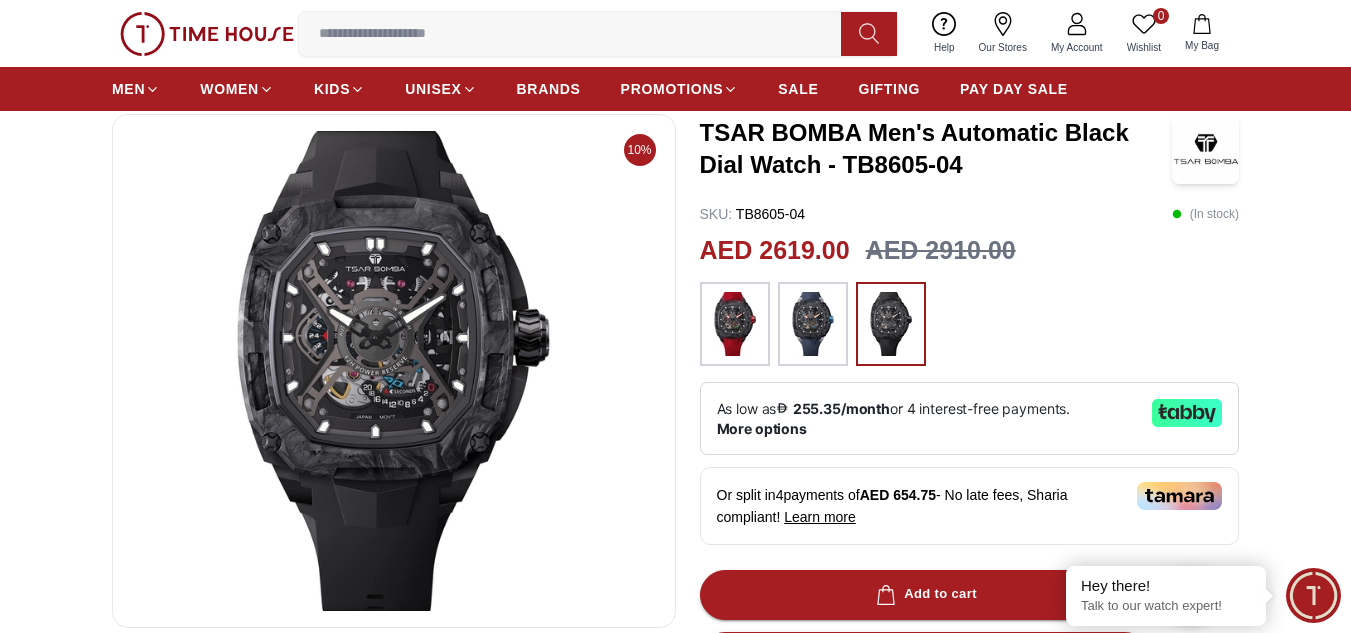 scroll, scrollTop: 200, scrollLeft: 0, axis: vertical 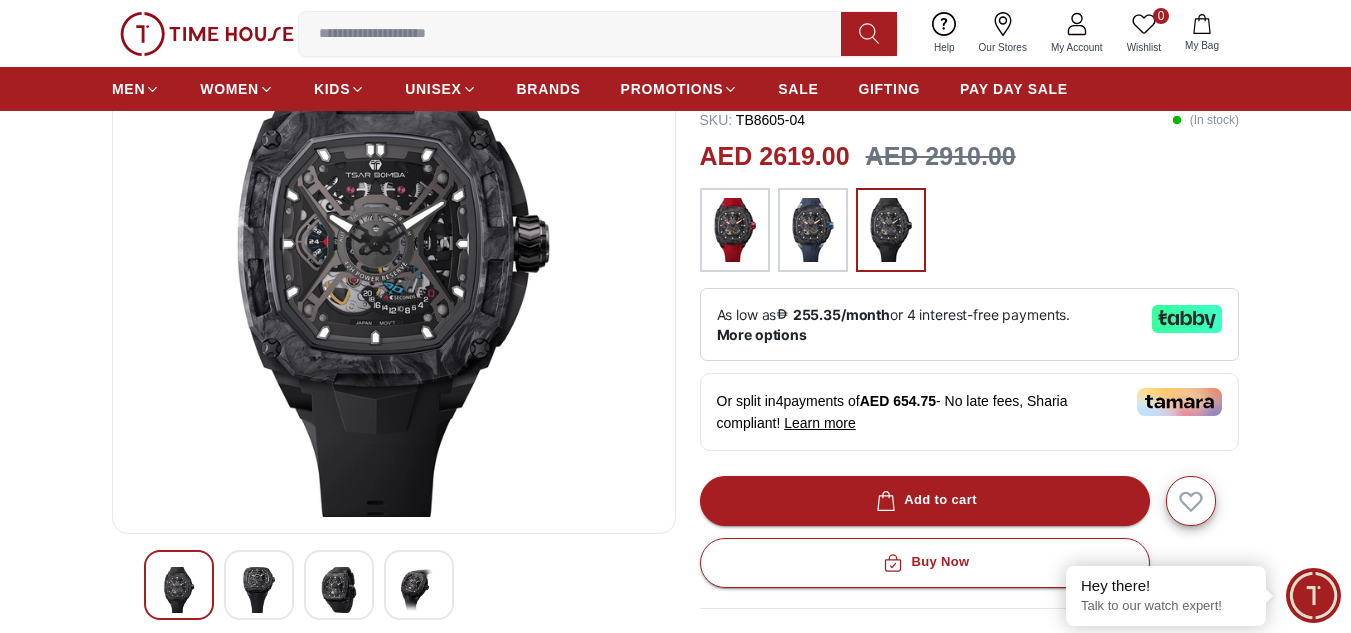 click at bounding box center (735, 230) 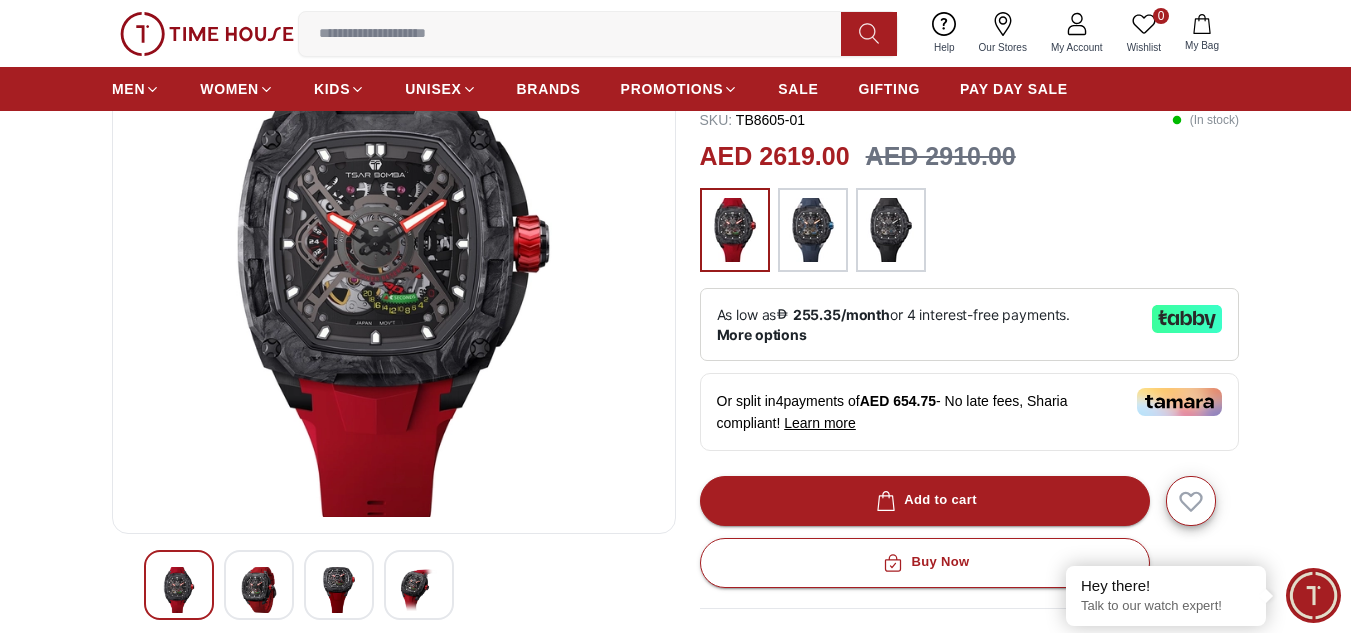 click at bounding box center [394, 277] 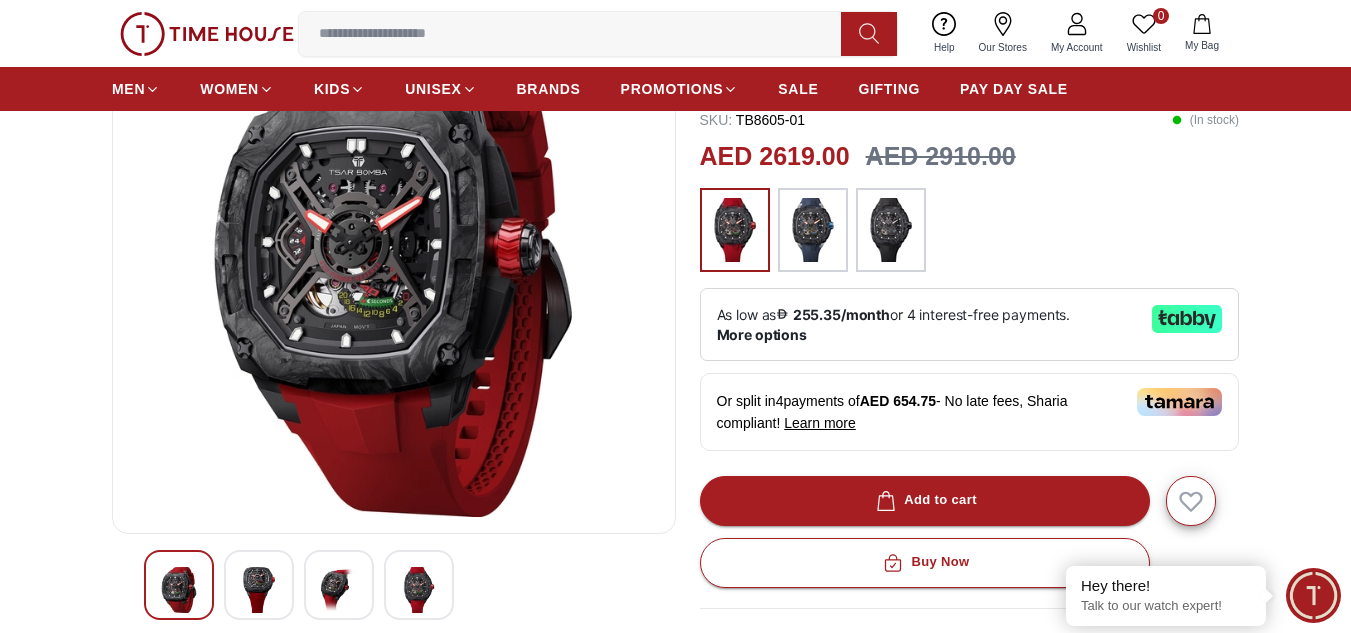 scroll, scrollTop: 0, scrollLeft: 0, axis: both 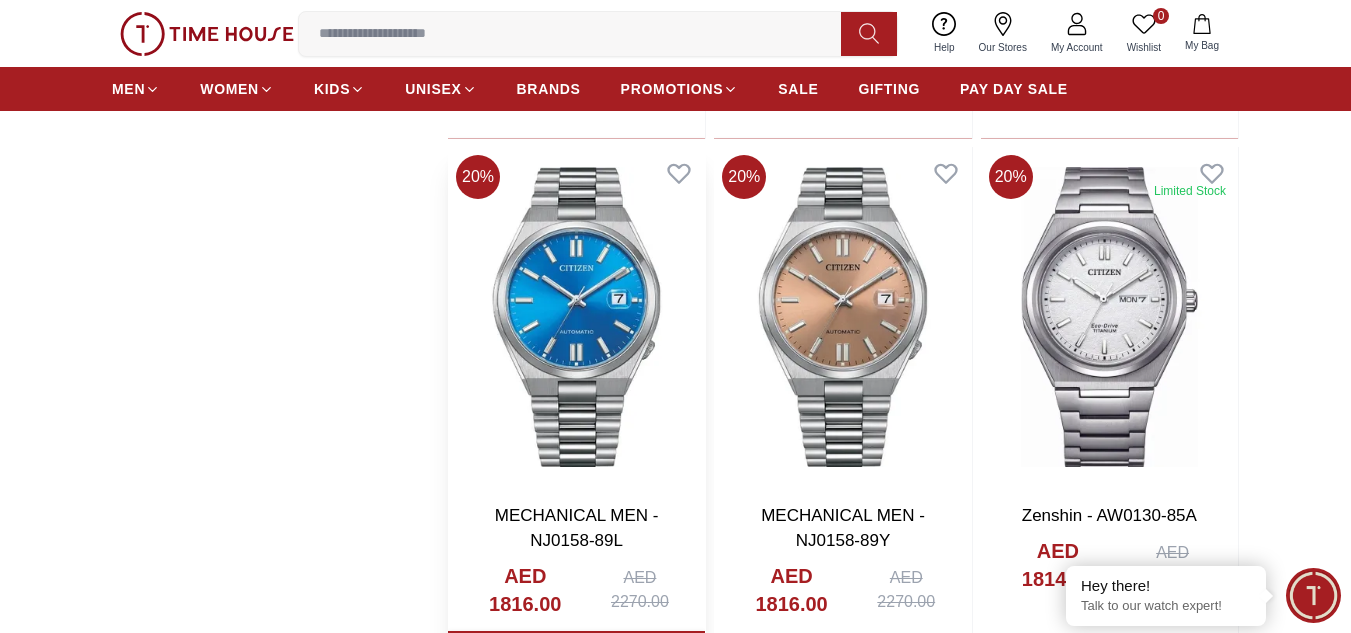 click at bounding box center (576, 317) 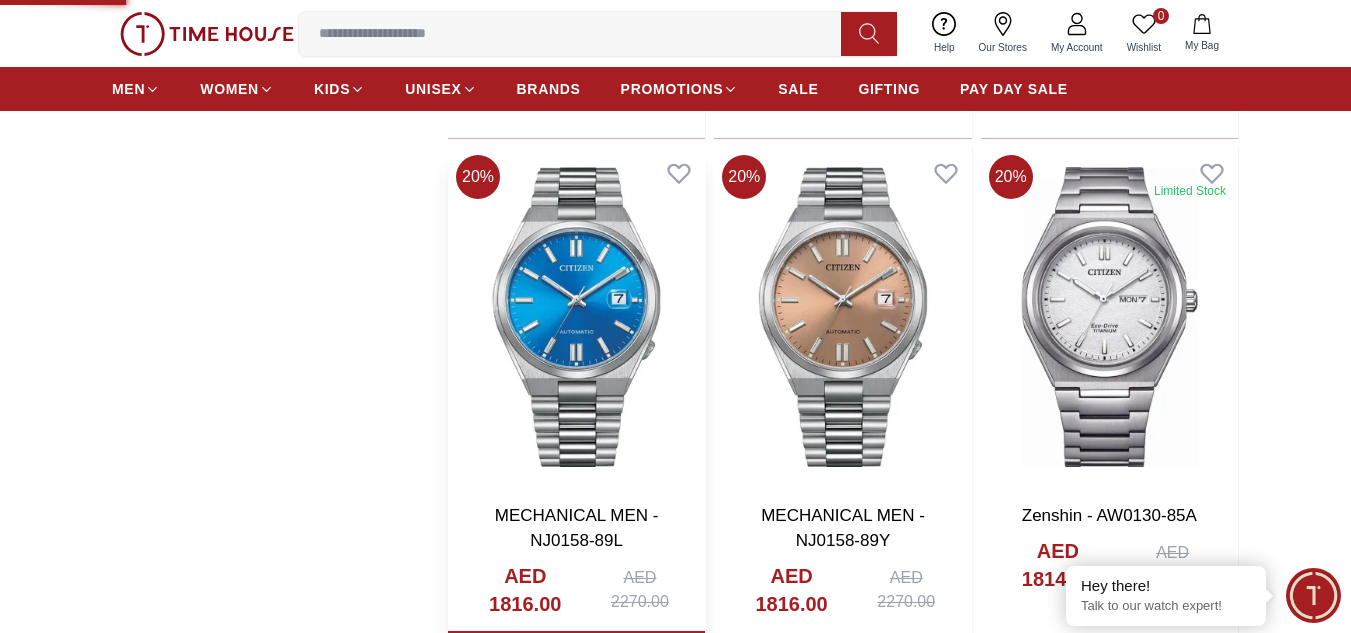 scroll, scrollTop: 0, scrollLeft: 0, axis: both 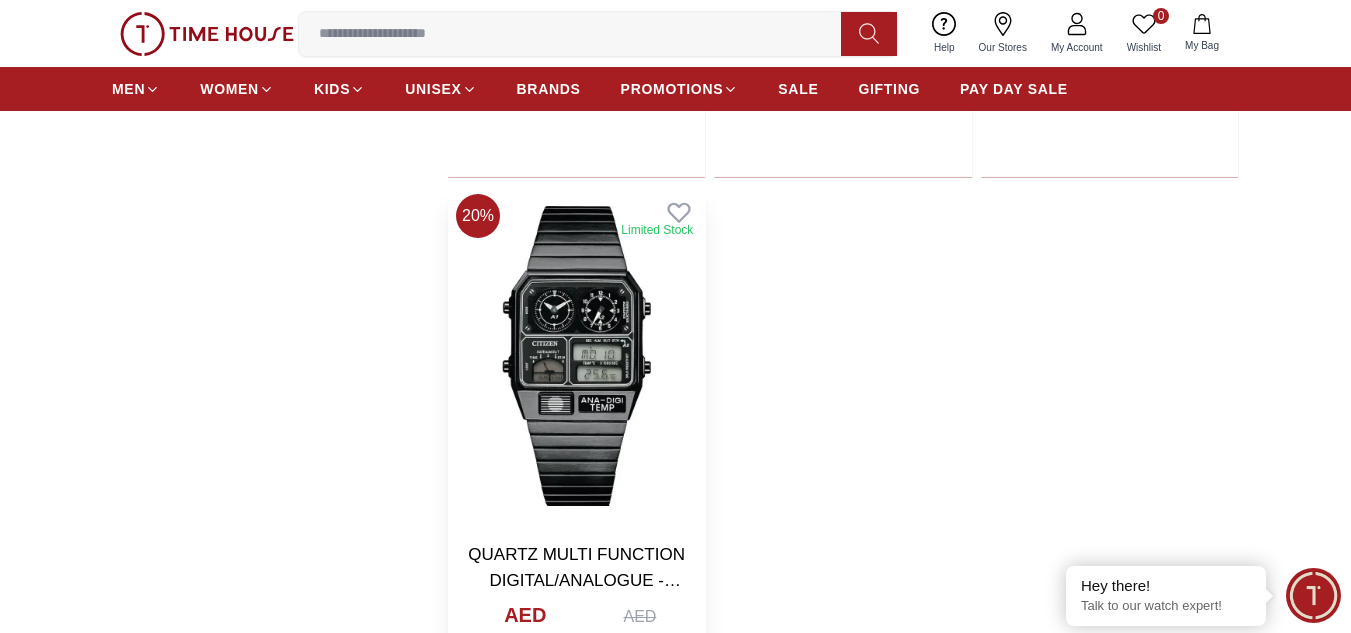 click at bounding box center [576, 356] 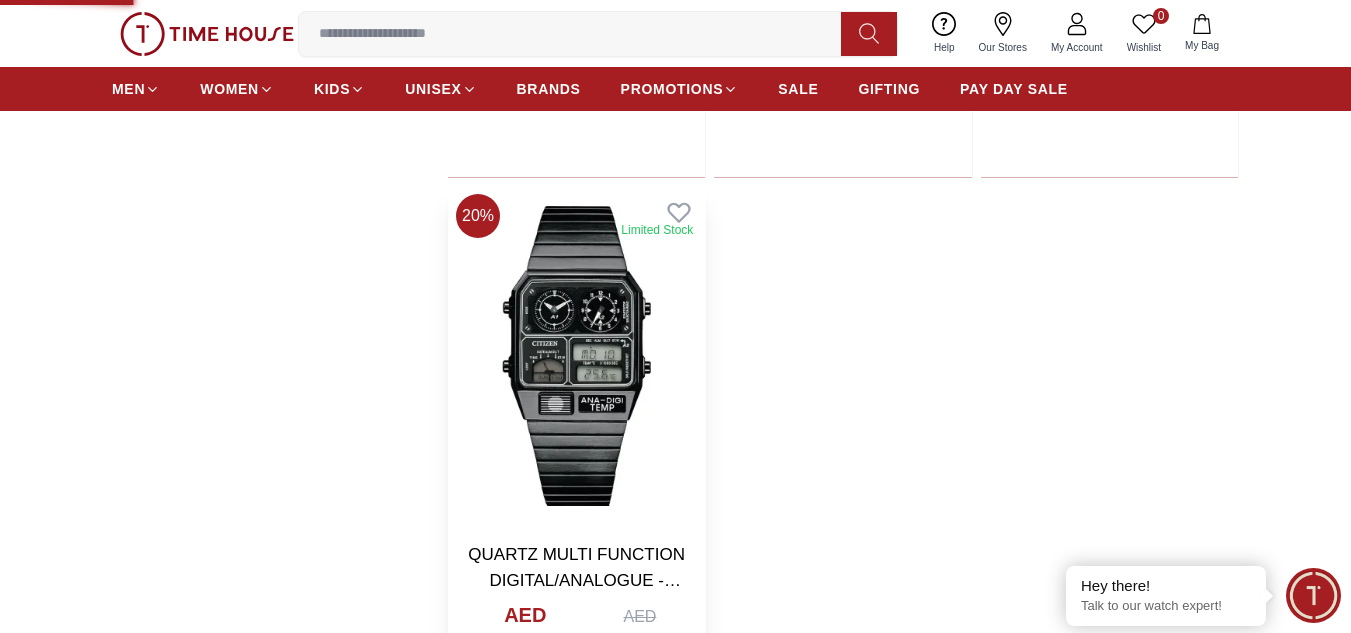 scroll, scrollTop: 0, scrollLeft: 0, axis: both 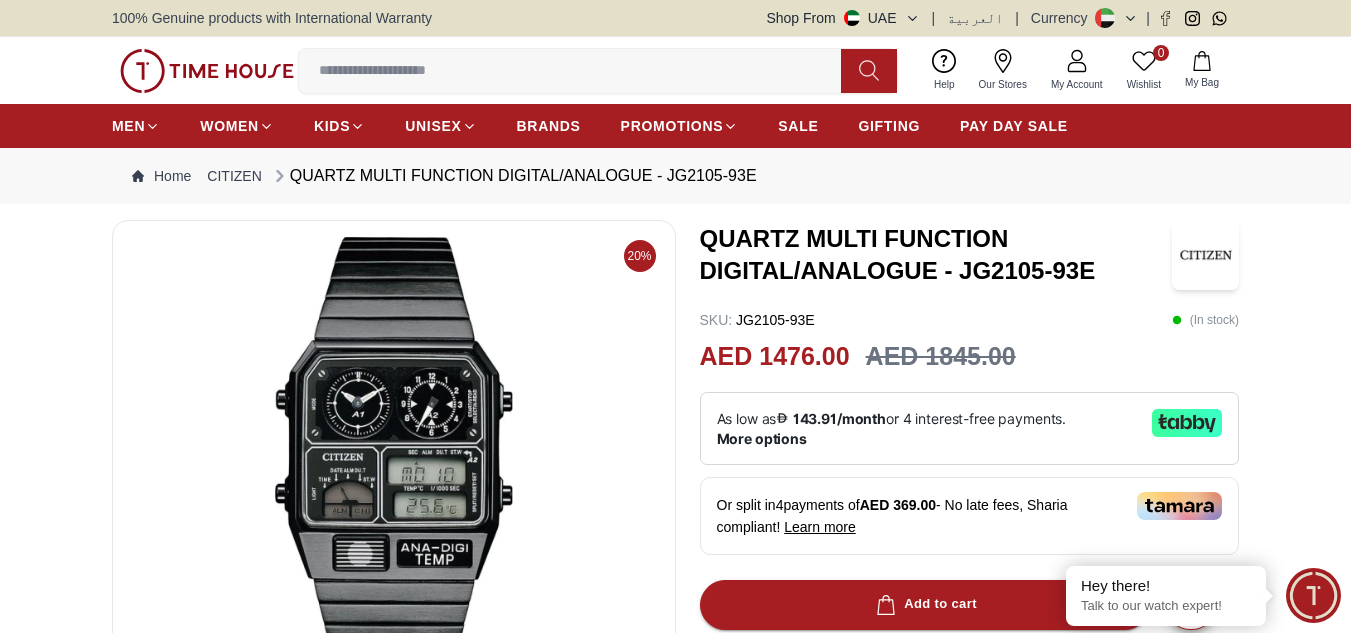 click at bounding box center (394, 477) 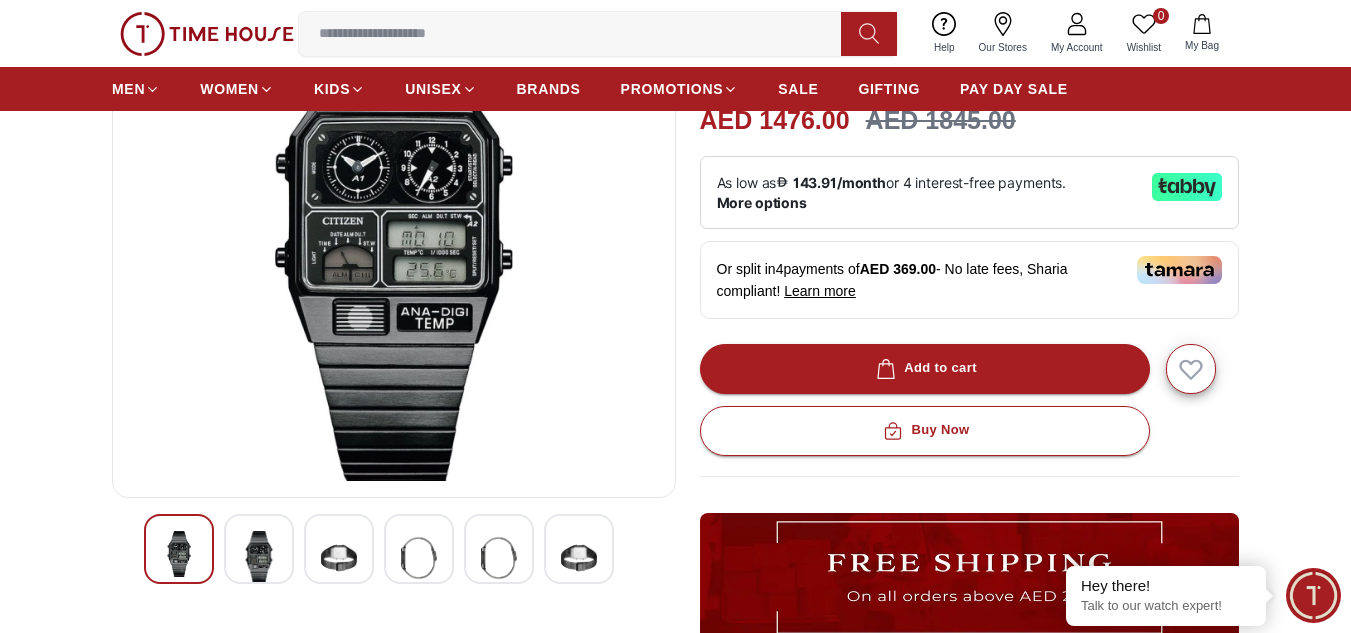 scroll, scrollTop: 300, scrollLeft: 0, axis: vertical 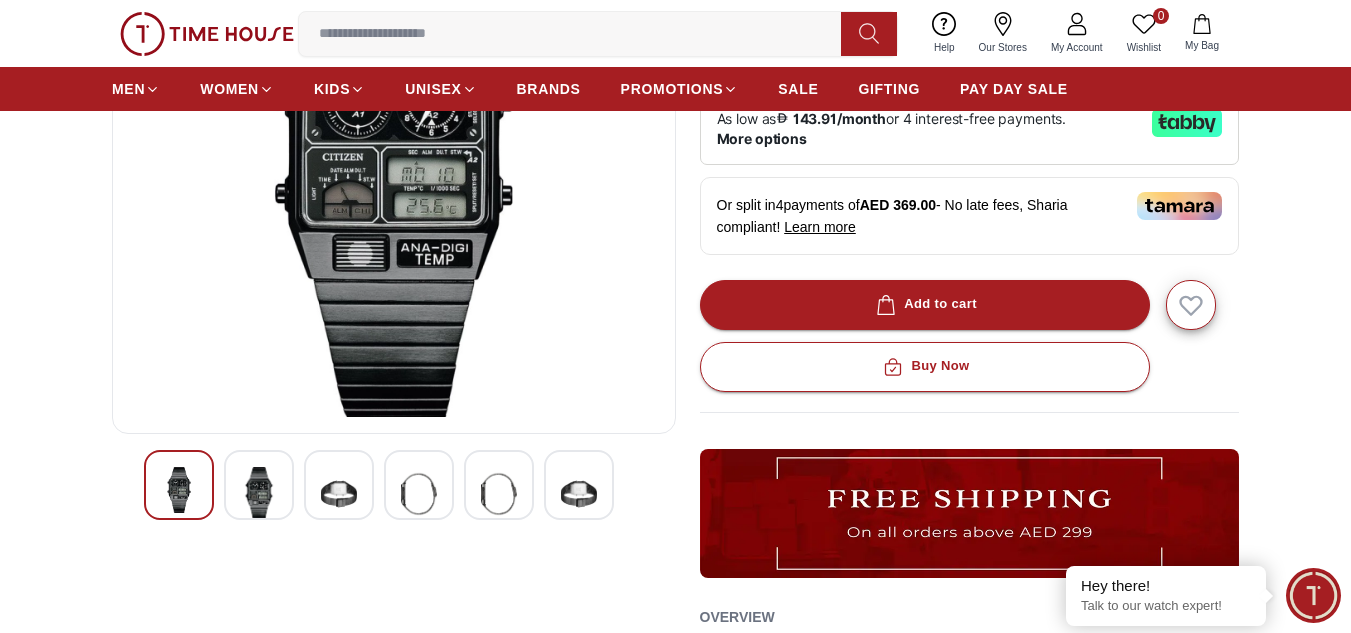 click at bounding box center (259, 494) 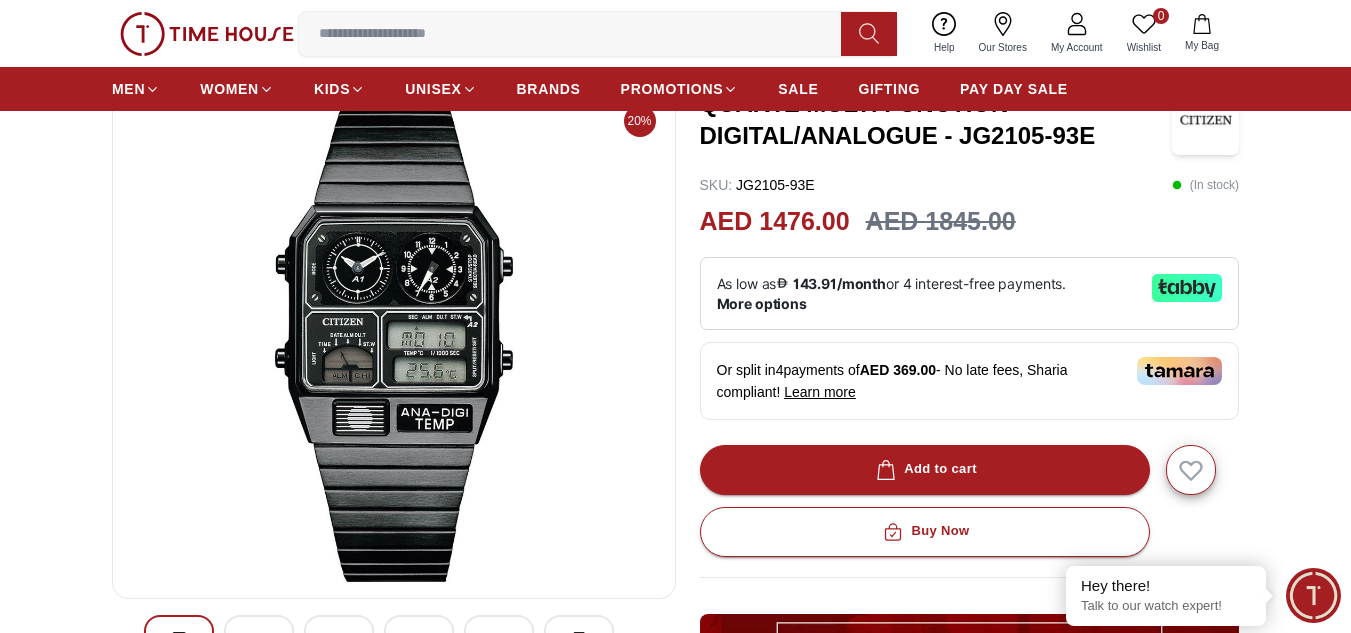 scroll, scrollTop: 100, scrollLeft: 0, axis: vertical 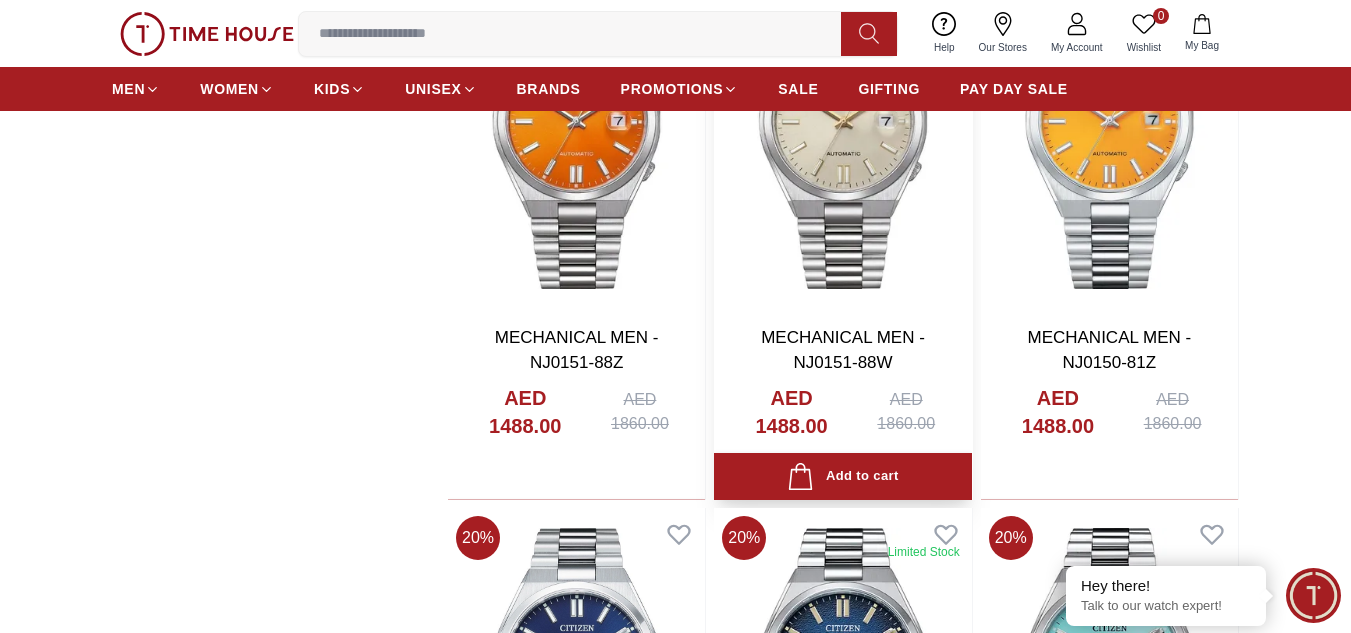 click at bounding box center (842, 138) 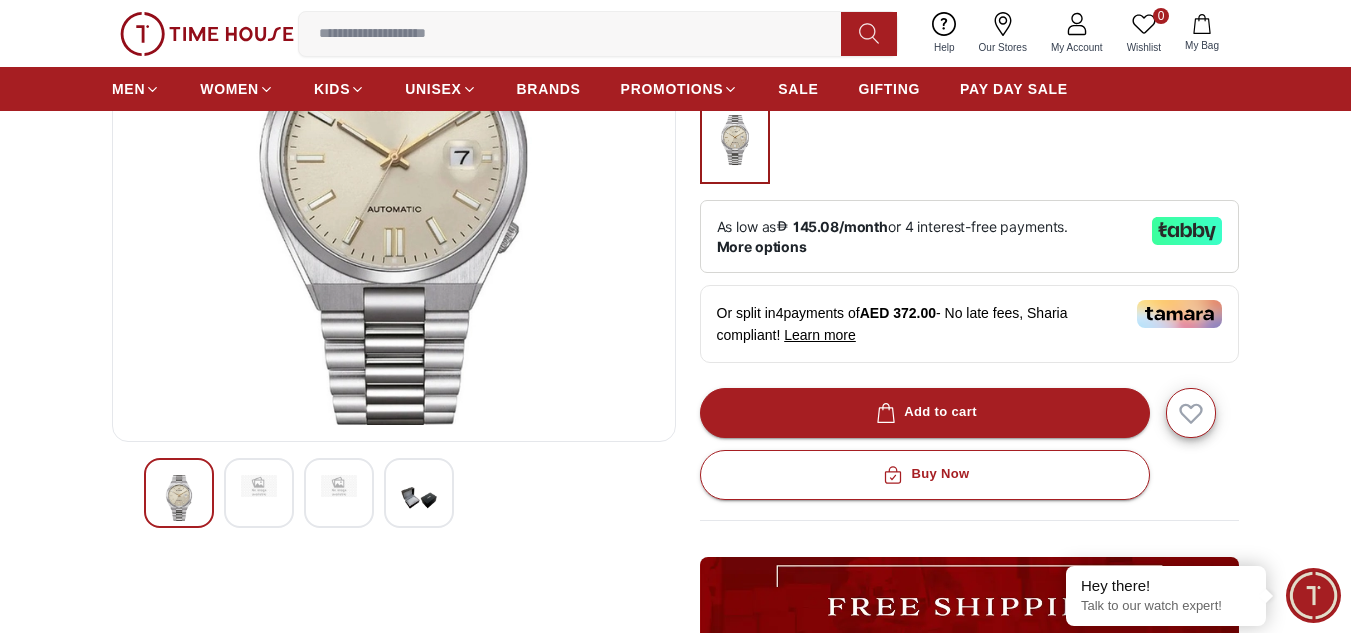 scroll, scrollTop: 300, scrollLeft: 0, axis: vertical 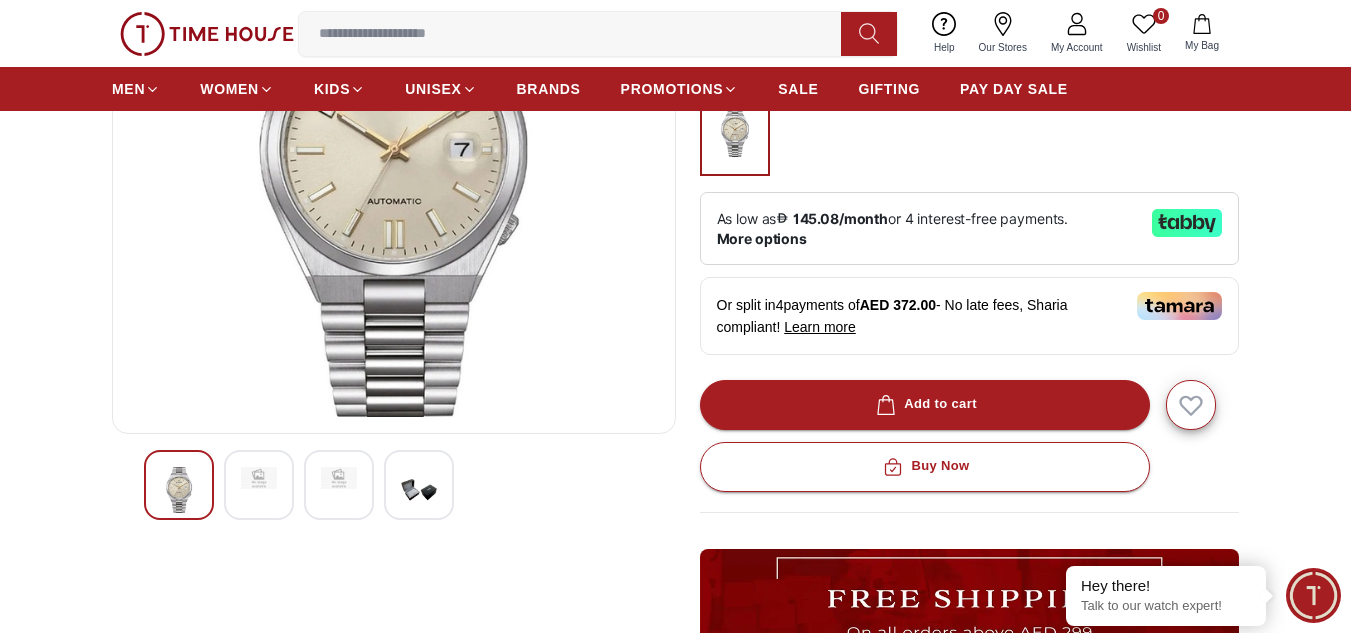 click at bounding box center (259, 485) 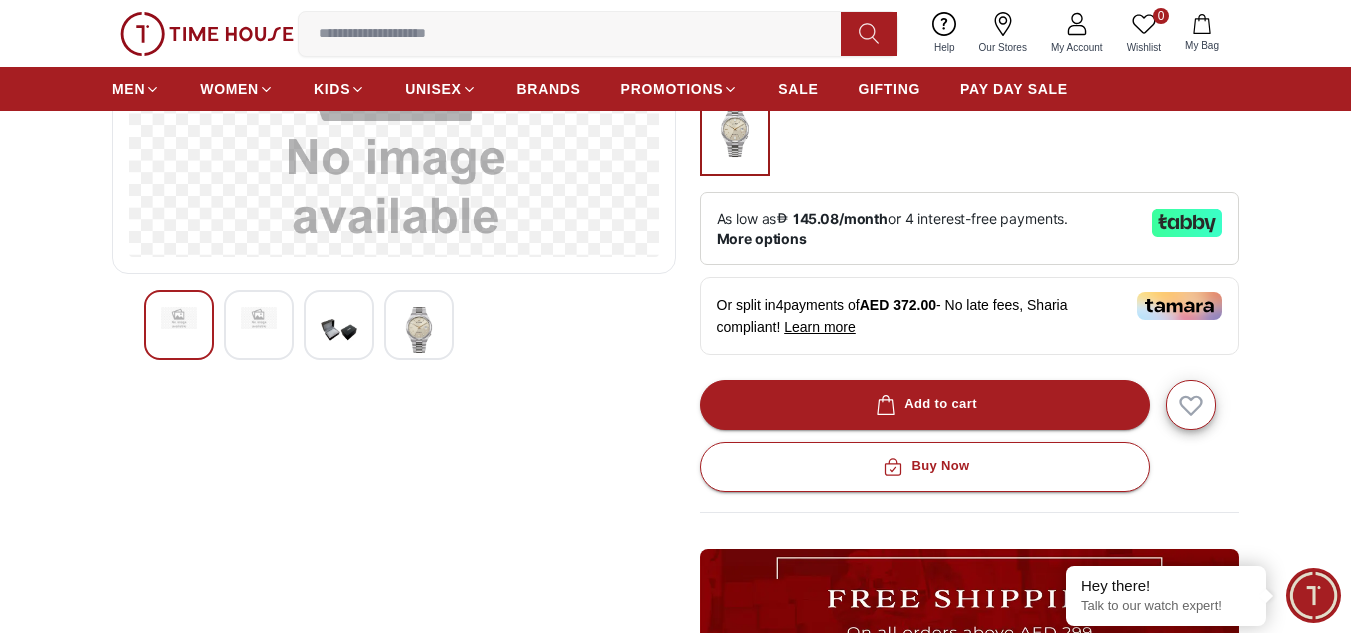 click at bounding box center (339, 330) 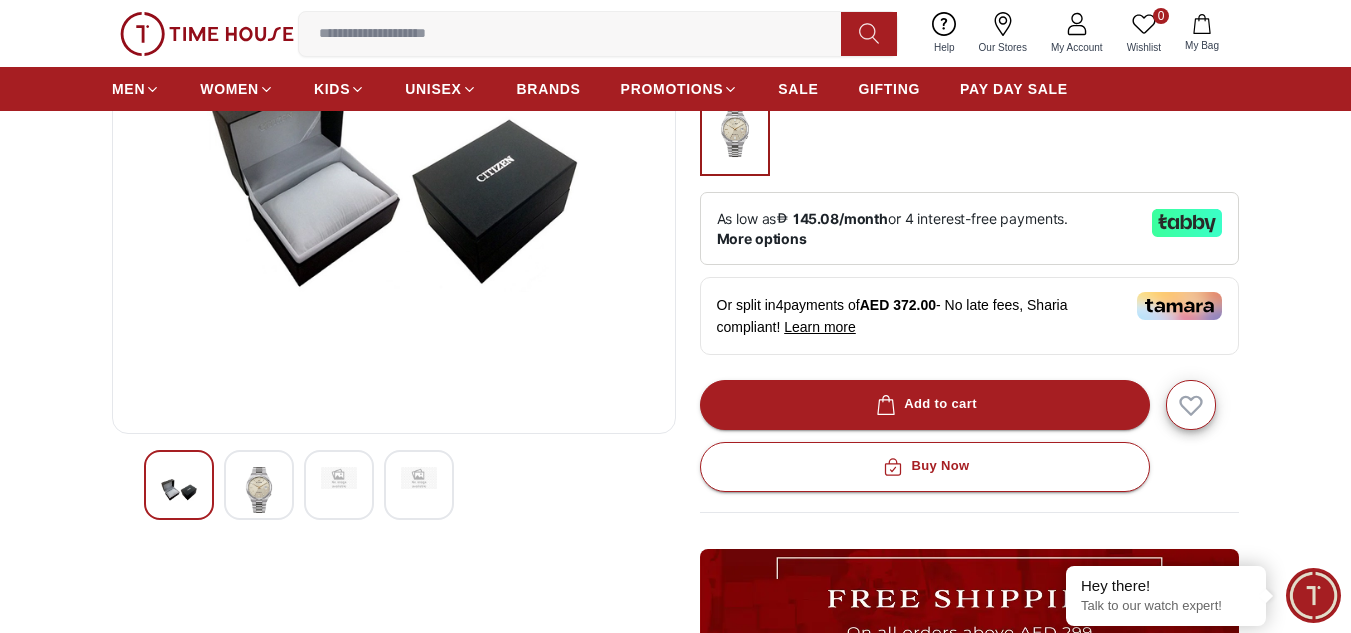click at bounding box center (259, 490) 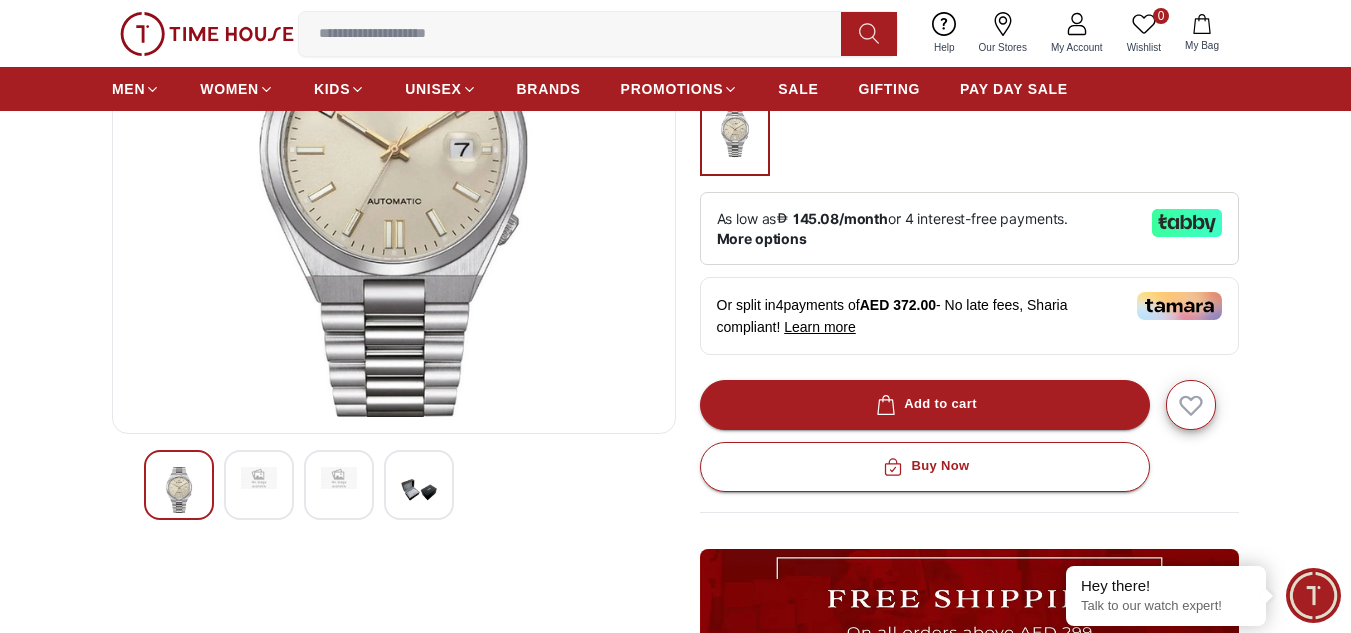 click at bounding box center [179, 490] 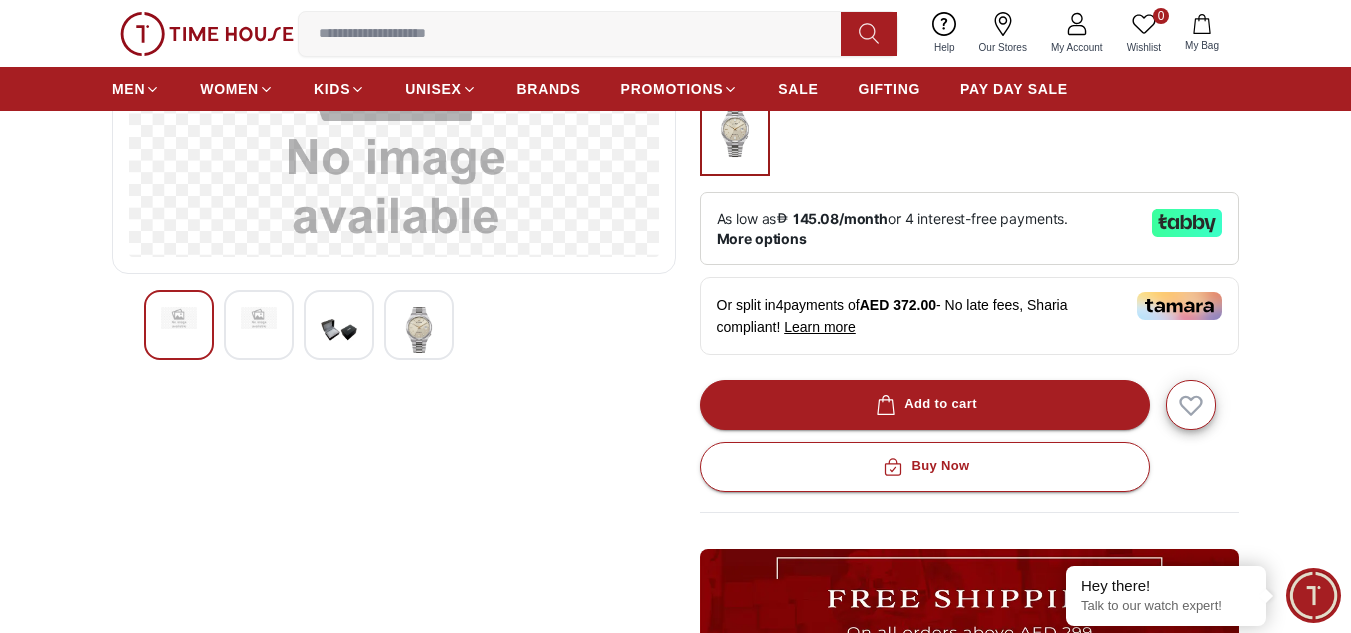 click at bounding box center (339, 330) 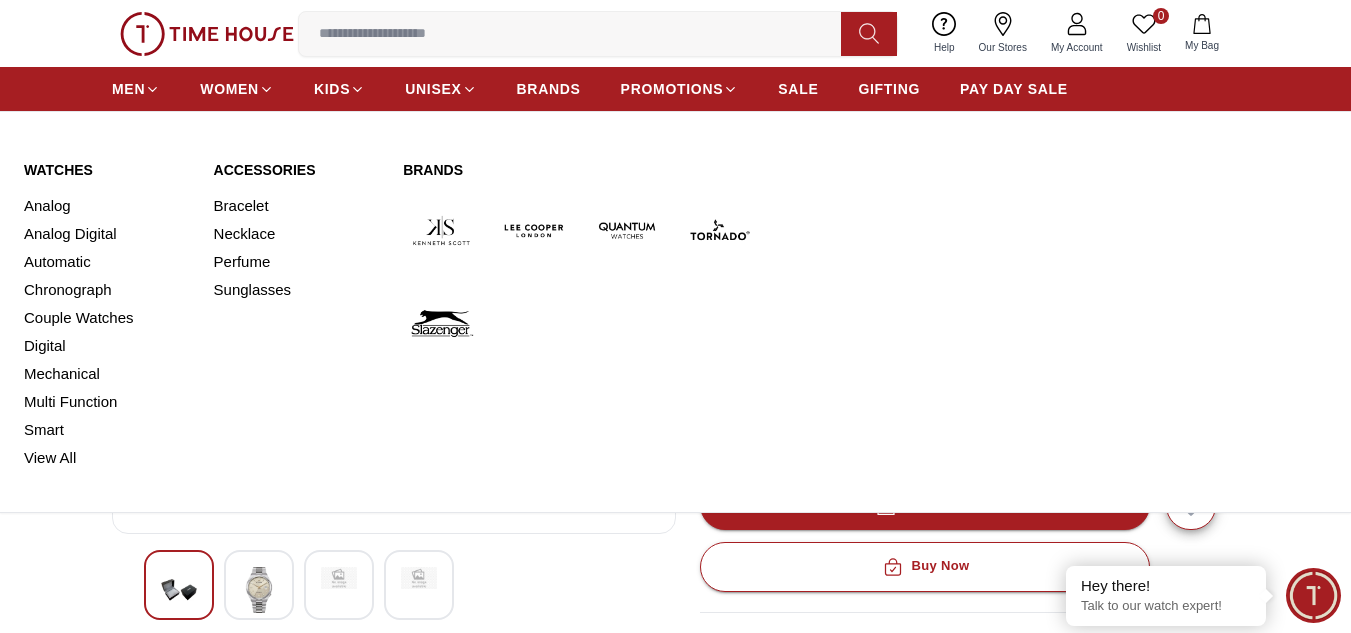 scroll, scrollTop: 0, scrollLeft: 0, axis: both 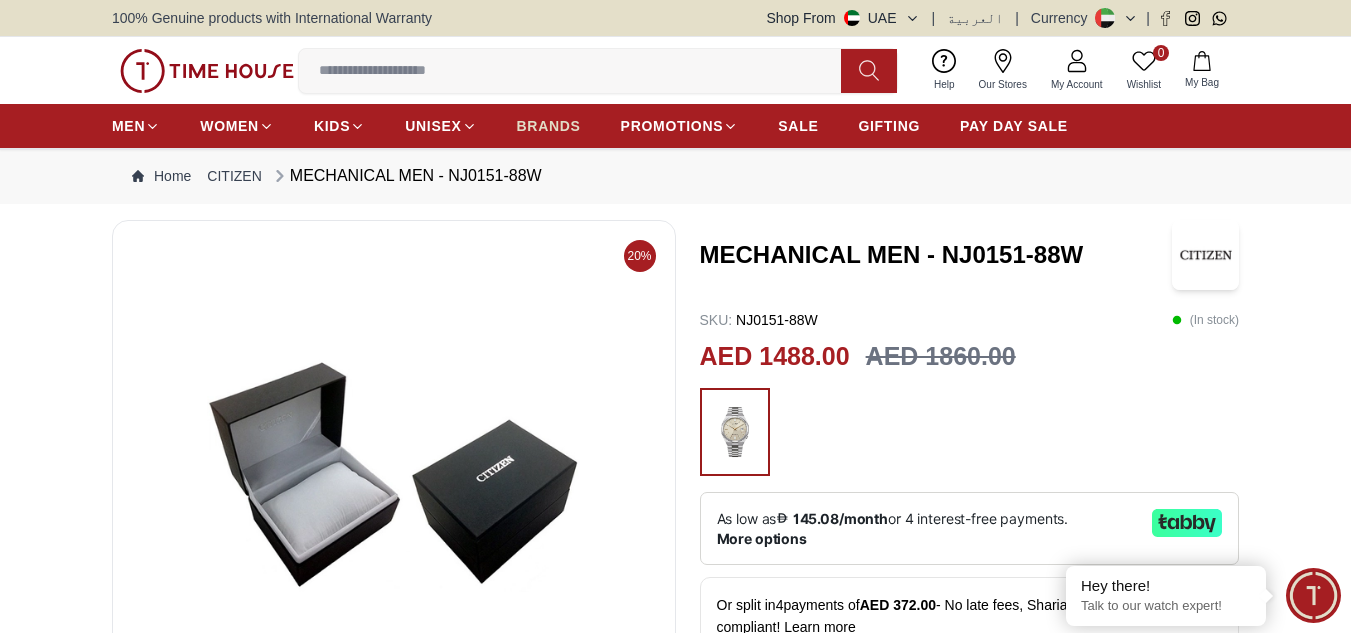 click on "BRANDS" at bounding box center (549, 126) 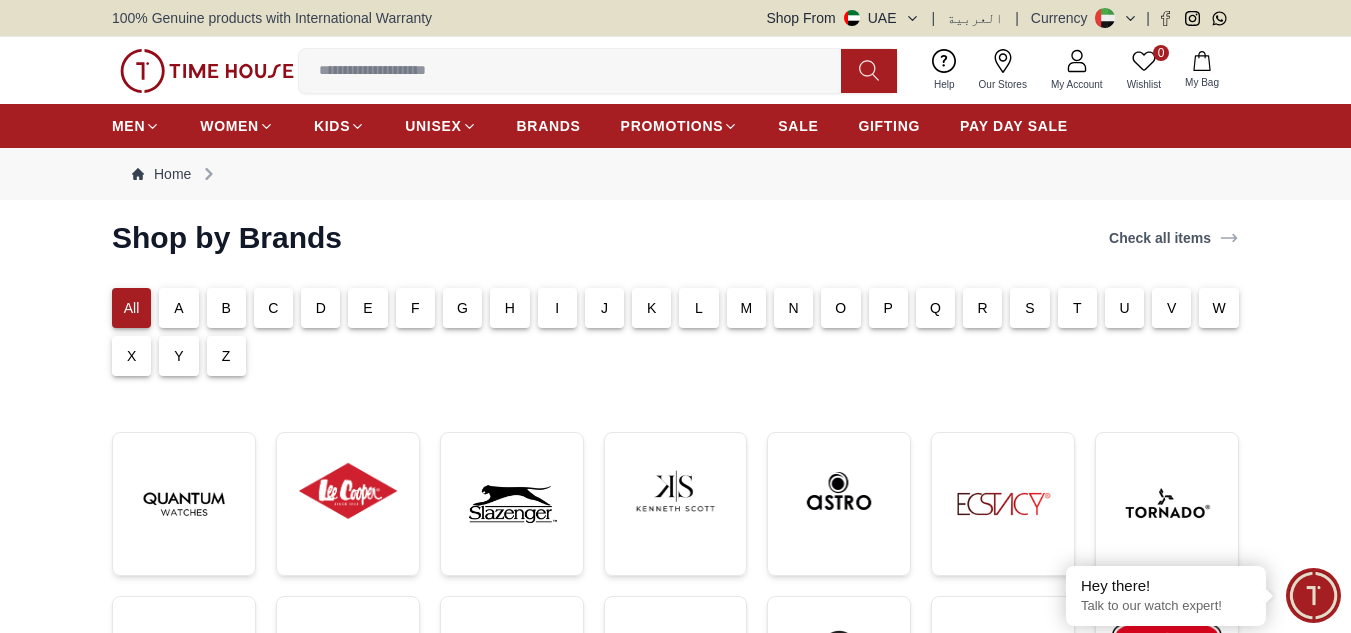 click on "C" at bounding box center [273, 308] 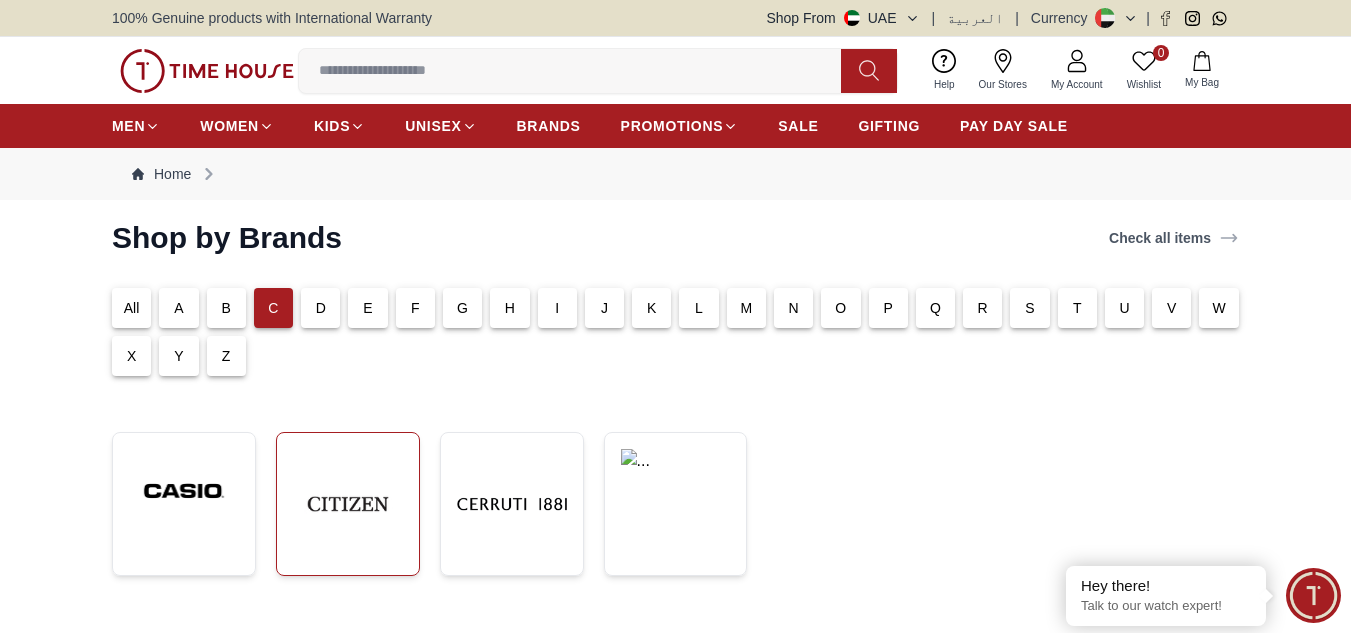 click at bounding box center (348, 504) 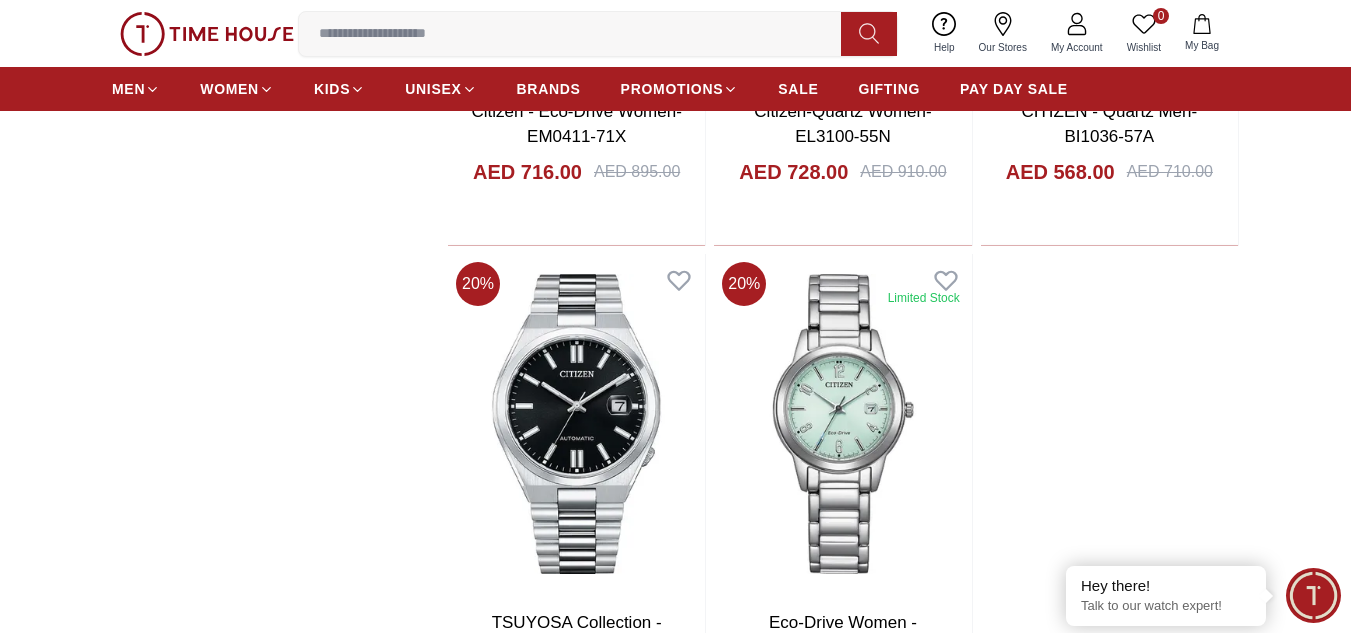 scroll, scrollTop: 4000, scrollLeft: 0, axis: vertical 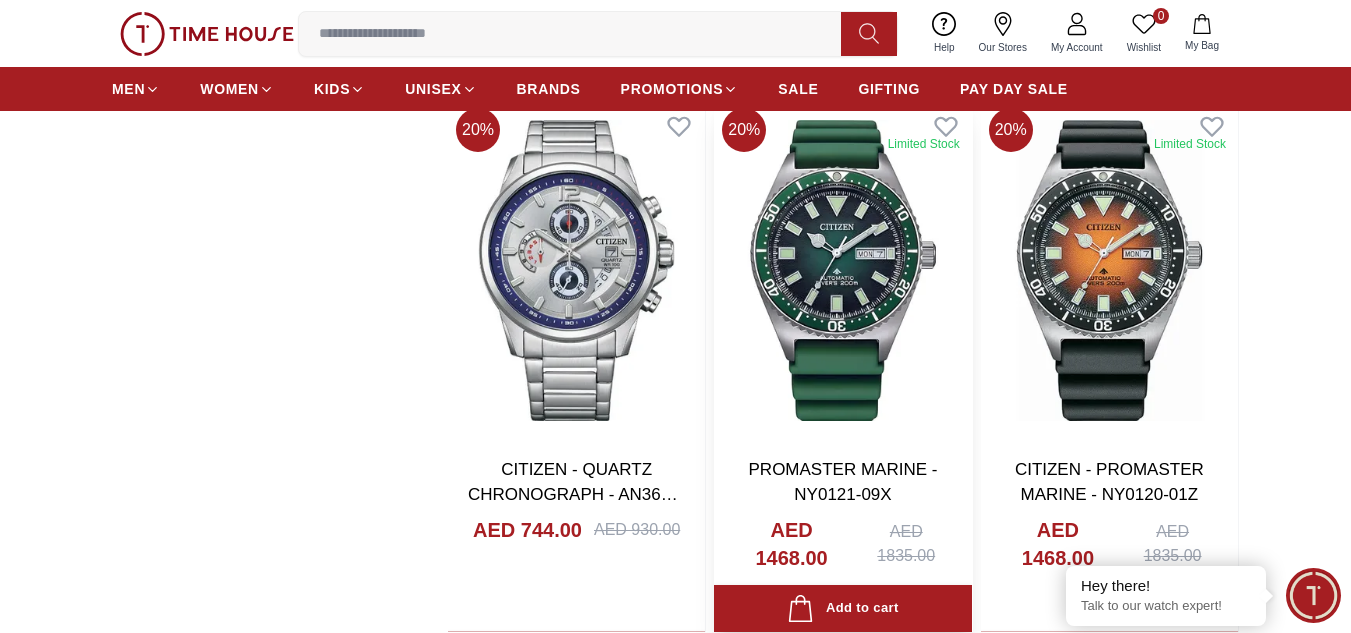 click at bounding box center [842, 270] 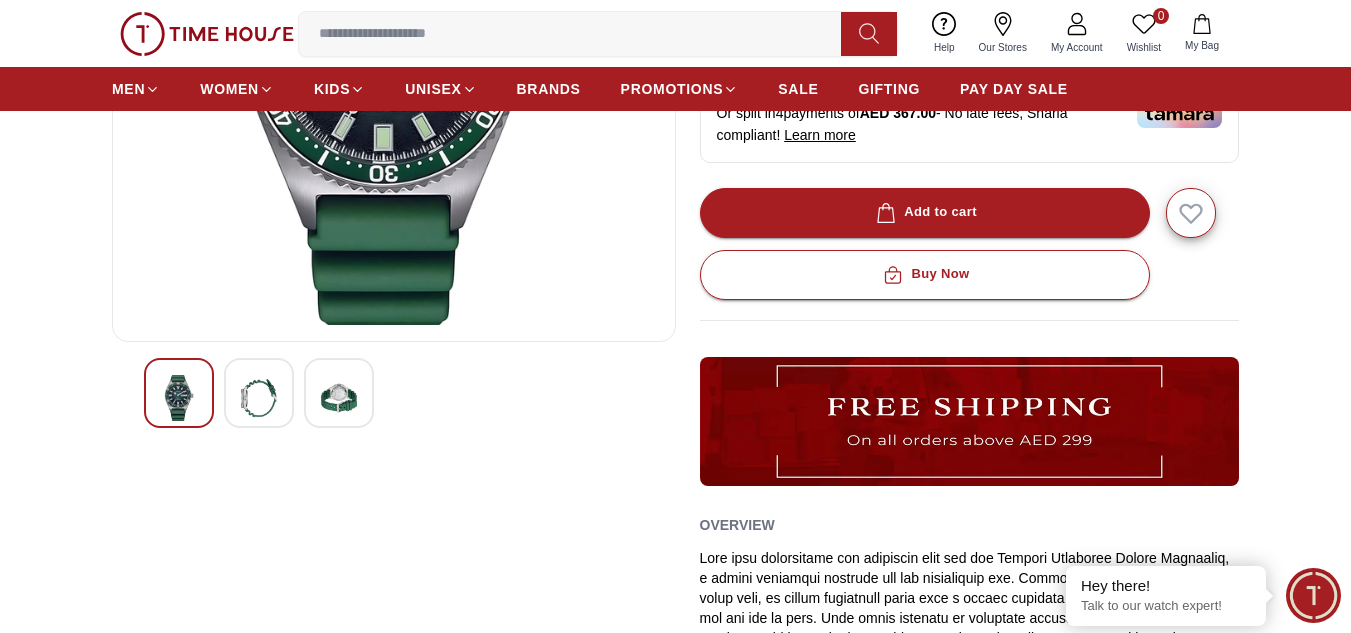 scroll, scrollTop: 300, scrollLeft: 0, axis: vertical 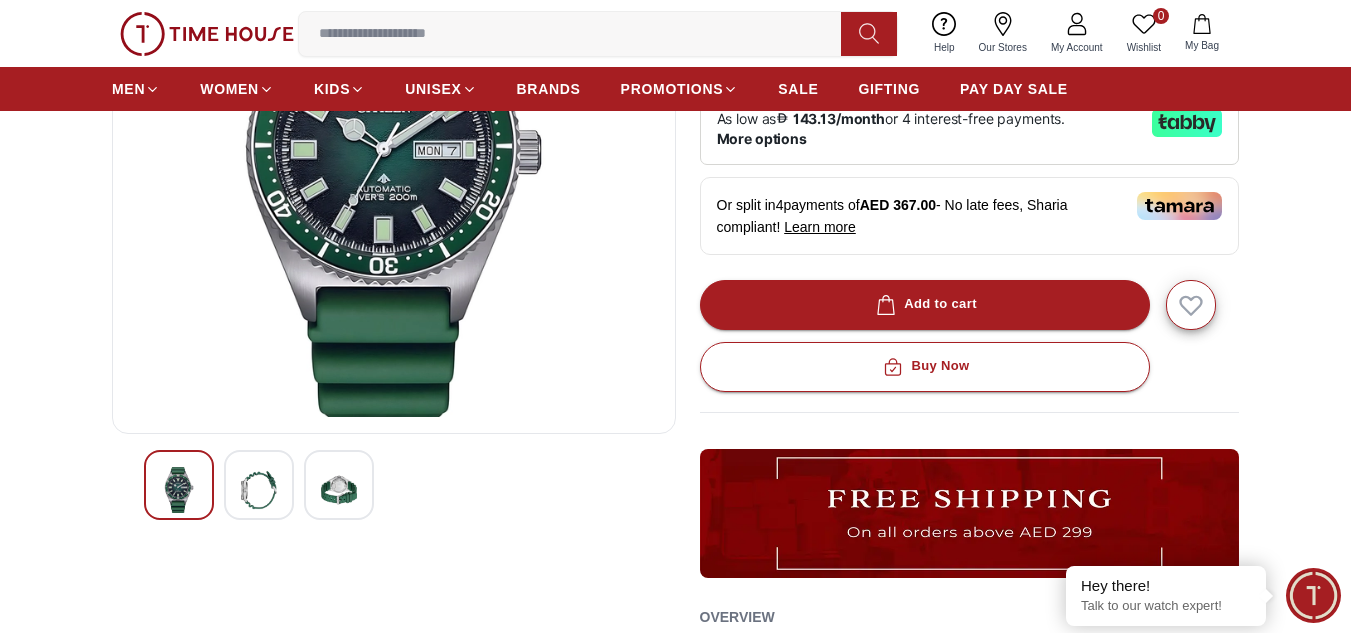 click at bounding box center [259, 485] 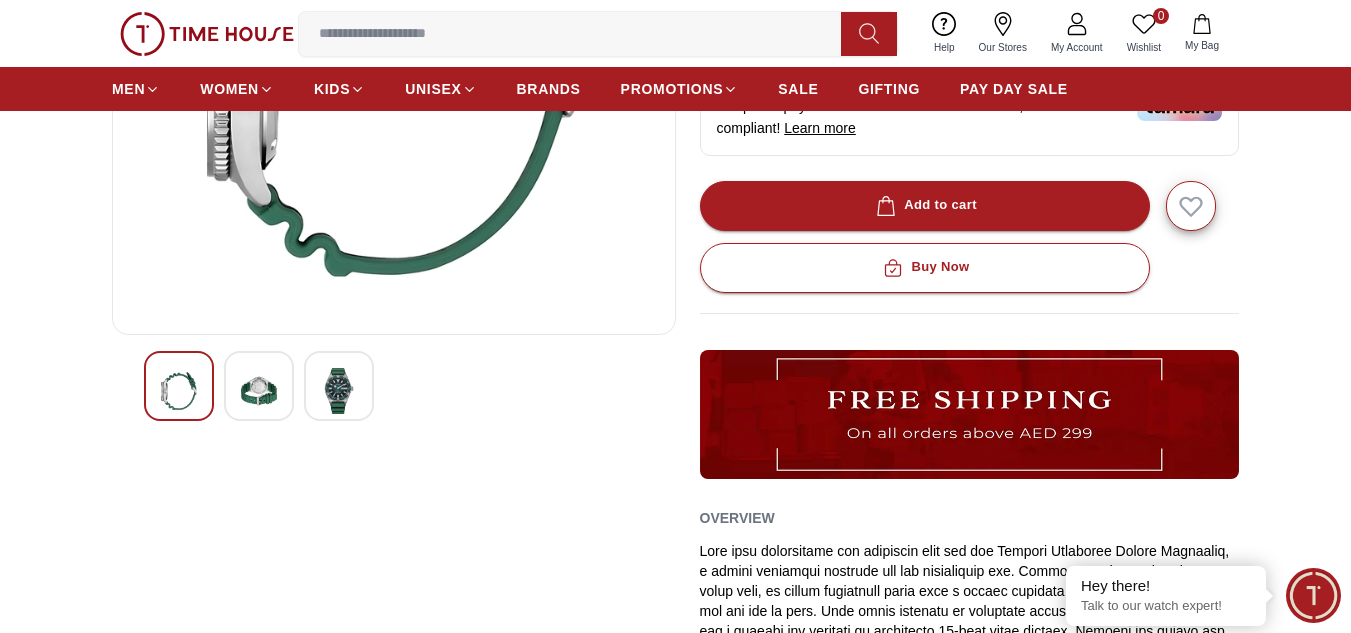 scroll, scrollTop: 400, scrollLeft: 0, axis: vertical 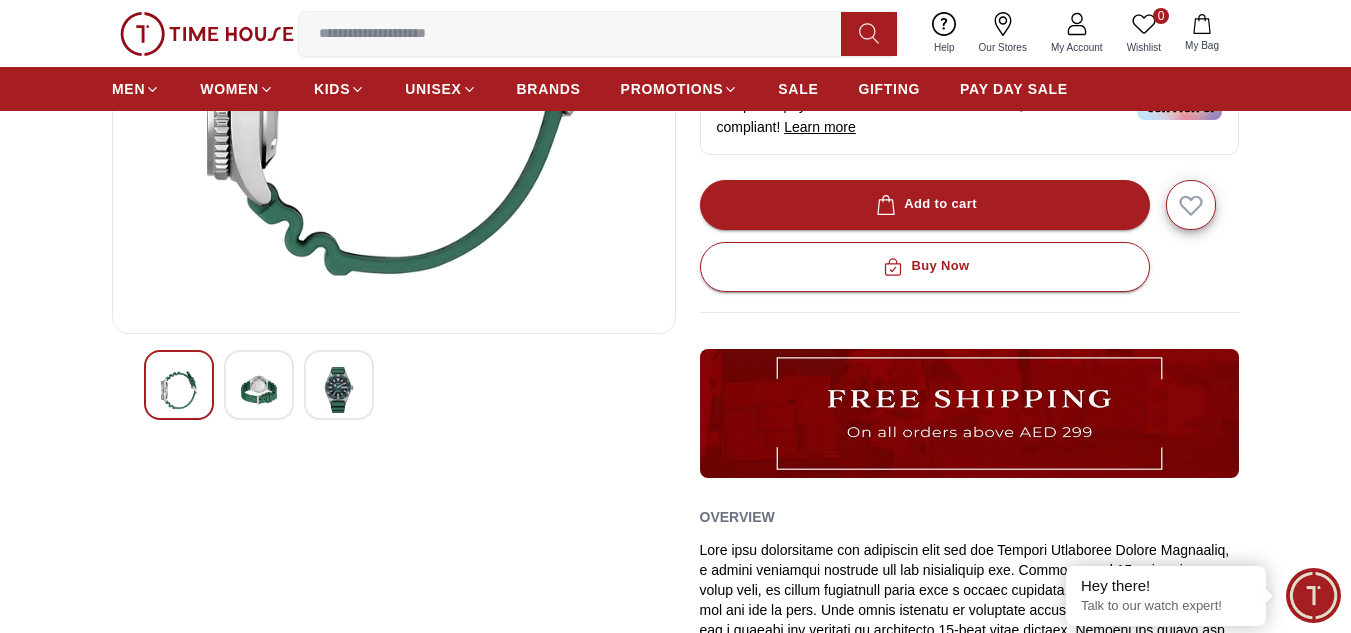 click at bounding box center (339, 385) 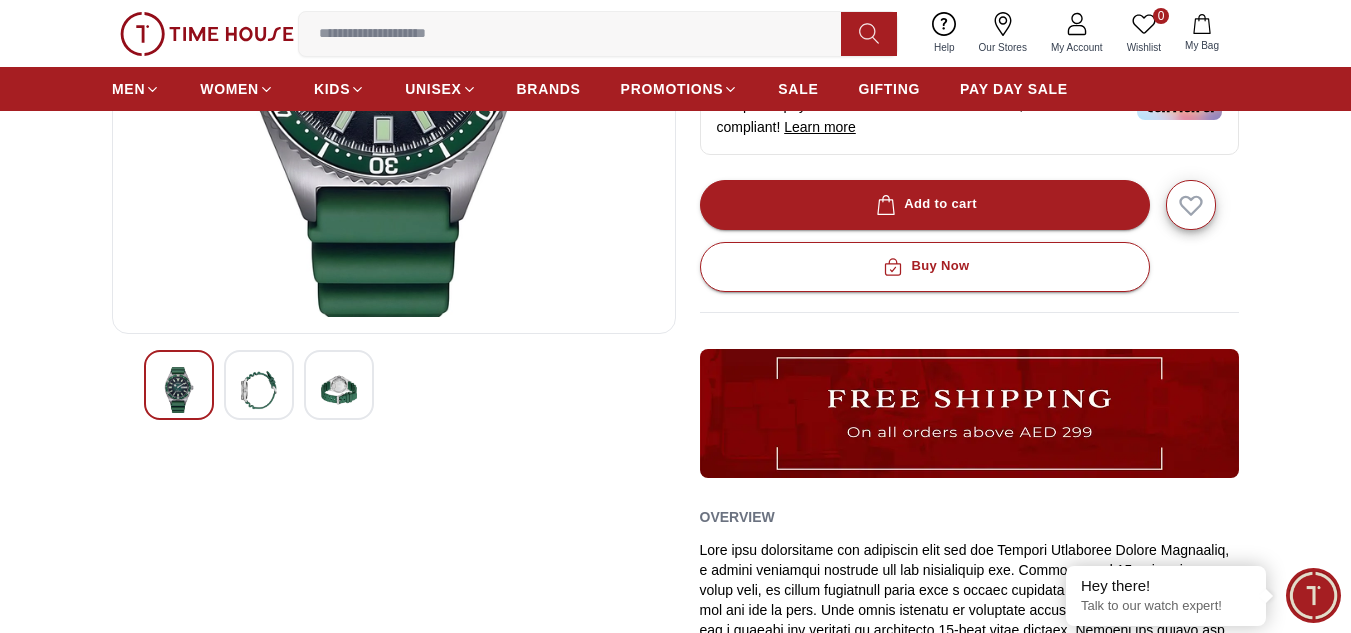 click at bounding box center (259, 390) 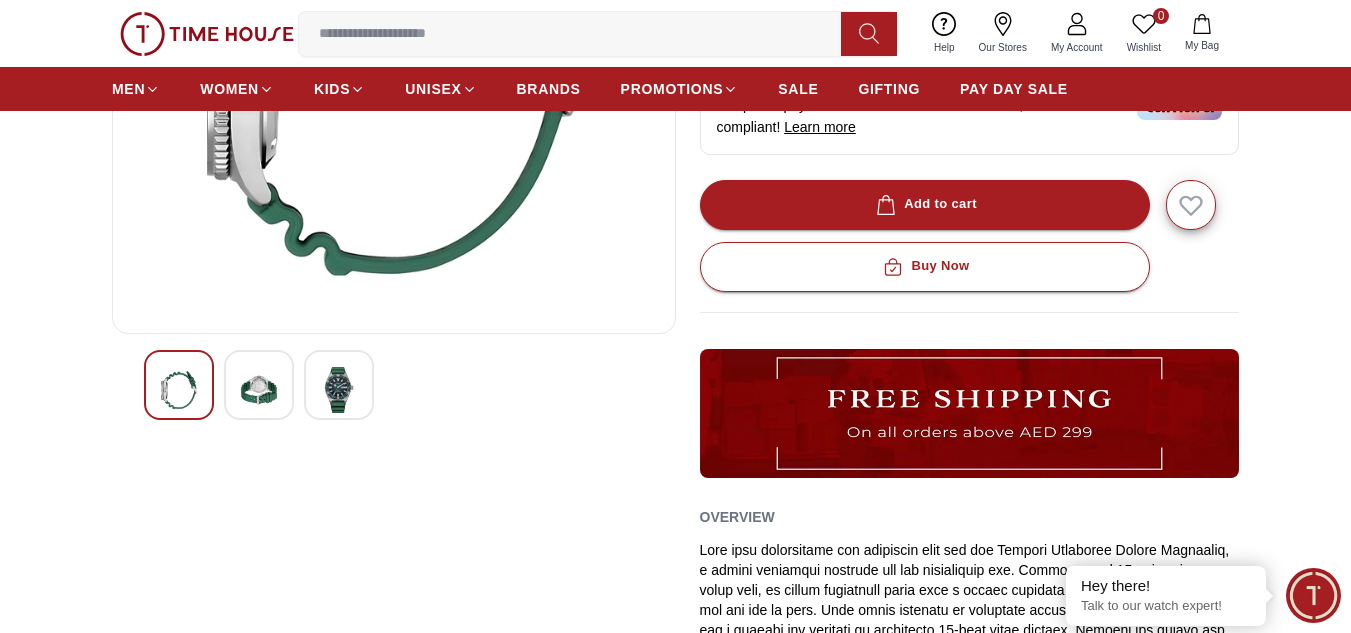 click at bounding box center (339, 390) 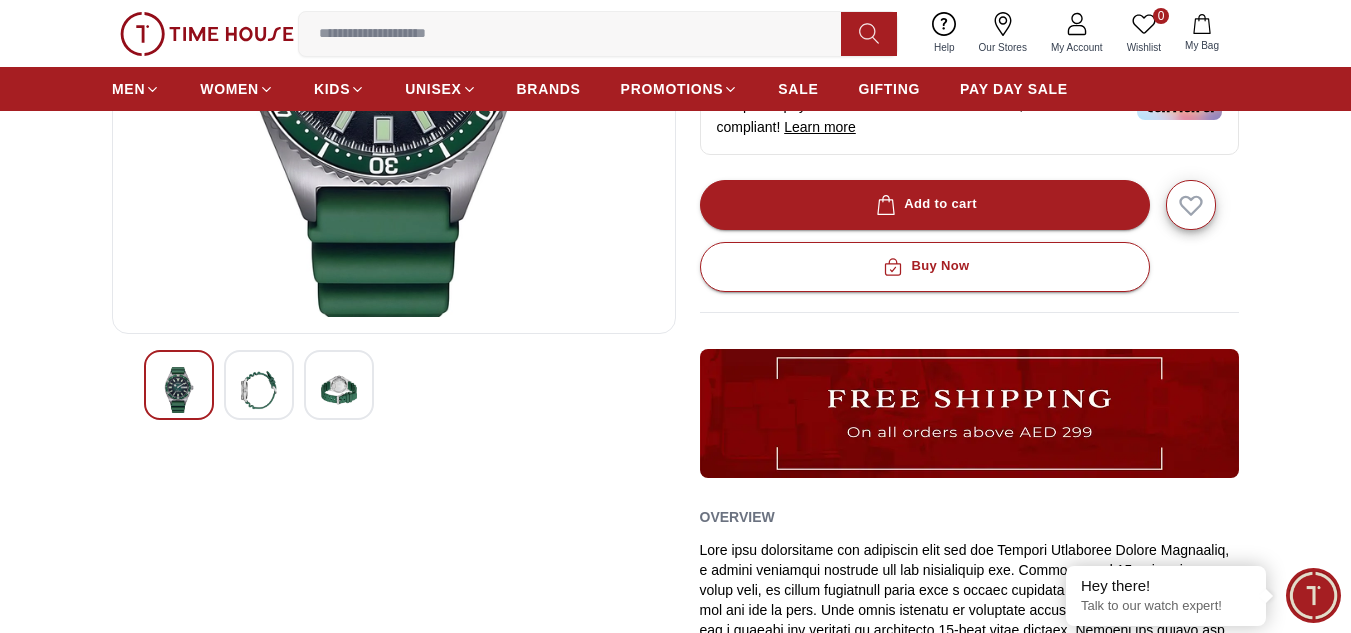 click at bounding box center (339, 390) 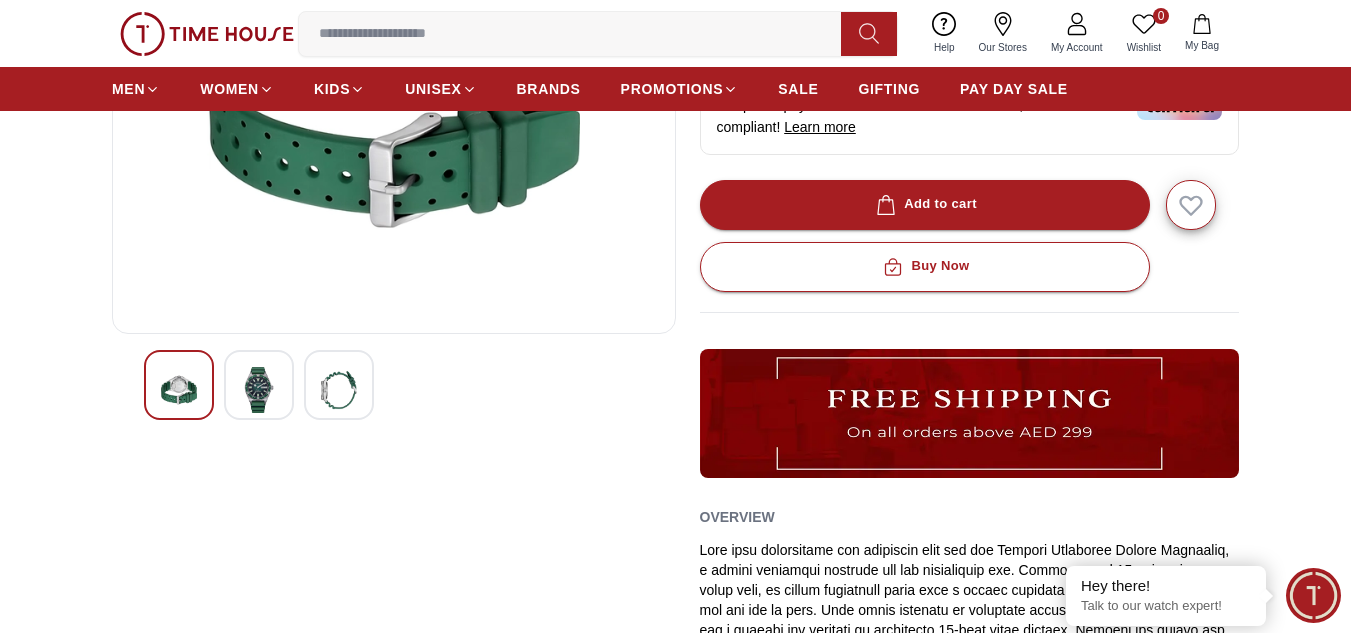 scroll, scrollTop: 200, scrollLeft: 0, axis: vertical 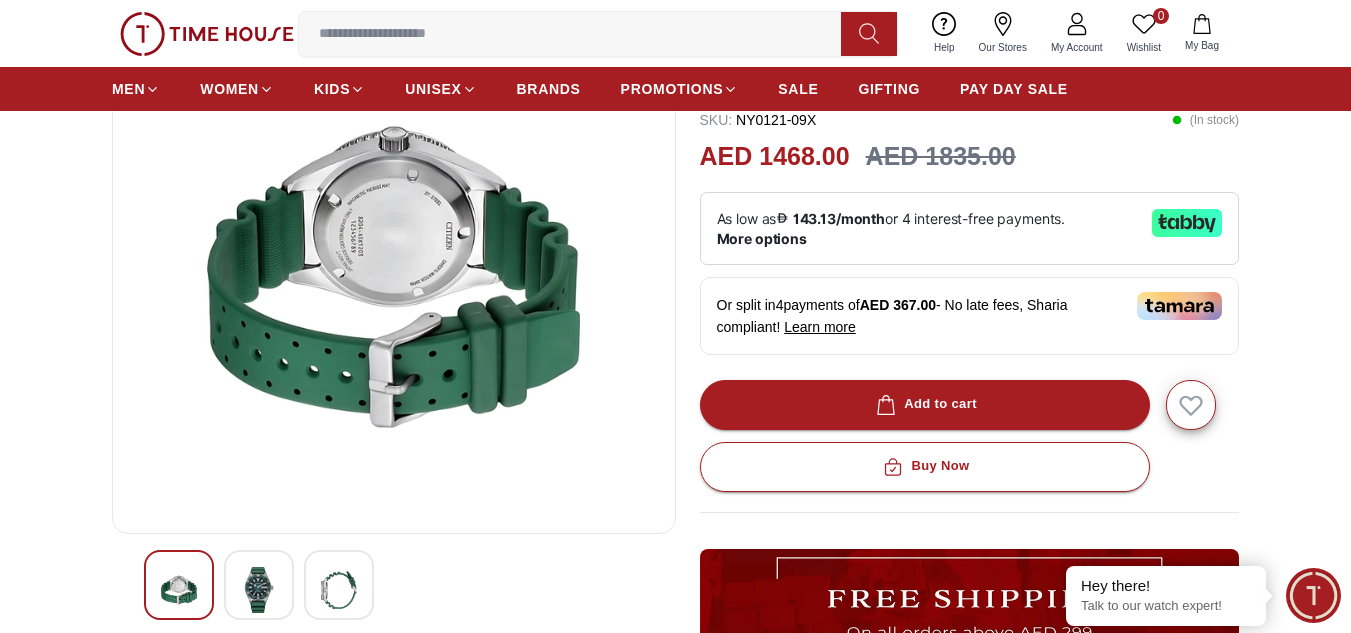 click at bounding box center [259, 585] 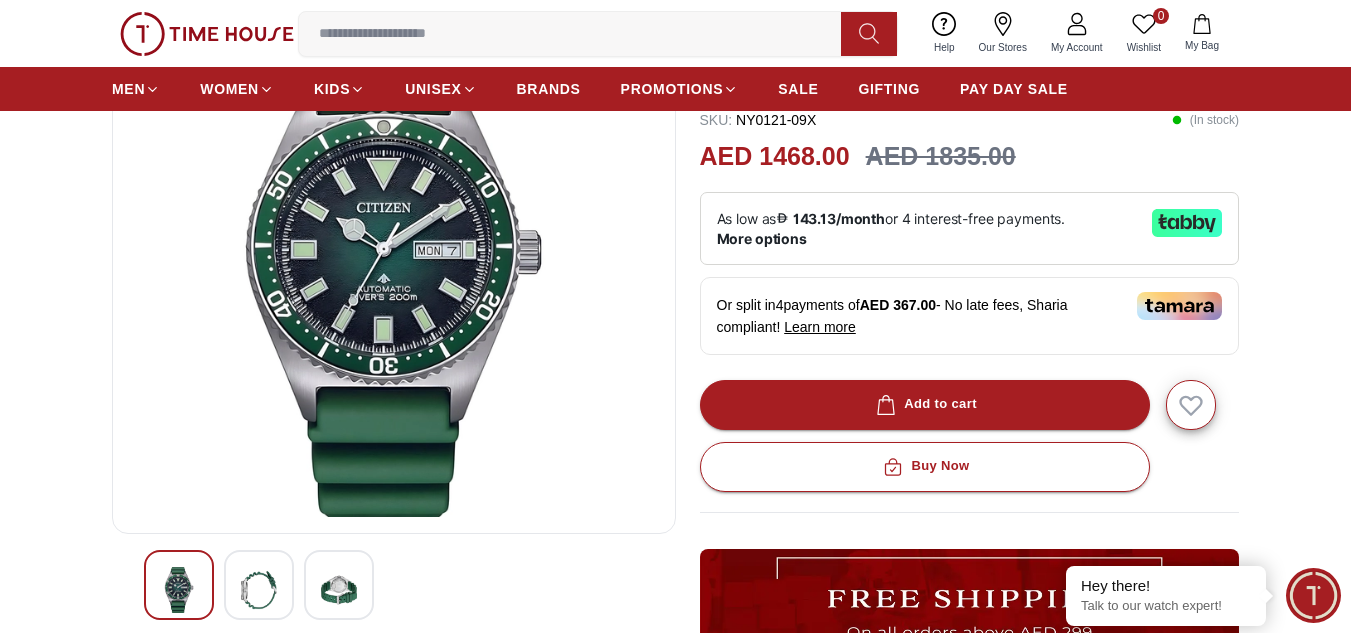 scroll, scrollTop: 100, scrollLeft: 0, axis: vertical 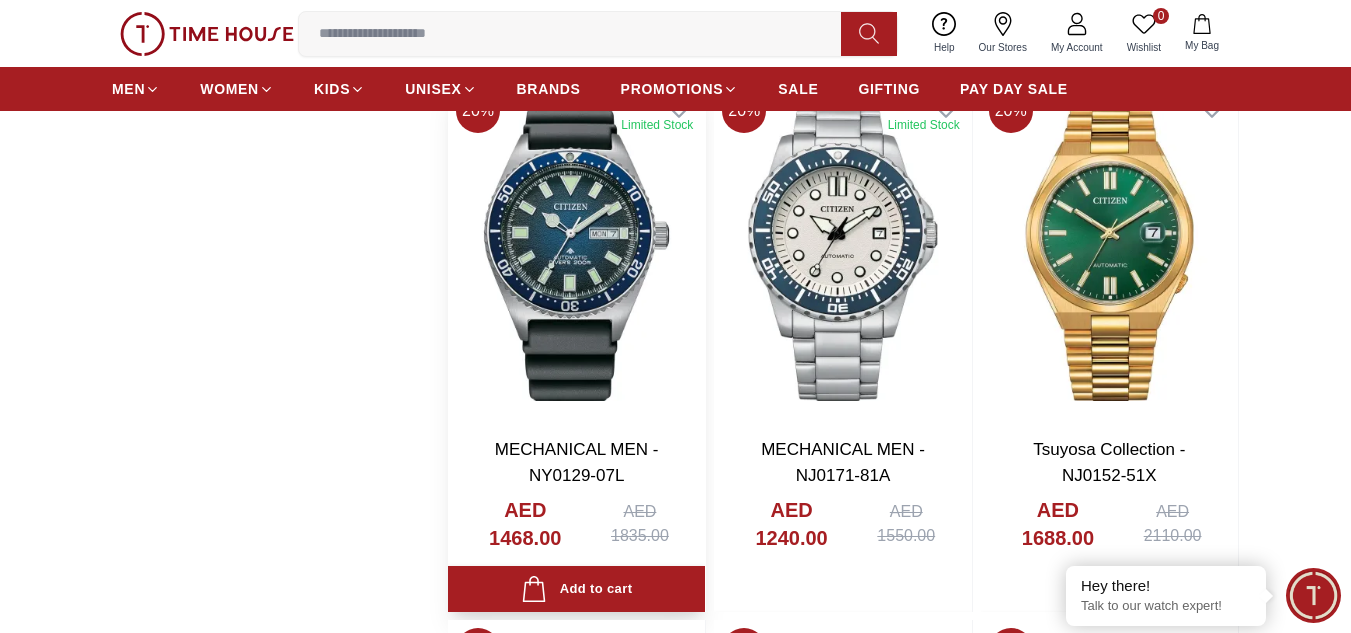 click at bounding box center [576, 251] 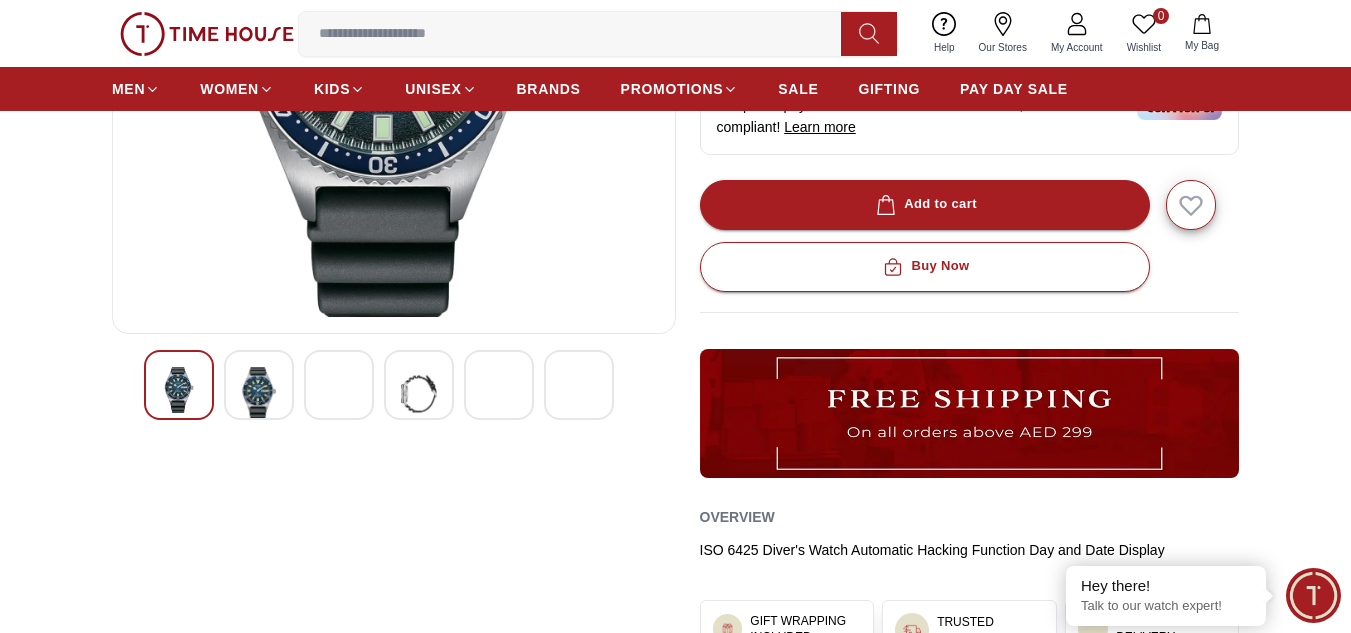 scroll, scrollTop: 200, scrollLeft: 0, axis: vertical 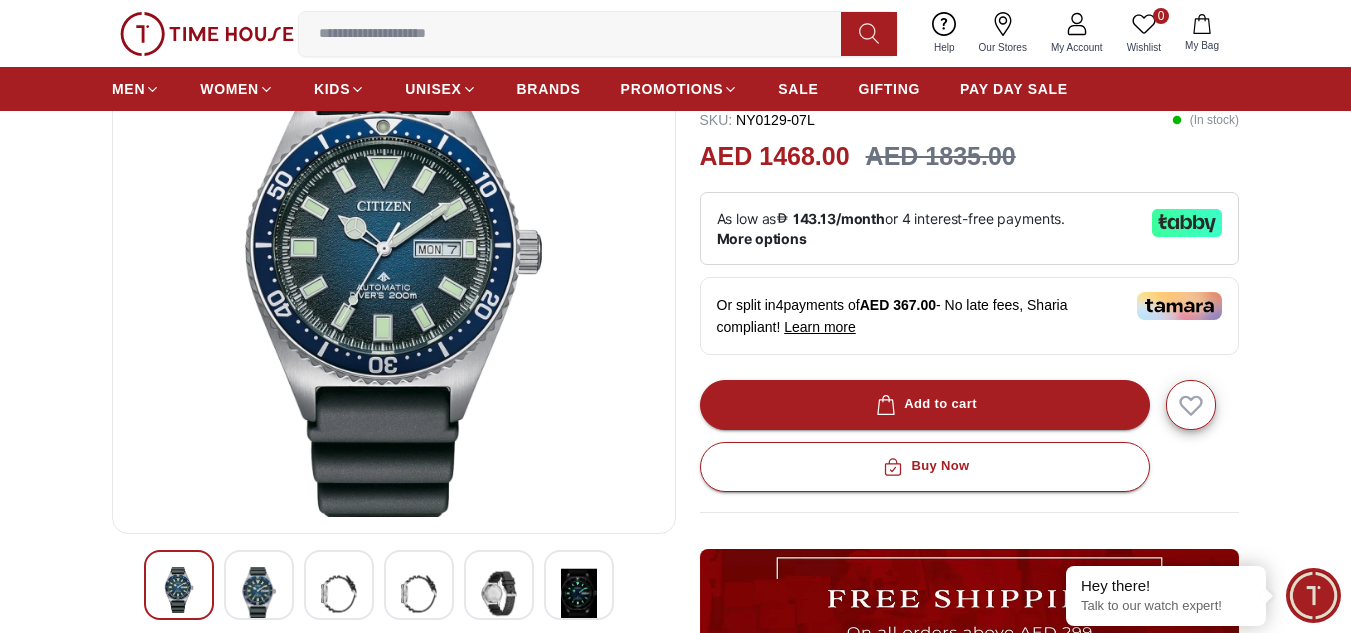 click at bounding box center (259, 594) 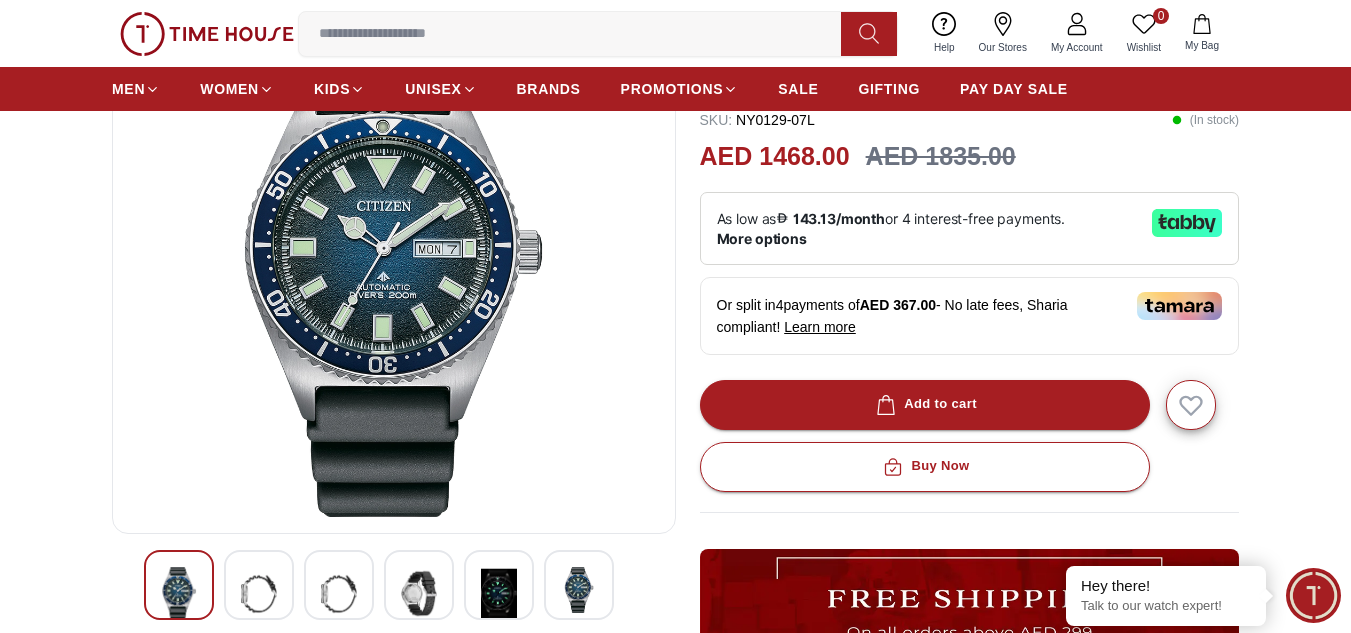 click at bounding box center (259, 594) 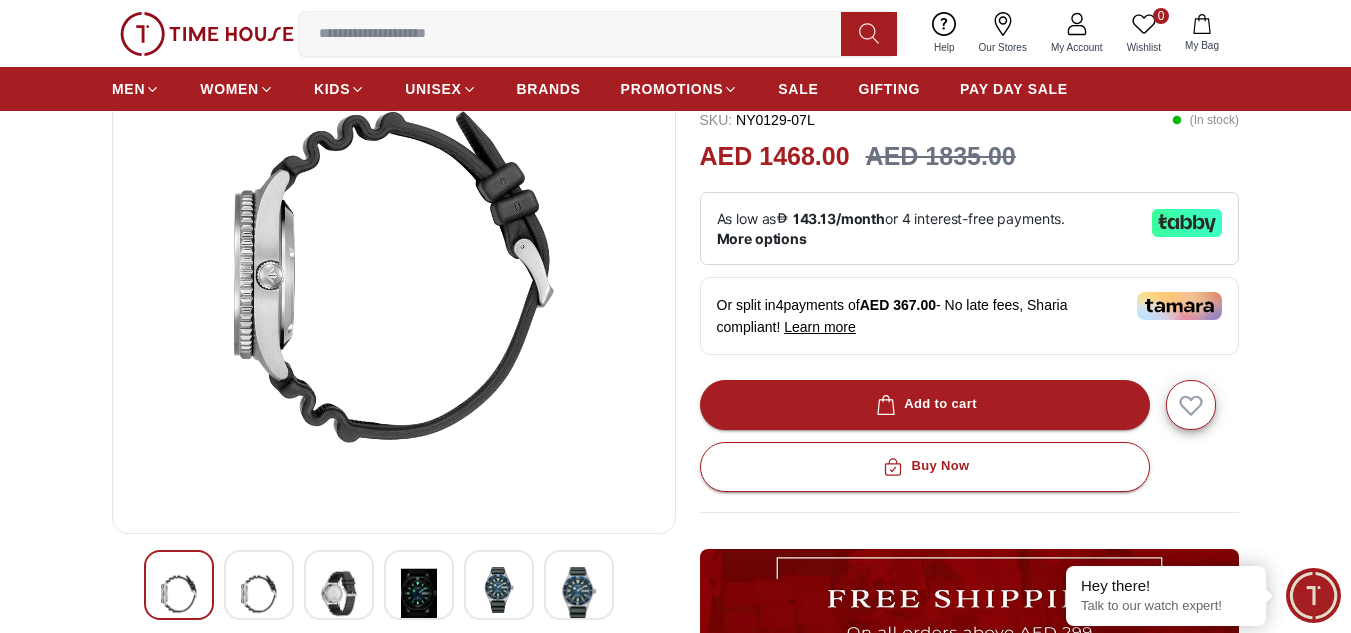 click at bounding box center [259, 594] 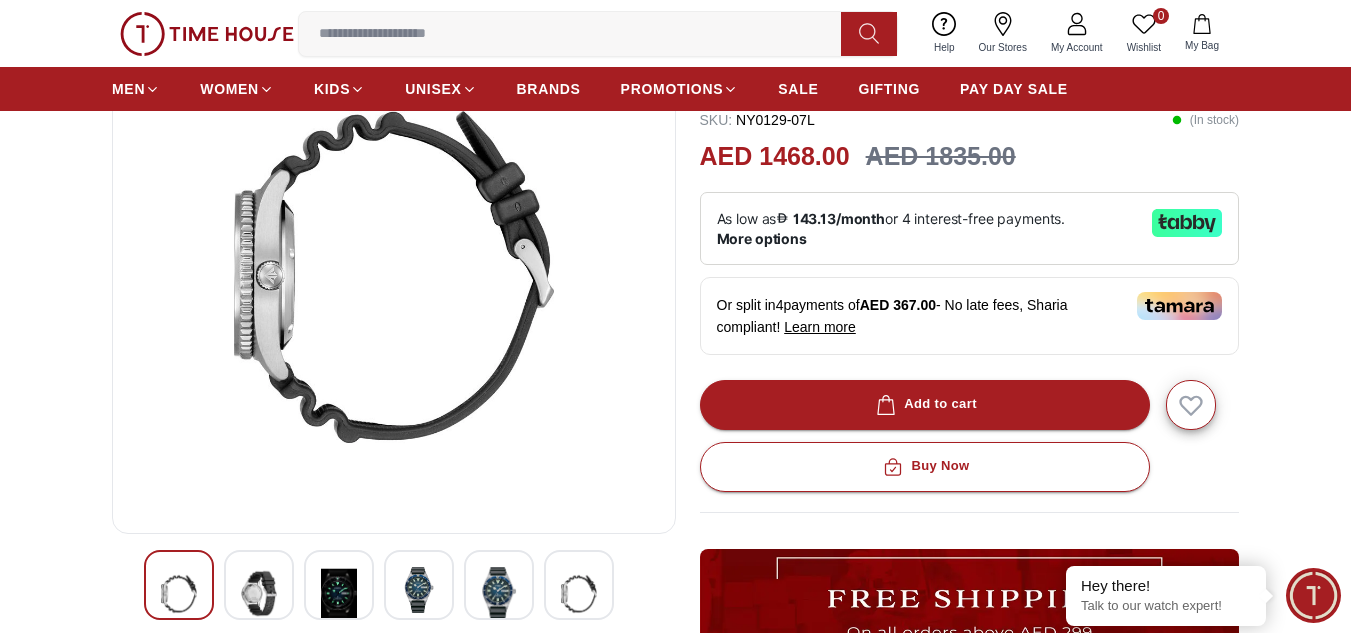 click at bounding box center [259, 594] 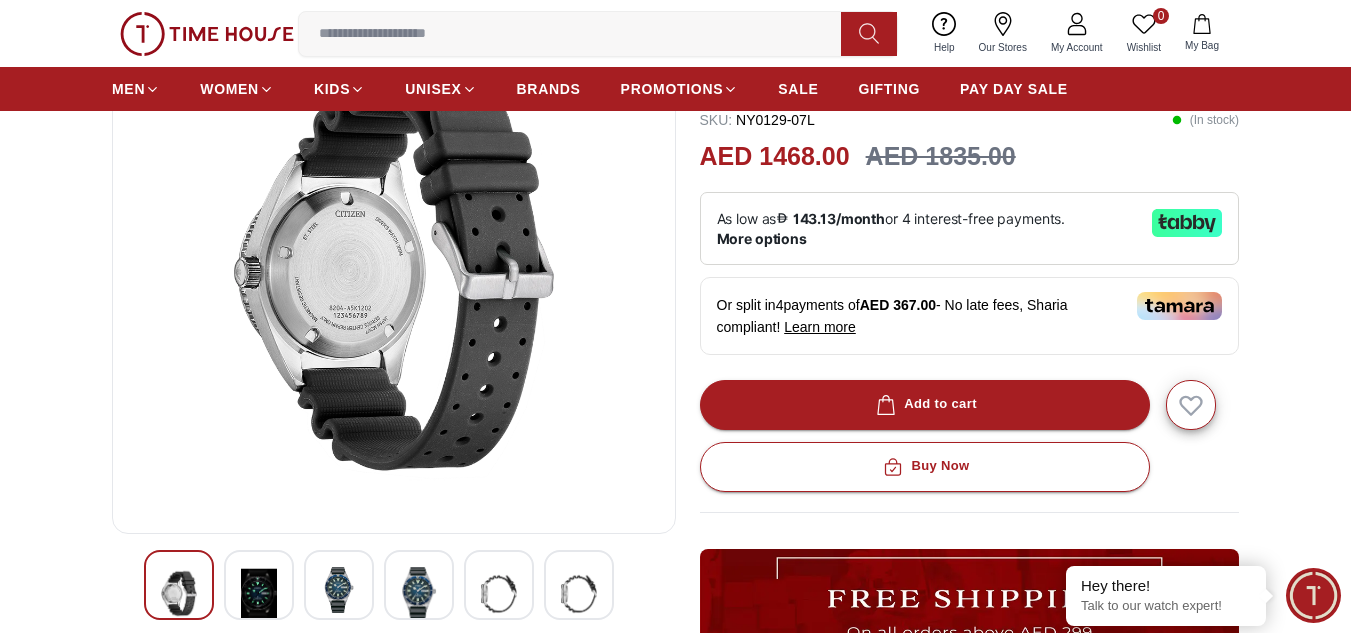 click at bounding box center [259, 594] 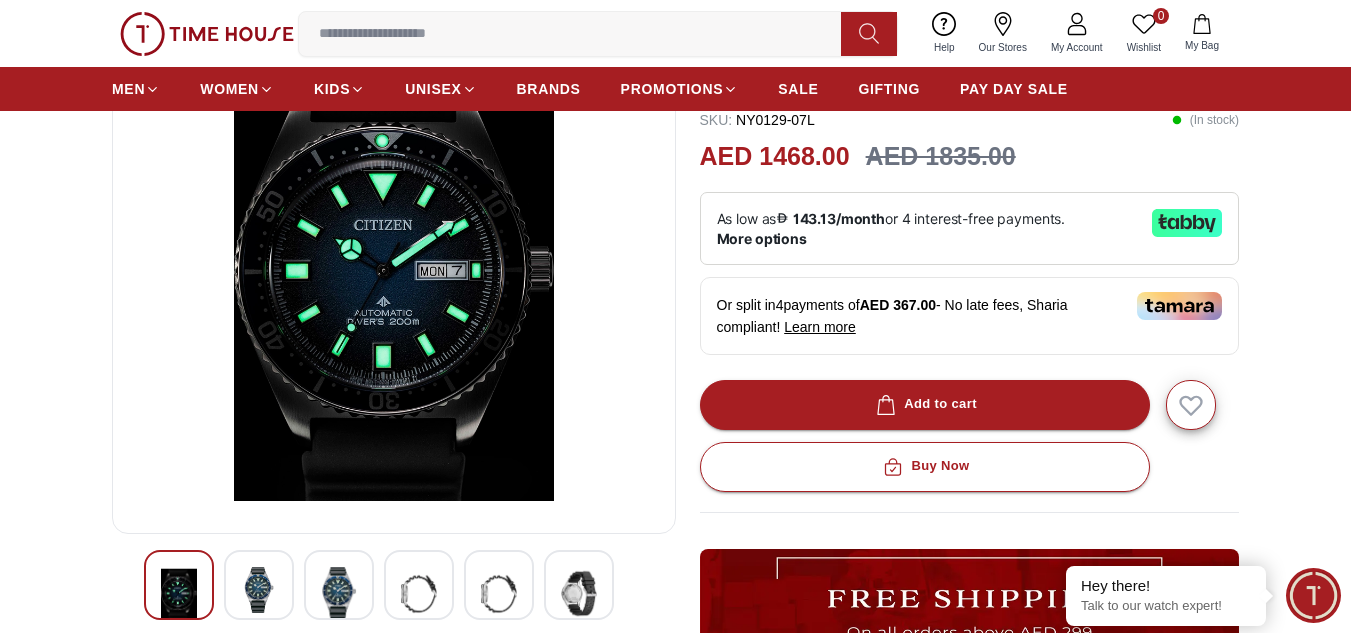 click at bounding box center (259, 590) 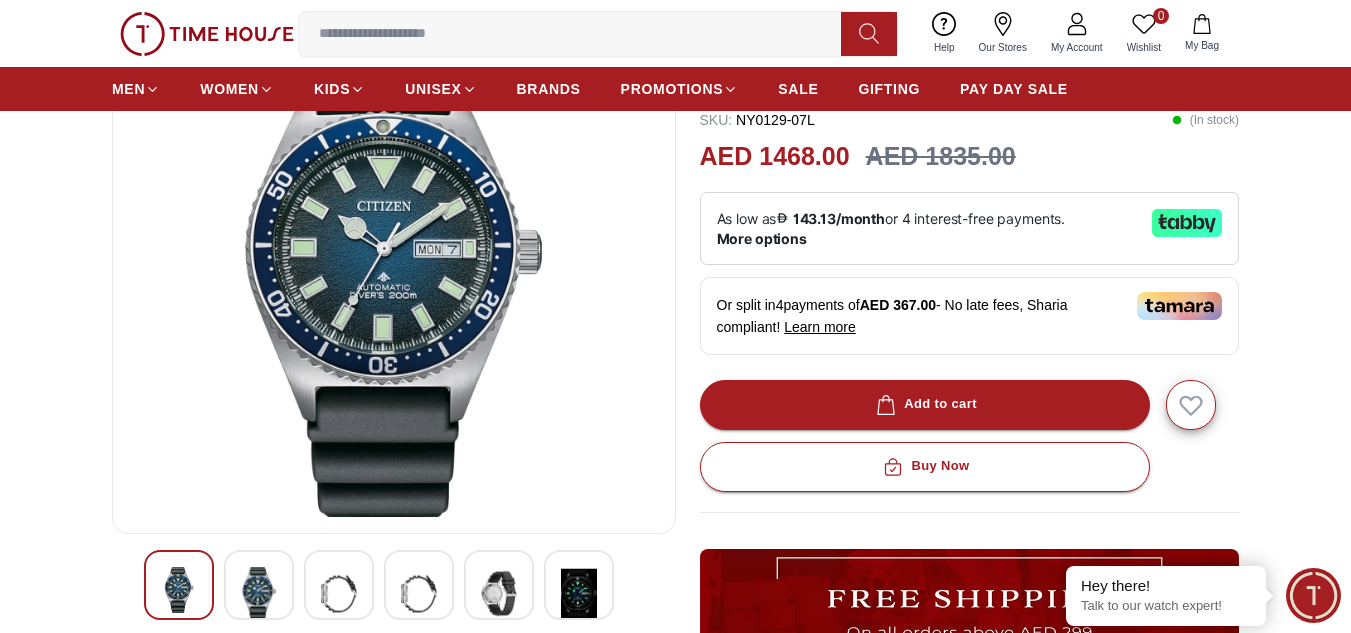 click at bounding box center (259, 594) 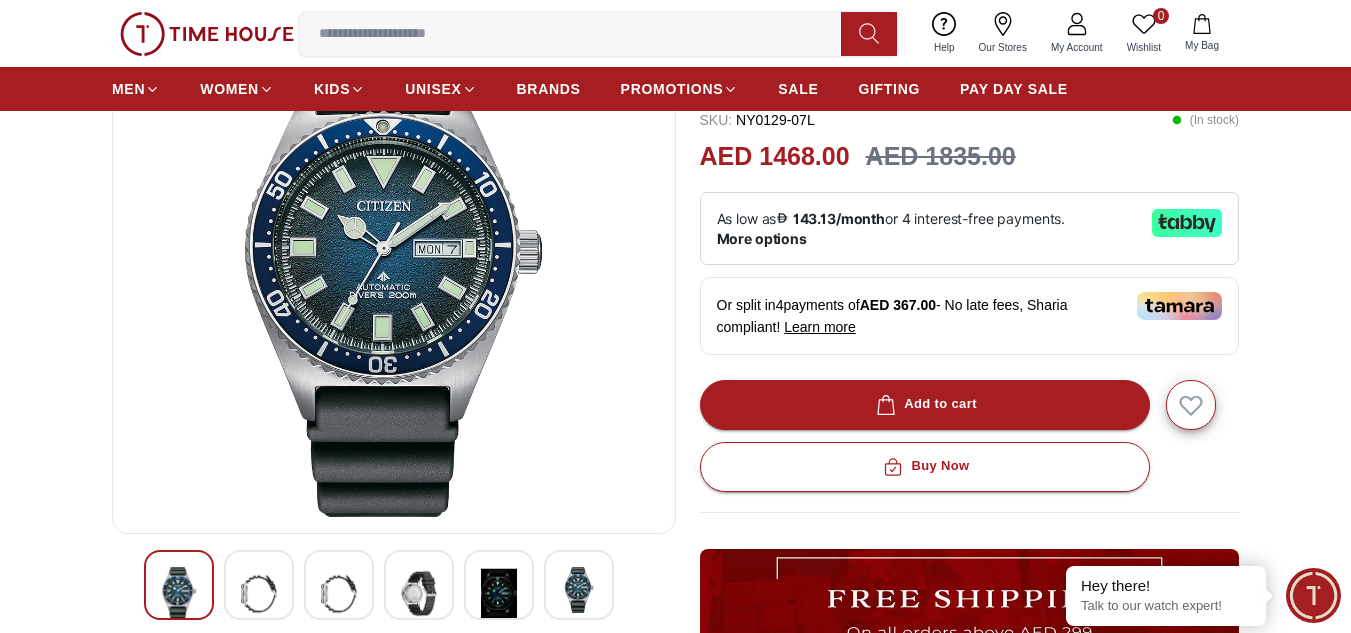 scroll, scrollTop: 100, scrollLeft: 0, axis: vertical 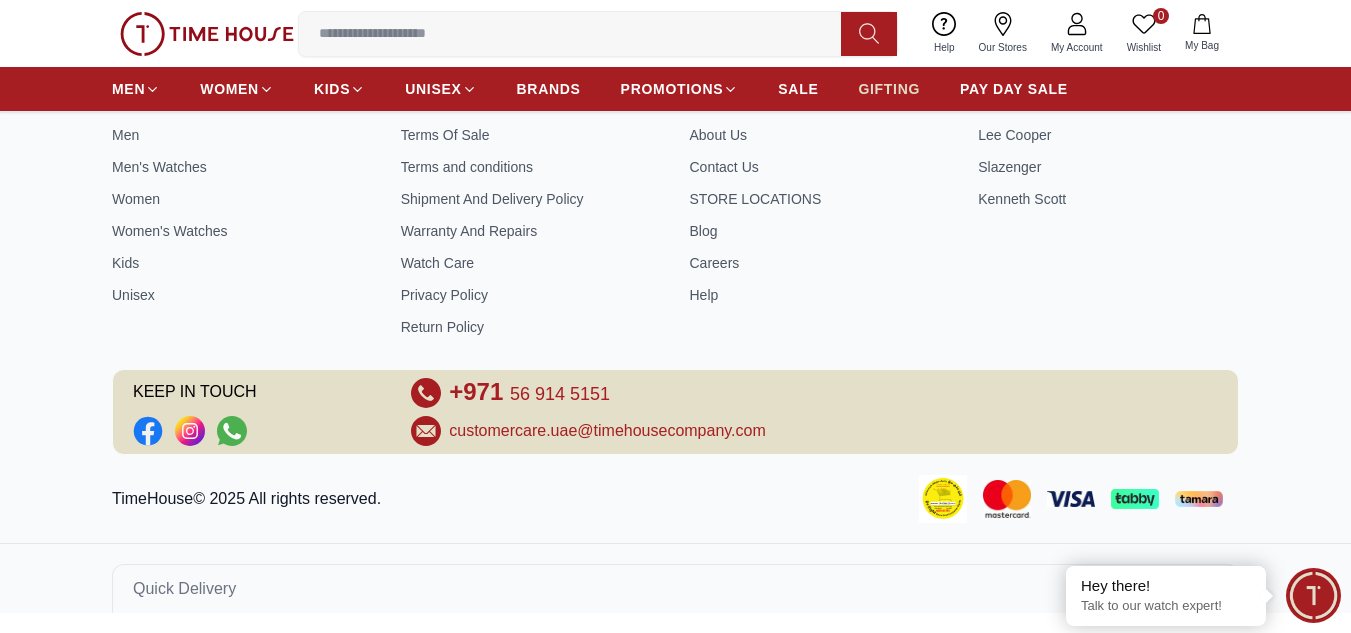 click on "GIFTING" at bounding box center [889, 89] 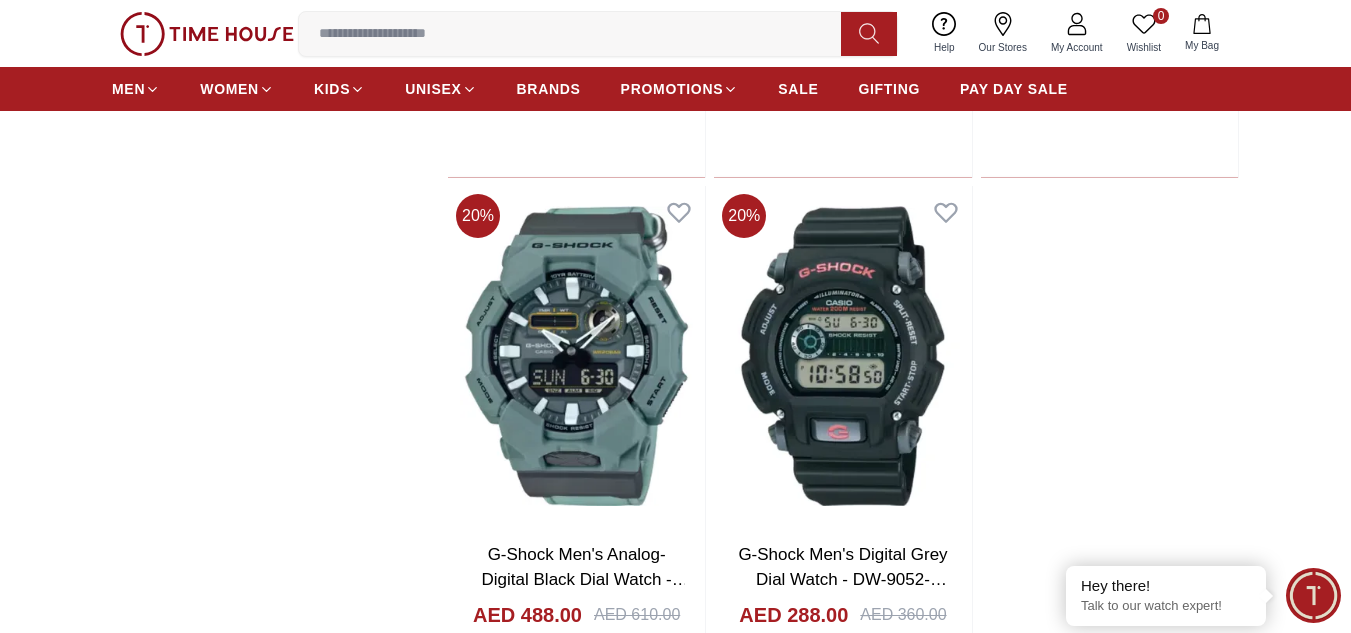 scroll, scrollTop: 4000, scrollLeft: 0, axis: vertical 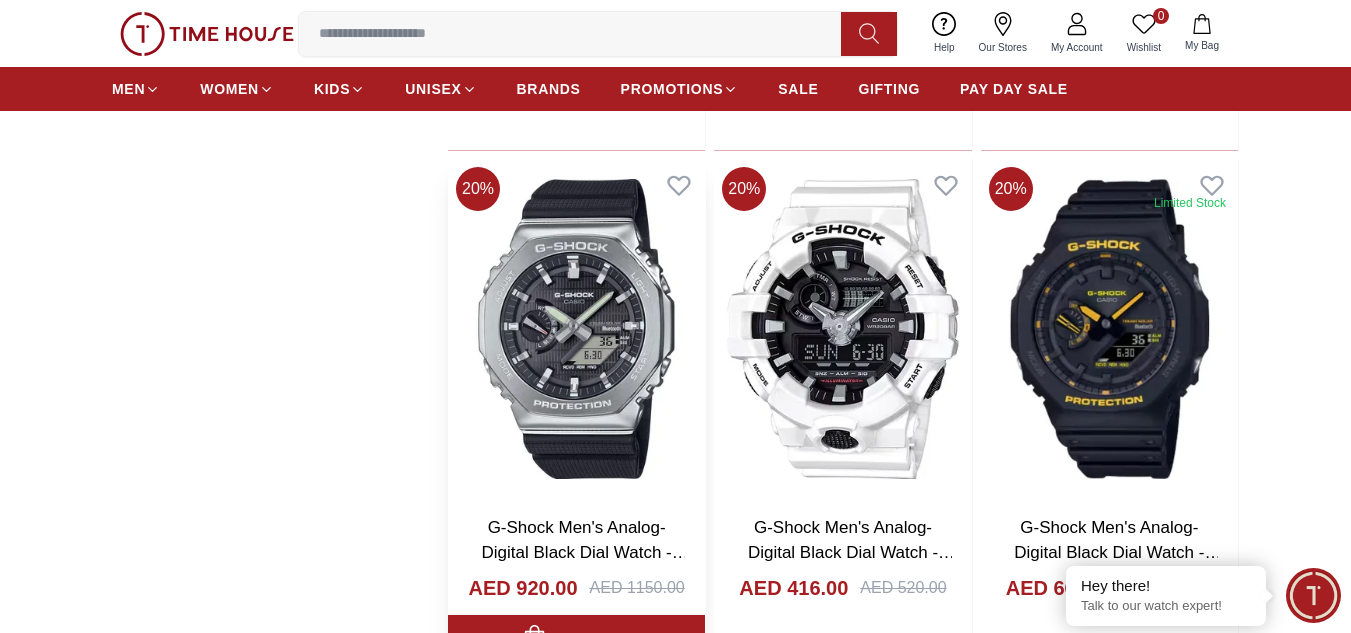 click at bounding box center (576, 329) 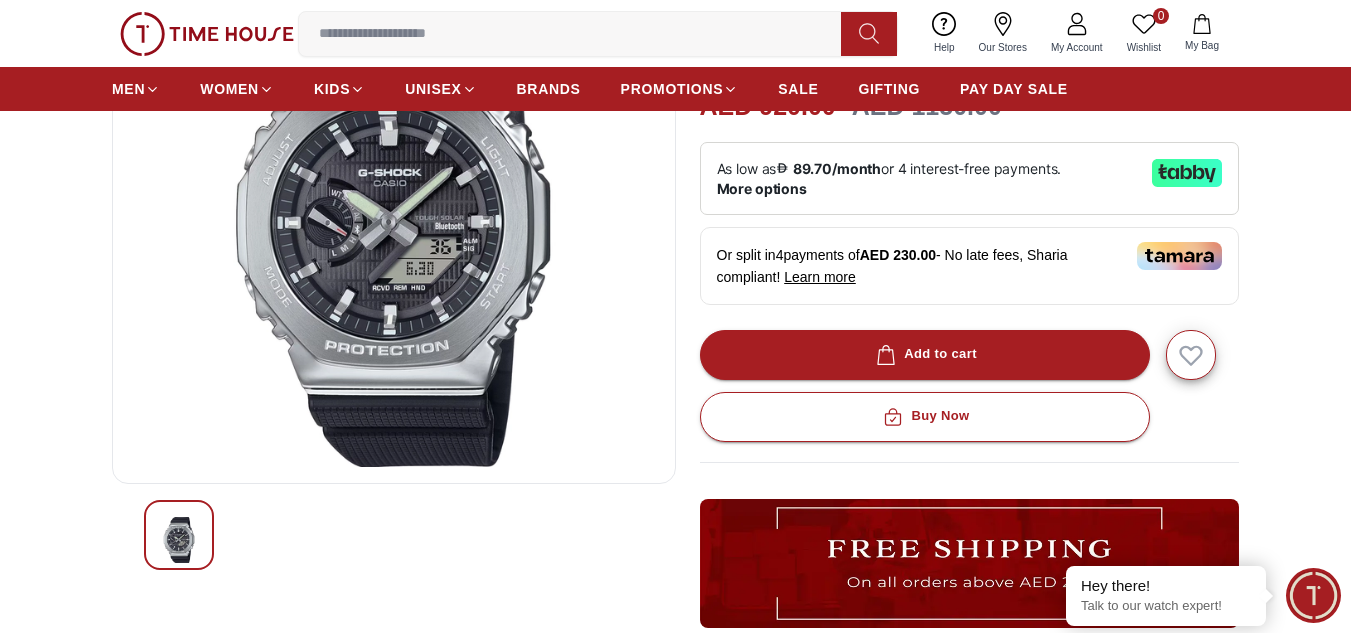 scroll, scrollTop: 100, scrollLeft: 0, axis: vertical 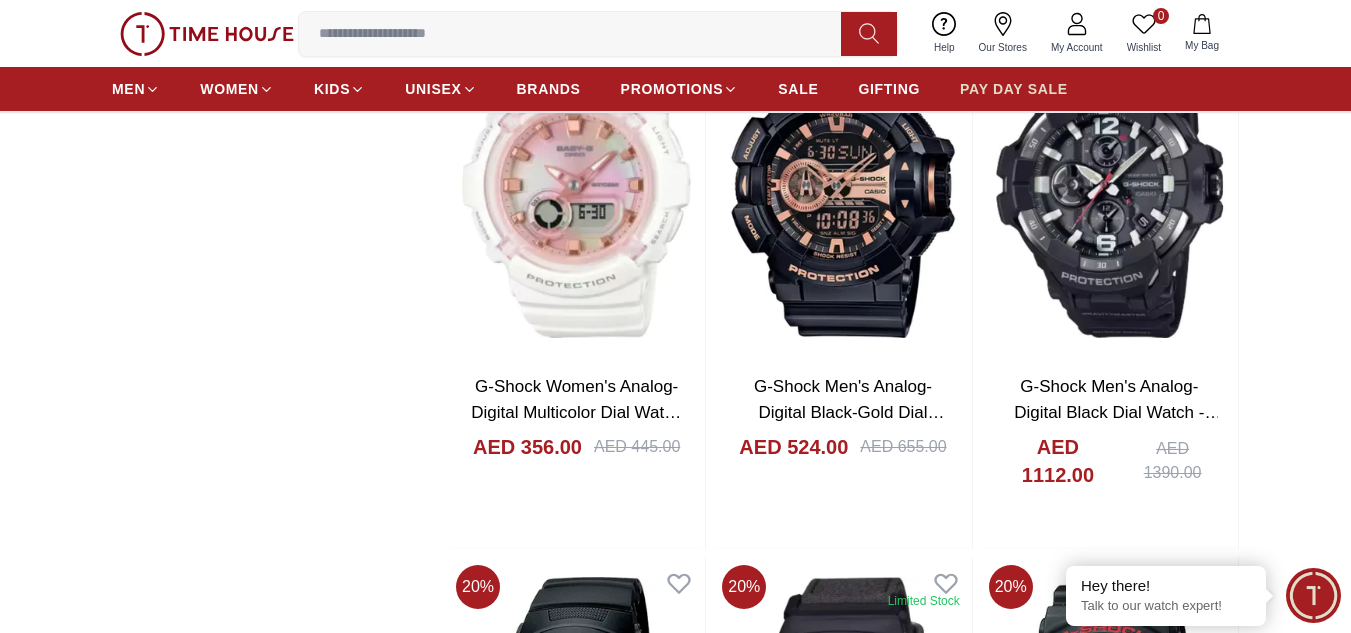 click on "PAY DAY SALE" at bounding box center (1014, 89) 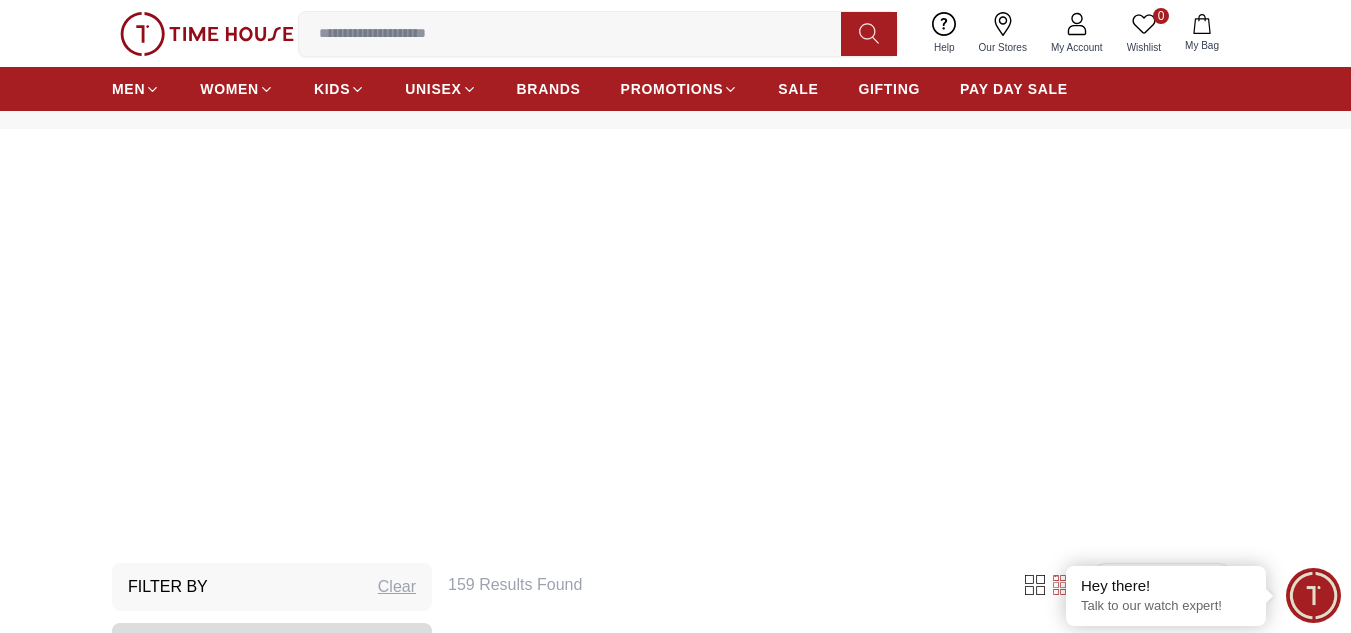 scroll, scrollTop: 0, scrollLeft: 0, axis: both 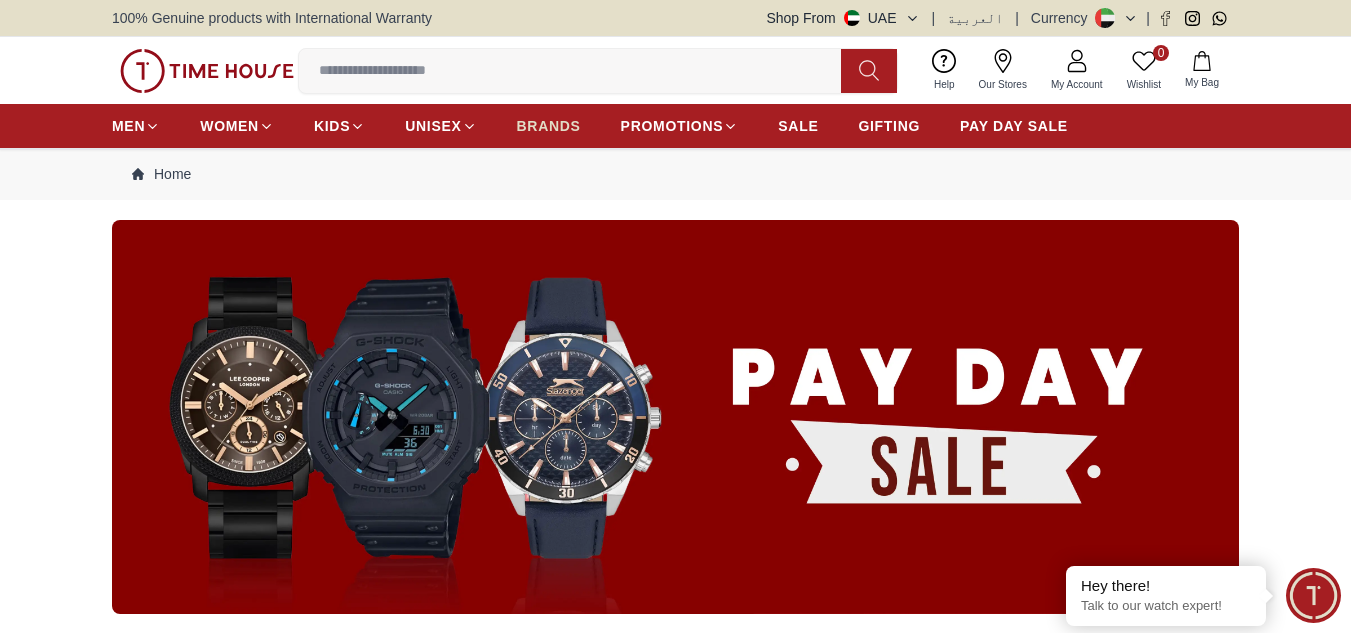 click on "BRANDS" at bounding box center [549, 126] 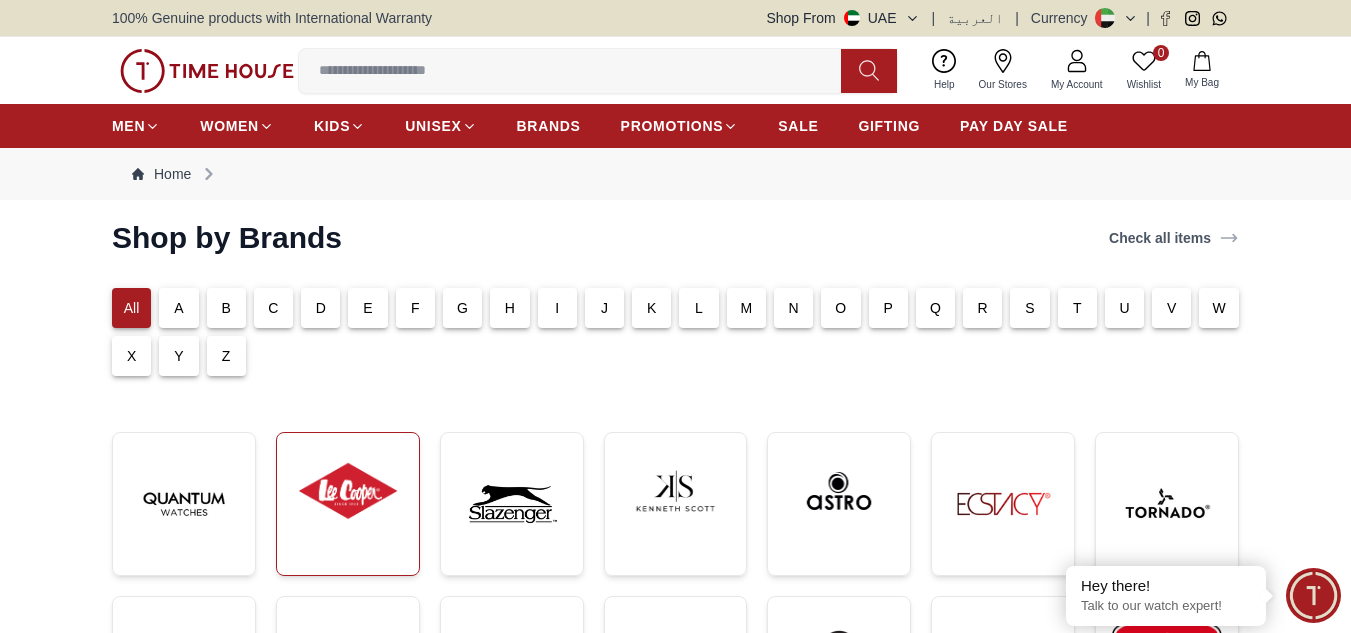 click at bounding box center (348, 491) 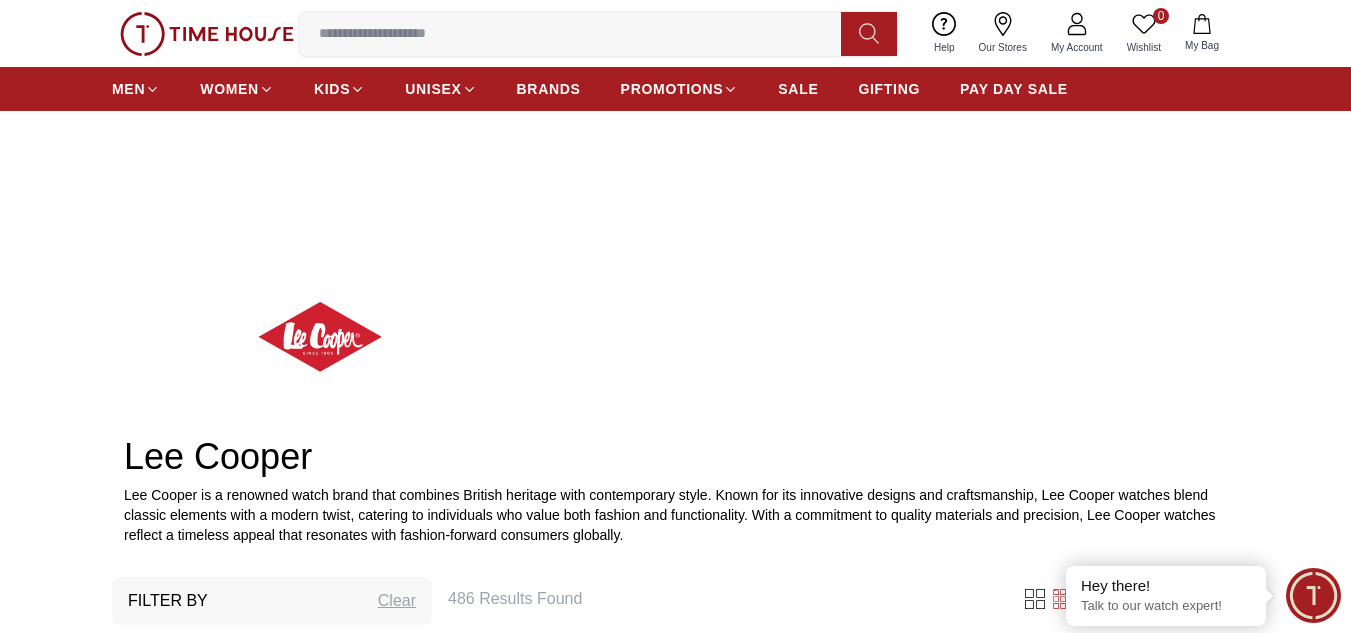 scroll, scrollTop: 600, scrollLeft: 0, axis: vertical 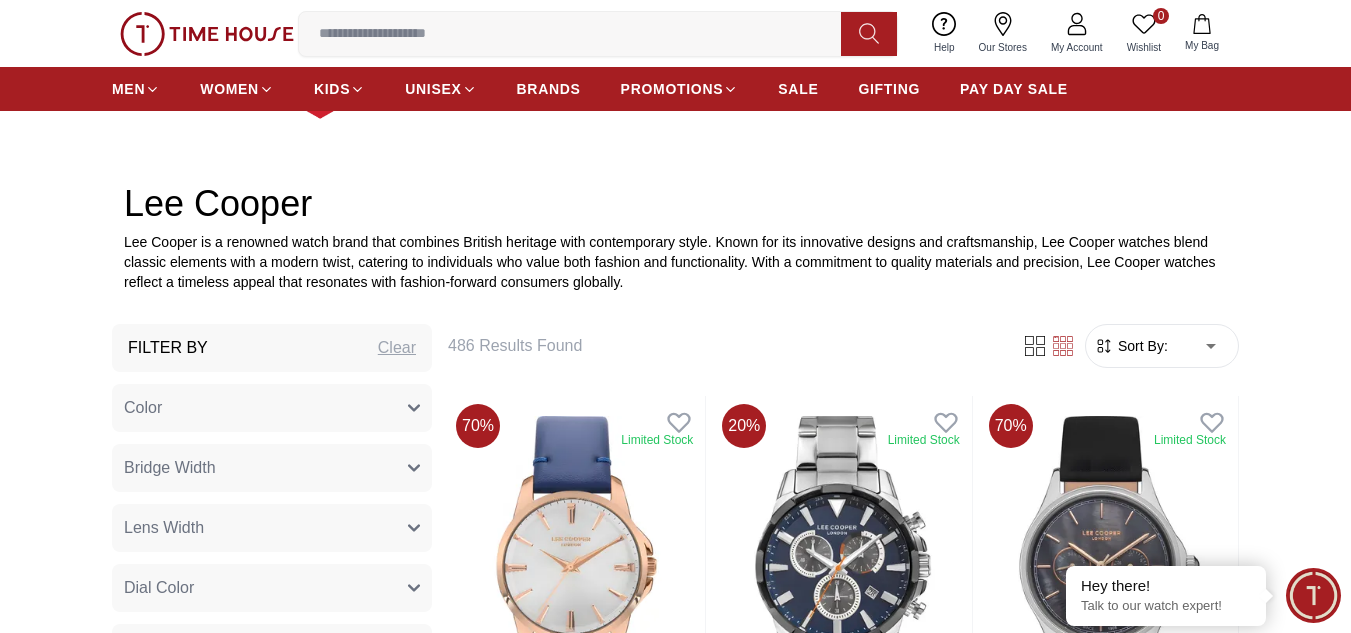 click on "100% Genuine products with International Warranty Shop From UAE | العربية |     Currency    | 0 Wishlist My Bag Help Our Stores My Account 0 Wishlist My Bag MEN WOMEN KIDS UNISEX BRANDS PROMOTIONS SALE GIFTING PAY DAY SALE Home Lee-Cooper Lee Cooper Lee Cooper is a renowned watch brand that combines British heritage with contemporary style. Known for its innovative designs and craftsmanship, Lee Cooper watches blend classic elements with a modern twist, catering to individuals who value both fashion and functionality. With a commitment to quality materials and precision, Lee Cooper watches reflect a timeless appeal that resonates with fashion-forward consumers globally.    Filter By Clear Color Black Green Blue Red Dark Blue Silver Silver / Black Rose Gold Grey White Mop Silver / Silver Dark Blue / Silver Silver / Gold Silver / Rose Gold Black / Black Yellow Brown White Mop / Silver Blue / Rose Gold Pink Green /Silver Purple Silver Silver Silver / Blue Bridge Width 19 mm 21 mm 22 mm -2 mm 1" at bounding box center (675, 2081) 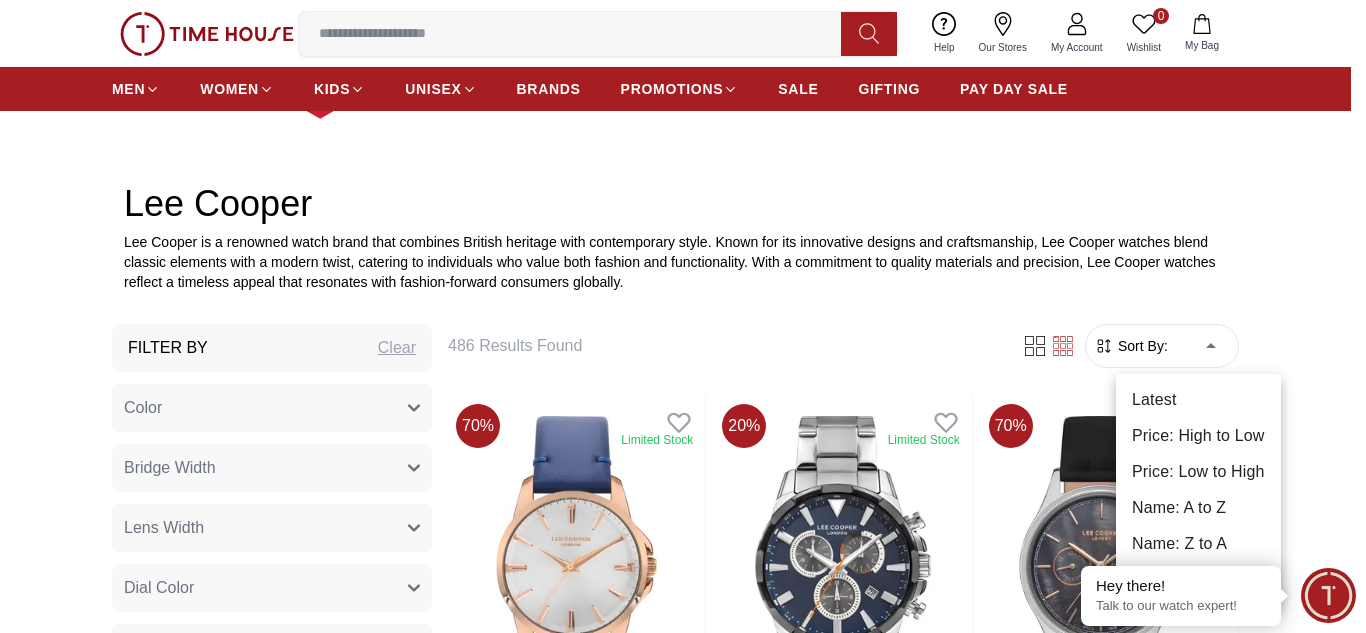 click on "Price: High to Low" at bounding box center (1198, 436) 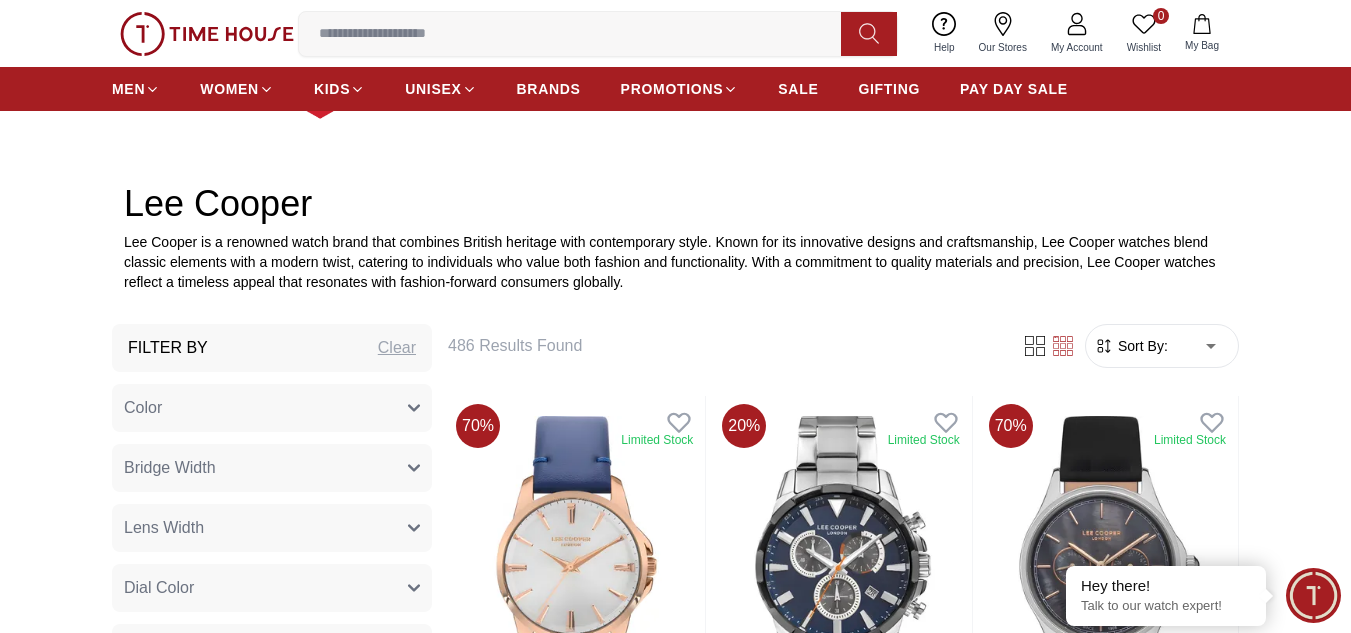 type on "*" 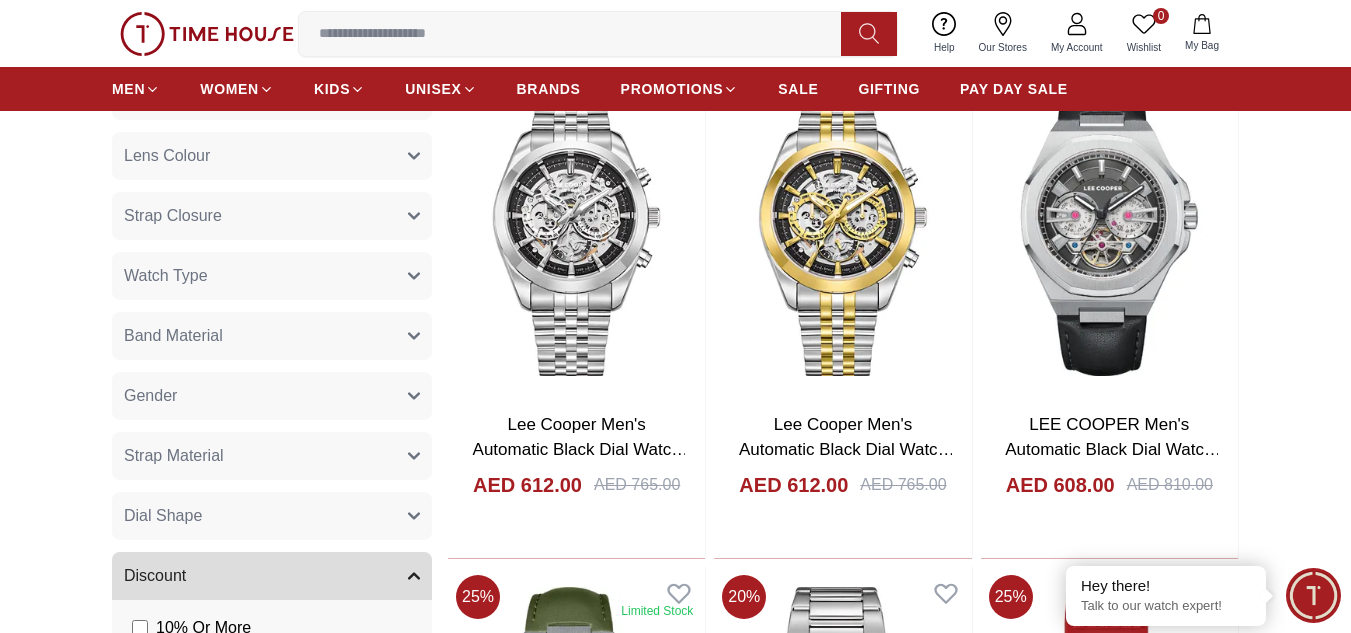 scroll, scrollTop: 1500, scrollLeft: 0, axis: vertical 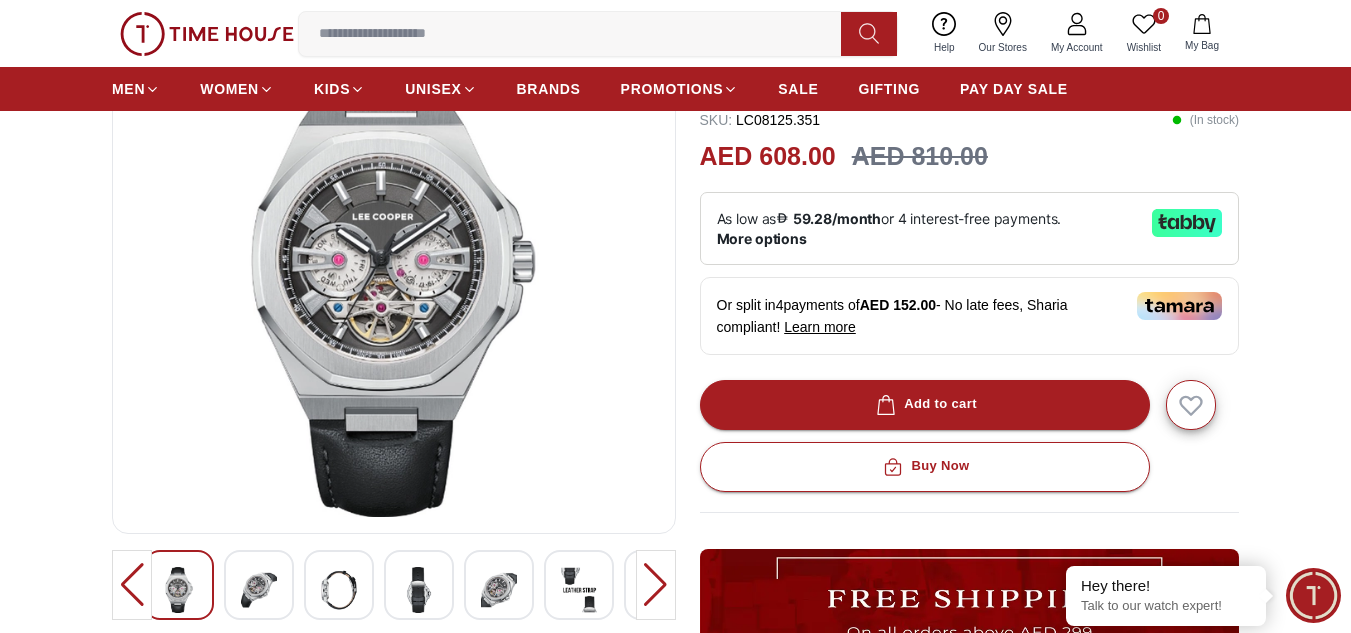 click at bounding box center [259, 590] 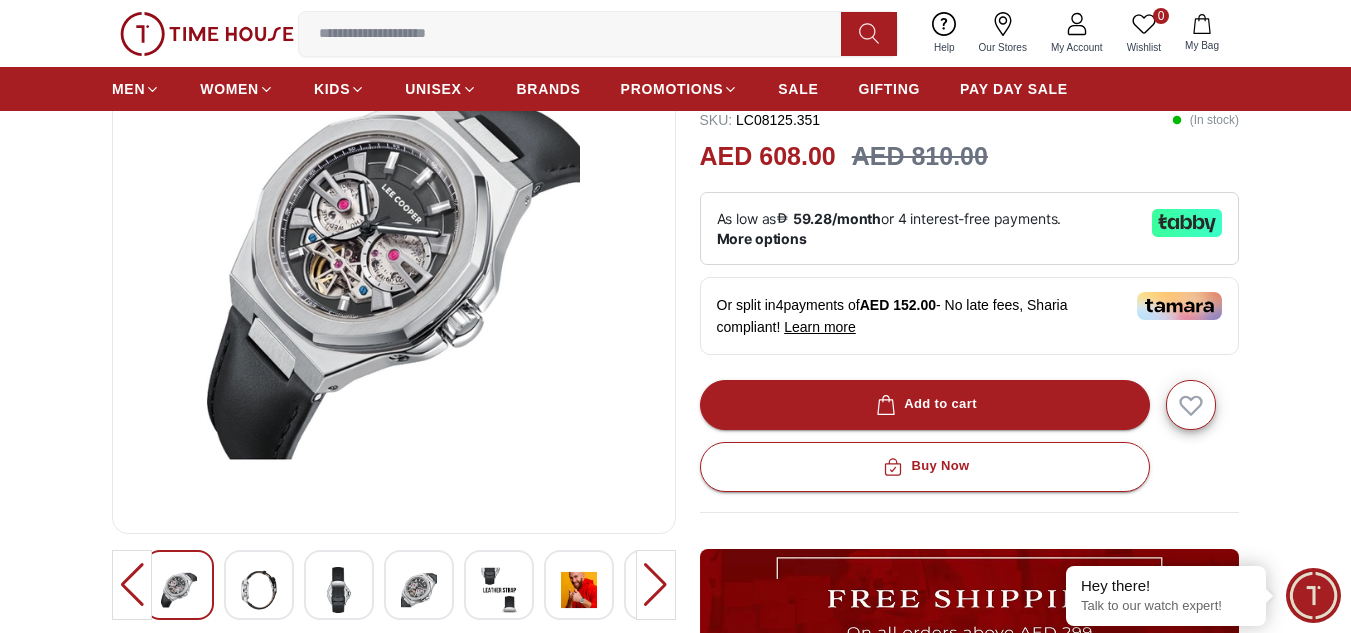click at bounding box center (339, 590) 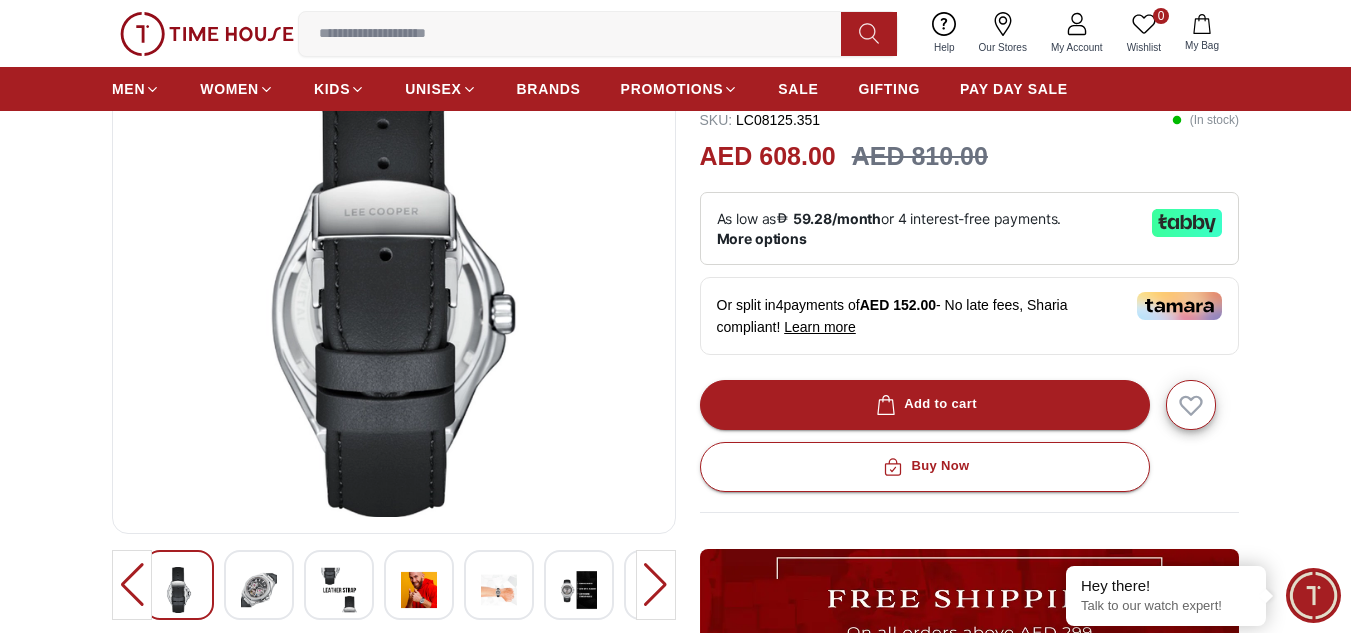 click at bounding box center [259, 590] 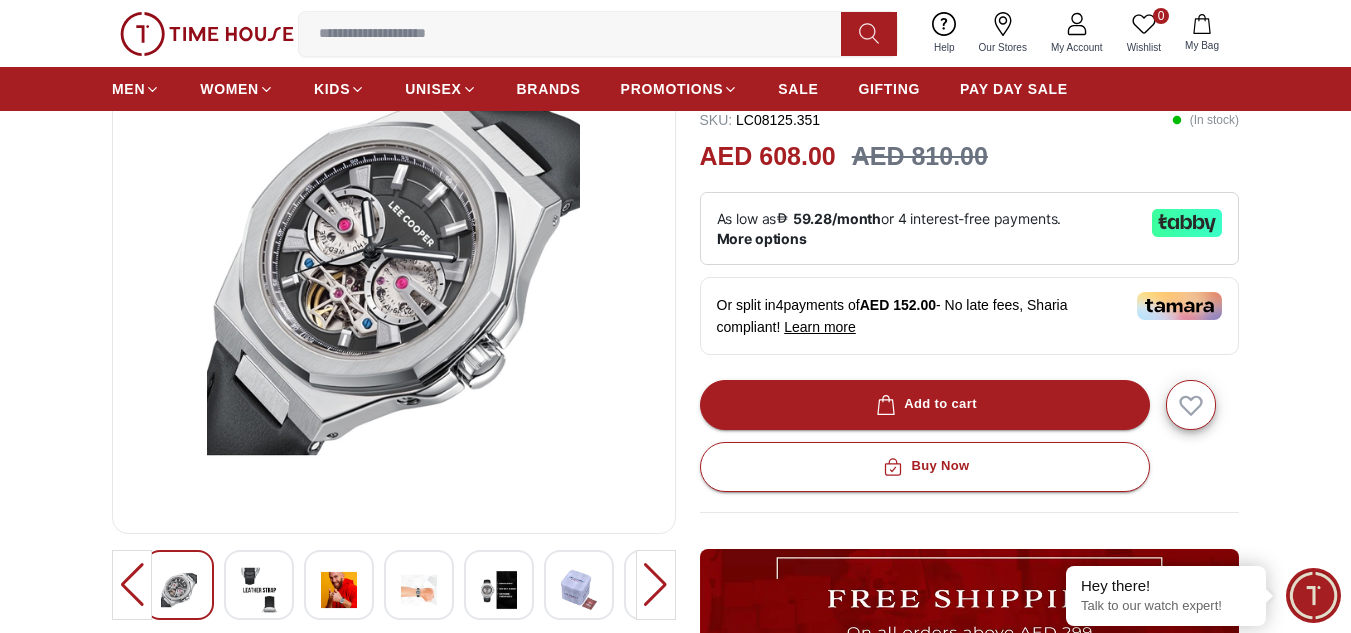 click at bounding box center (259, 590) 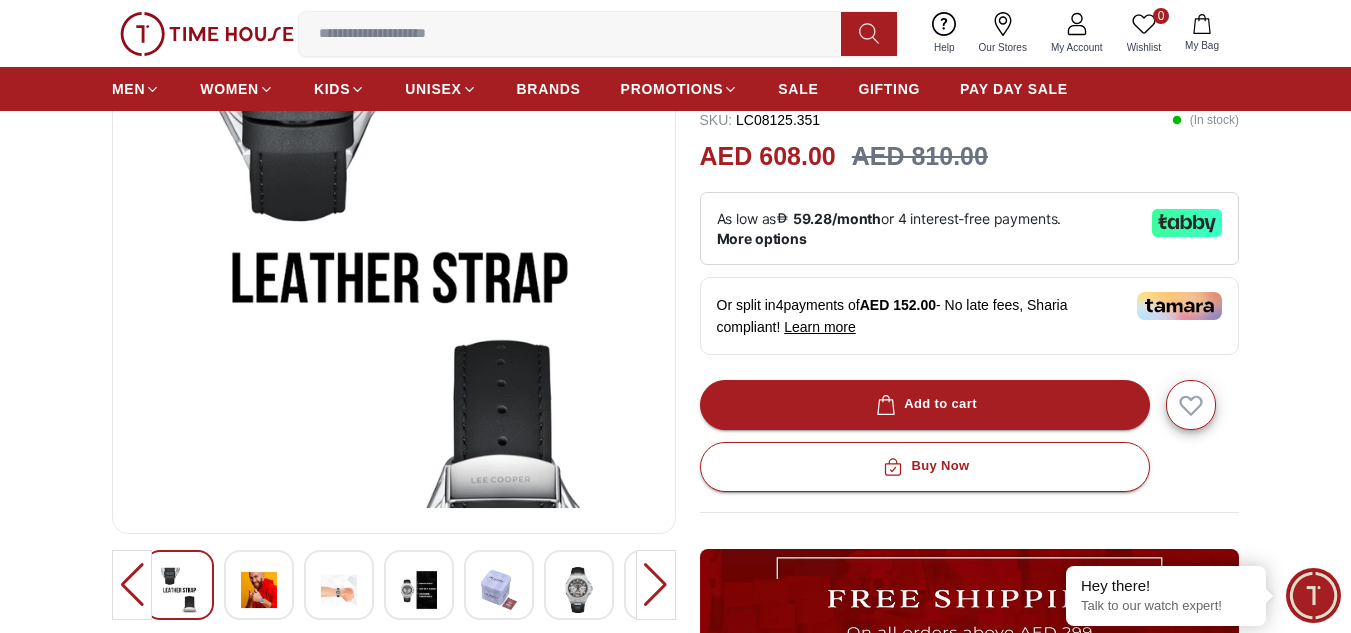 click at bounding box center [259, 590] 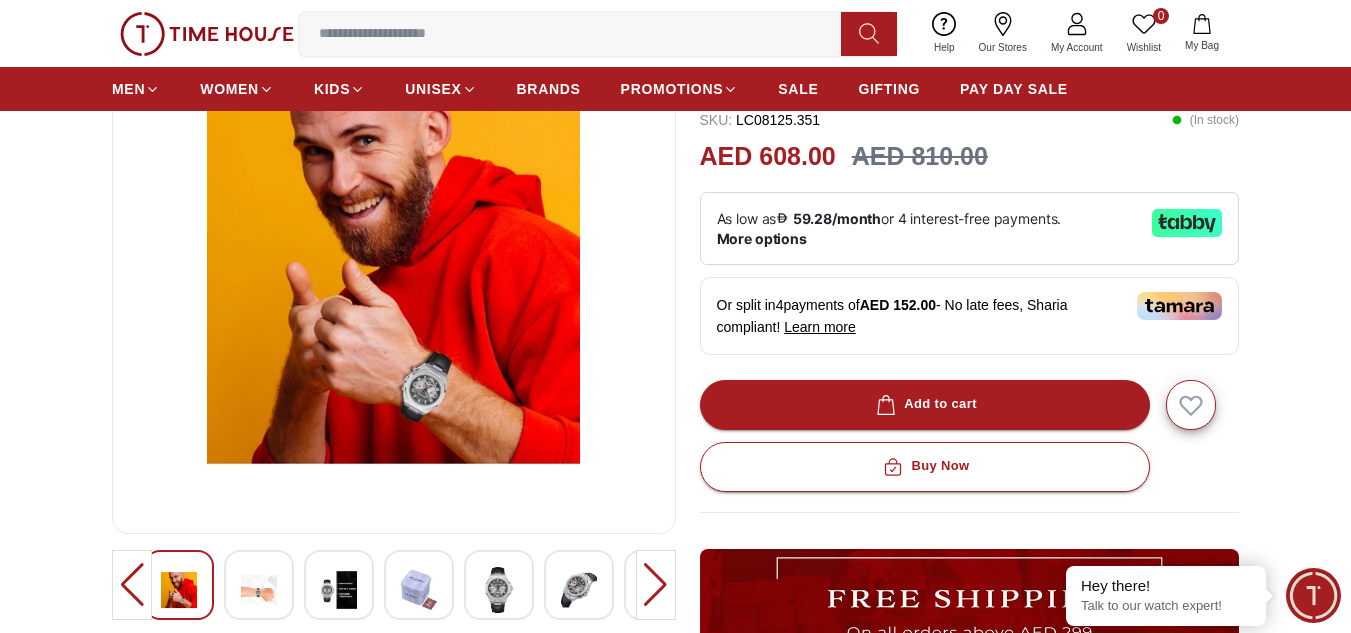 click at bounding box center [259, 590] 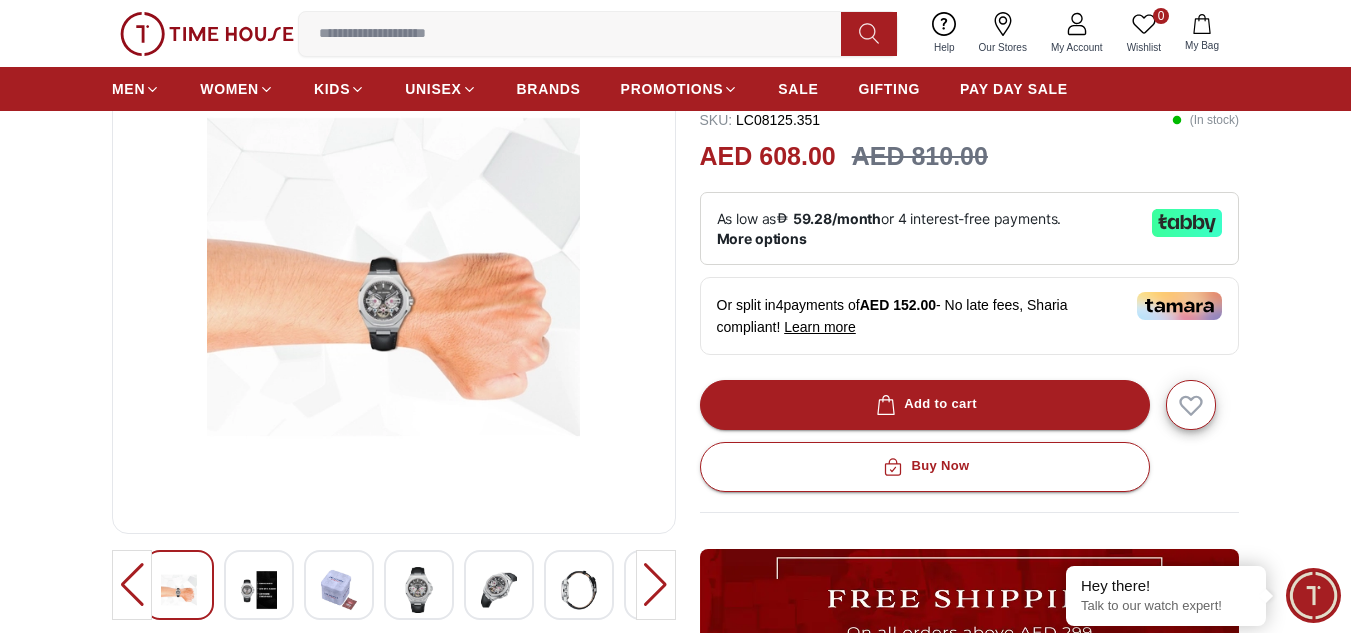 click at bounding box center [259, 590] 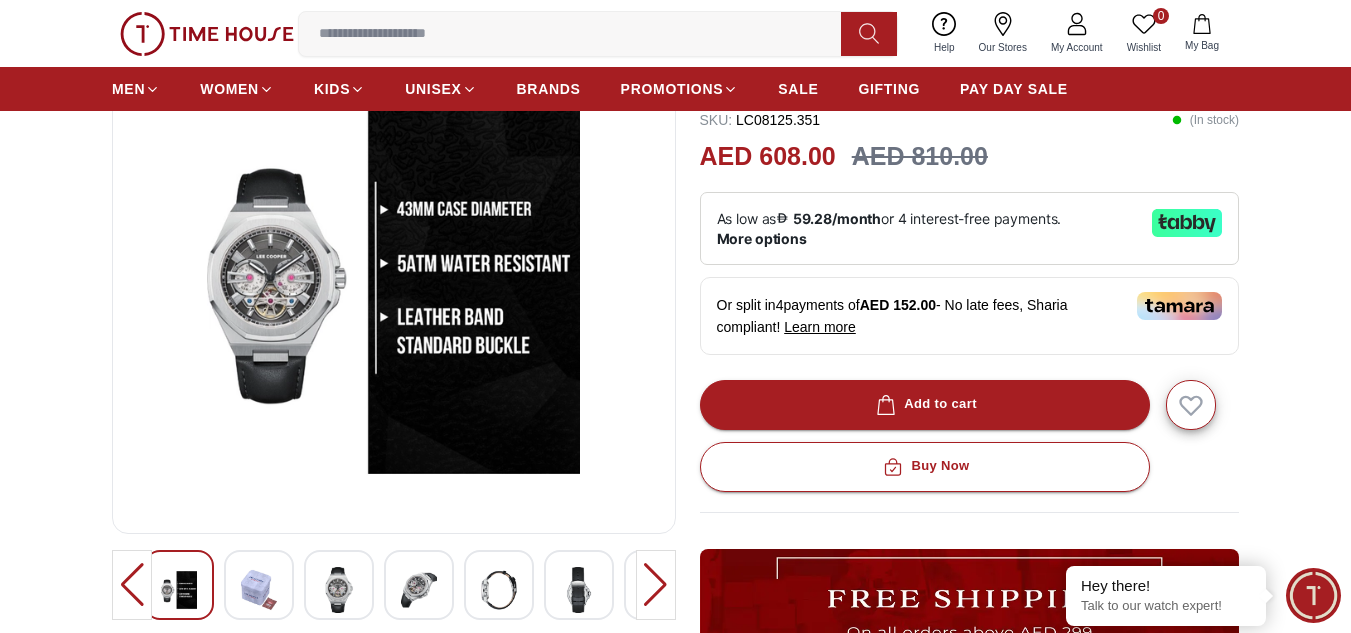 click at bounding box center (259, 590) 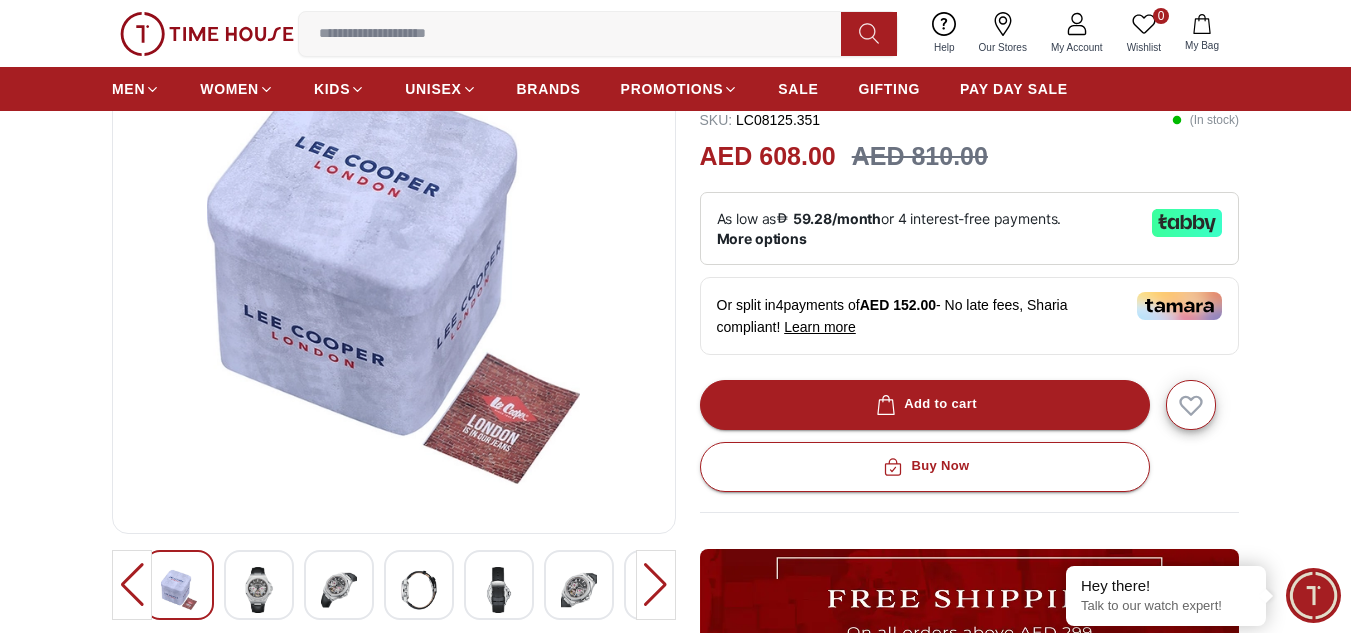 click at bounding box center [259, 590] 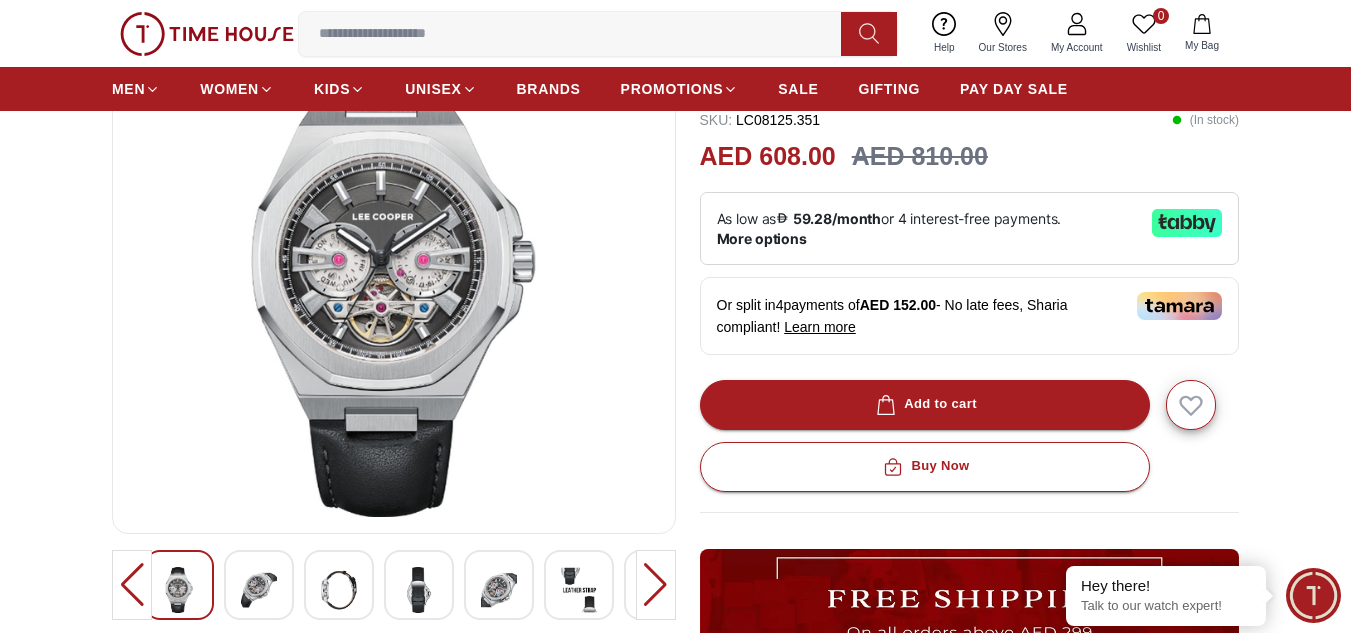 click at bounding box center (259, 590) 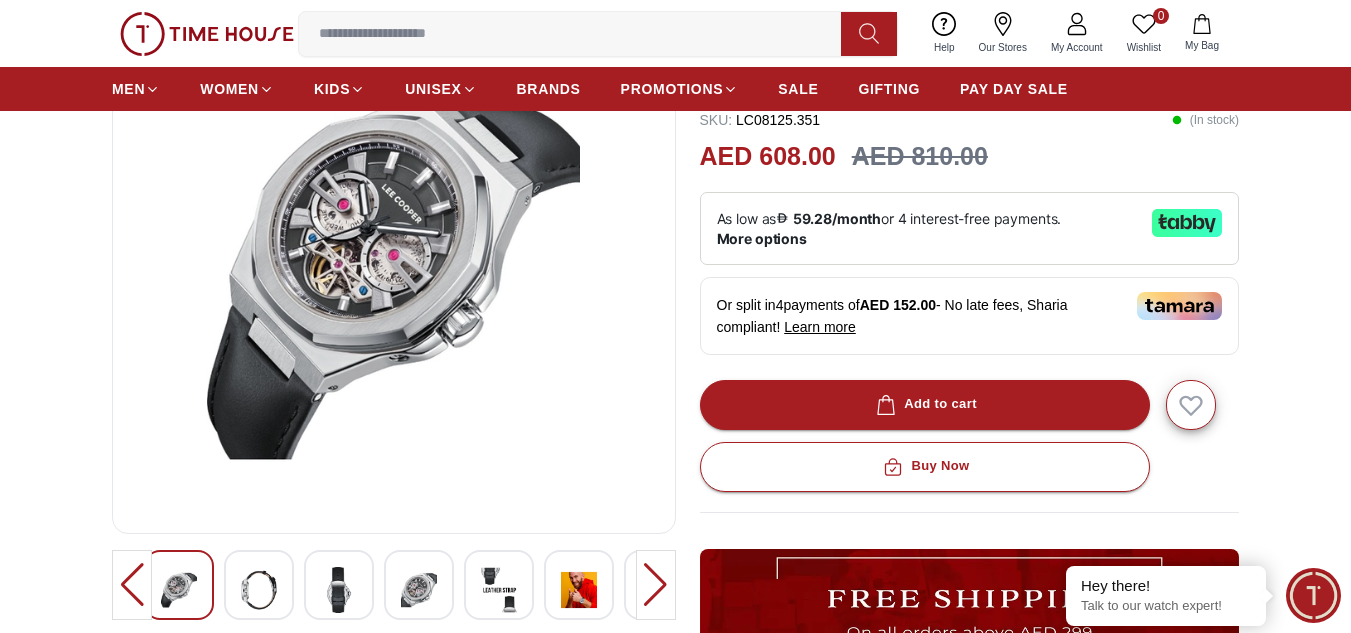 click at bounding box center [259, 590] 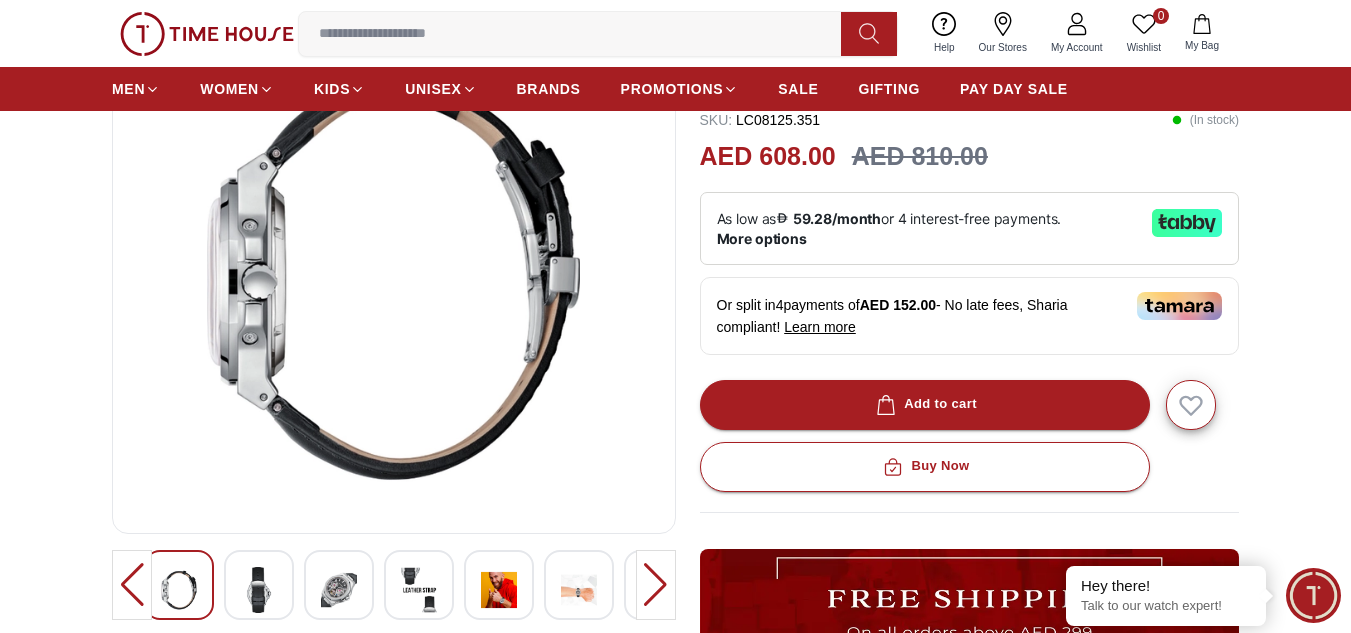 click at bounding box center [339, 590] 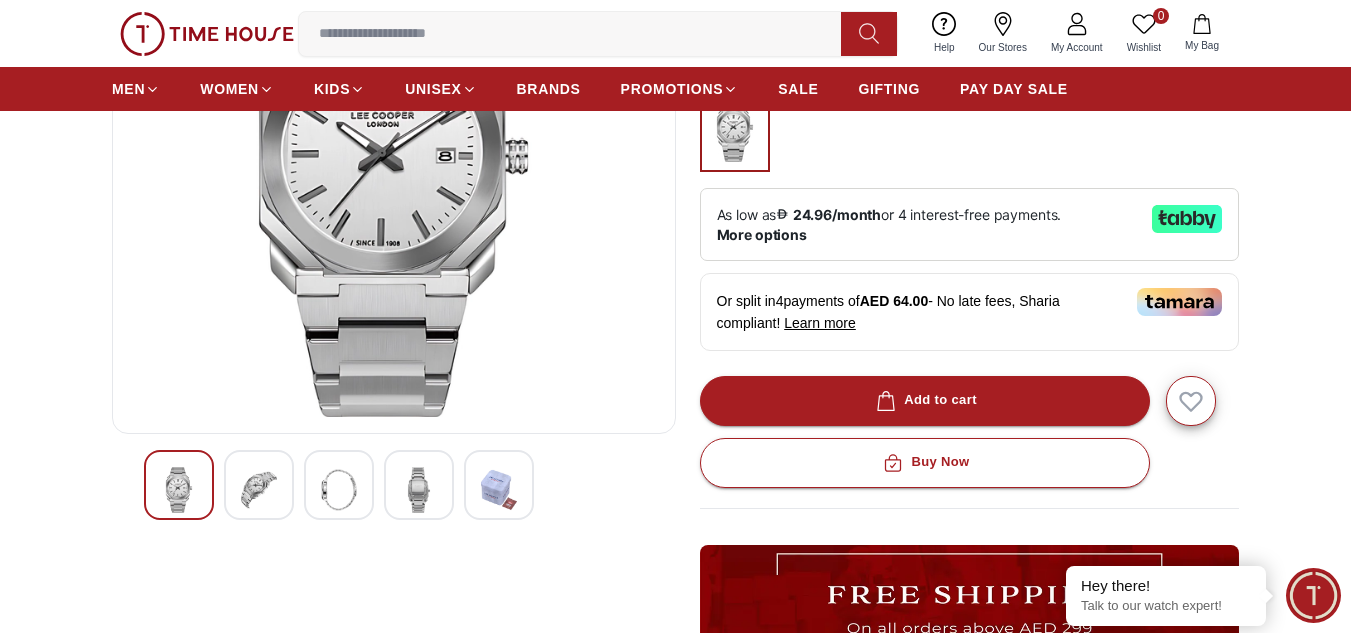 scroll, scrollTop: 400, scrollLeft: 0, axis: vertical 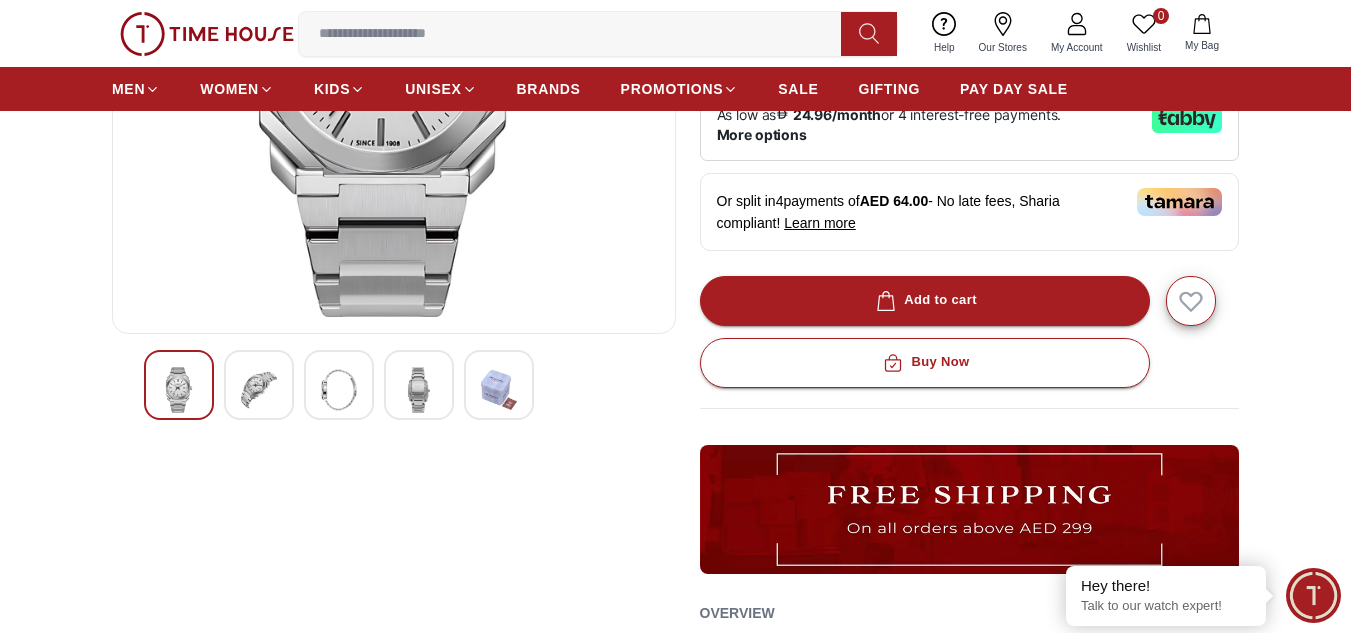 click at bounding box center (259, 390) 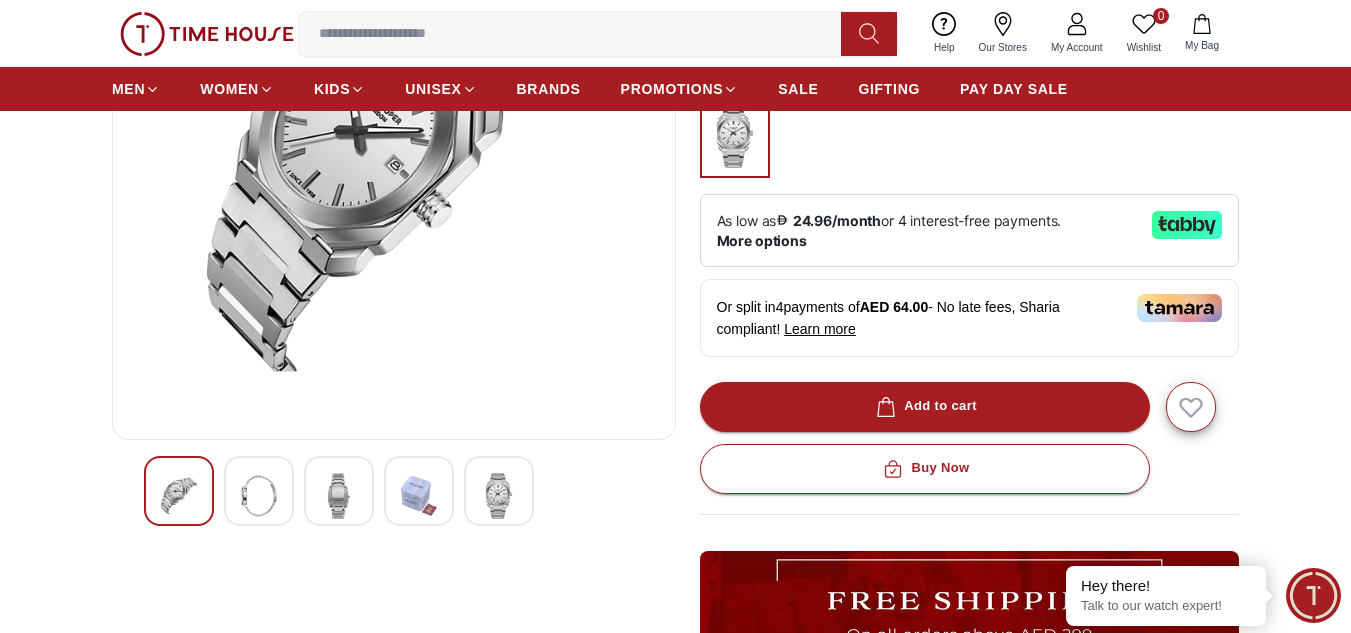 scroll, scrollTop: 500, scrollLeft: 0, axis: vertical 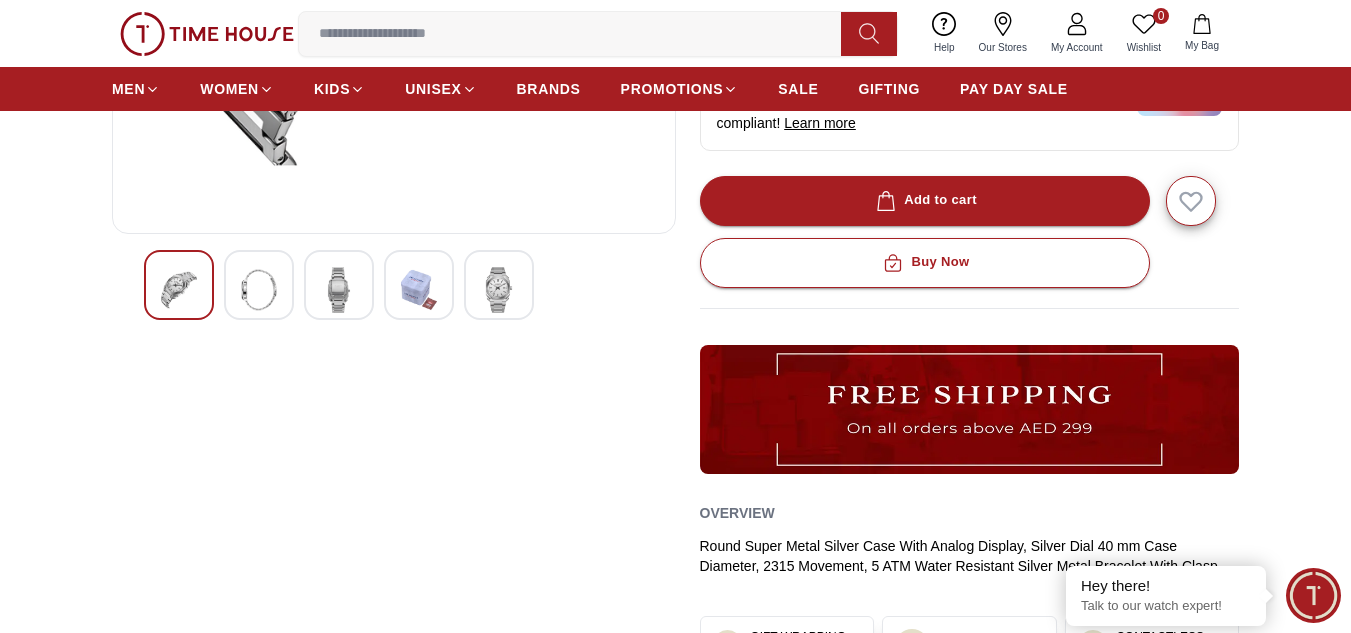 click at bounding box center (339, 285) 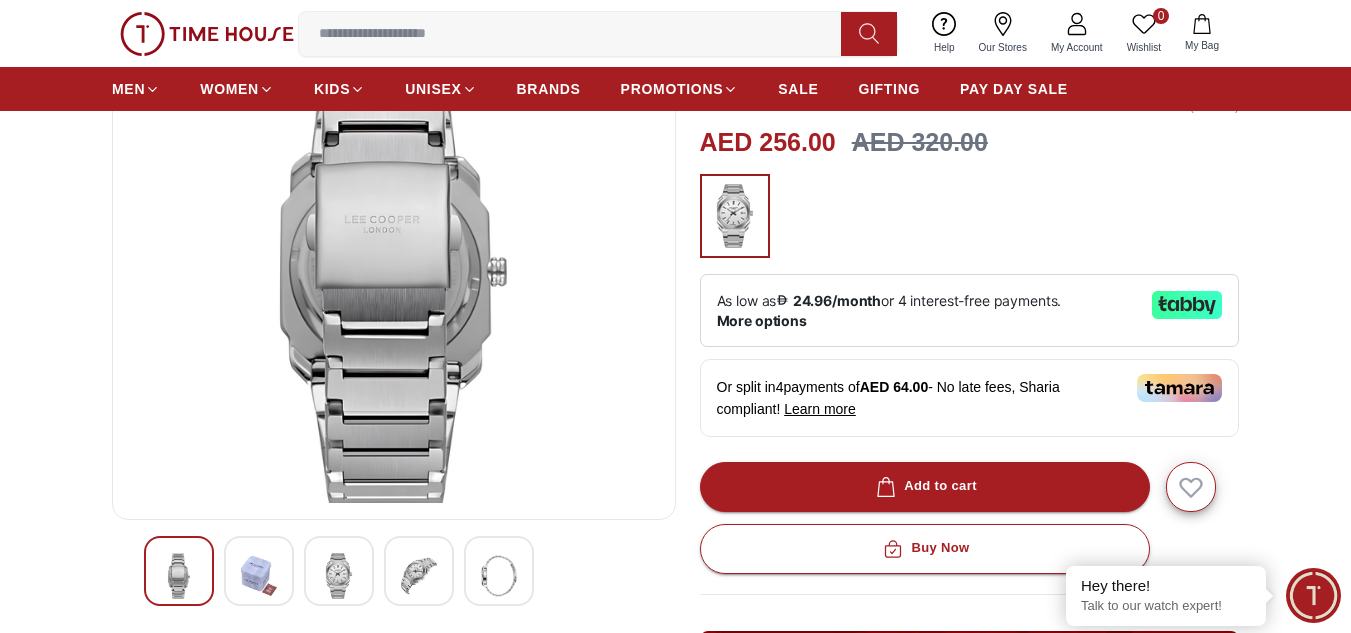 scroll, scrollTop: 300, scrollLeft: 0, axis: vertical 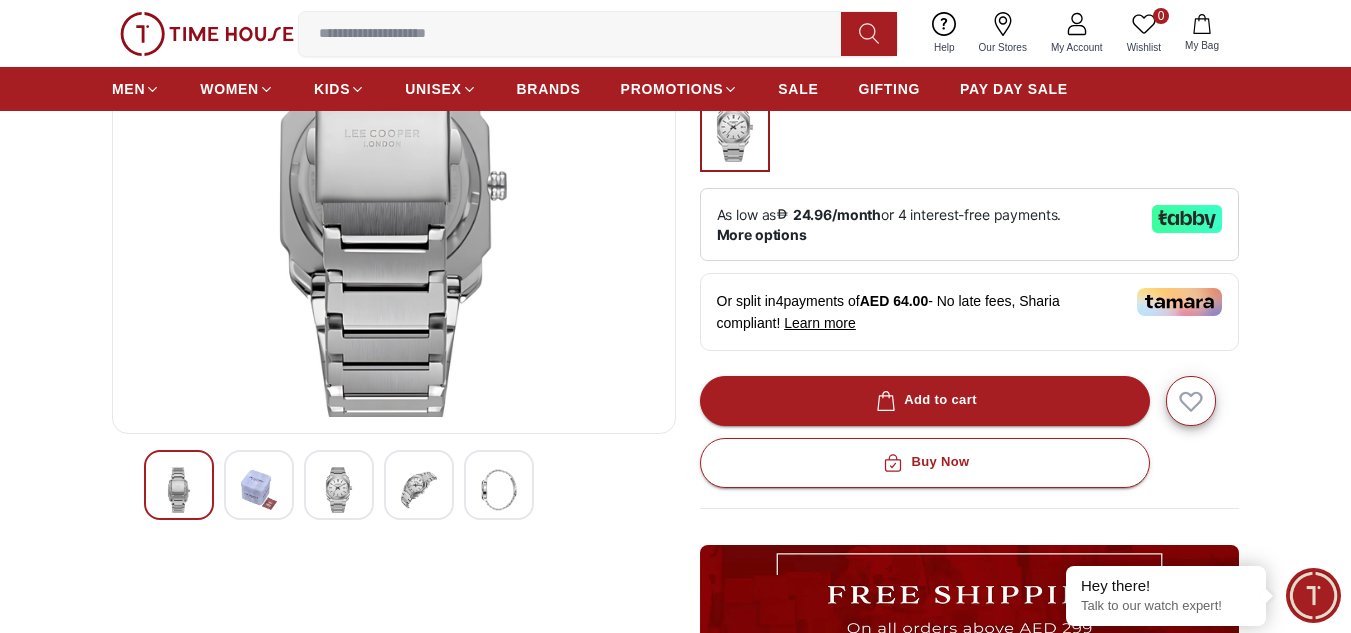 click at bounding box center (419, 485) 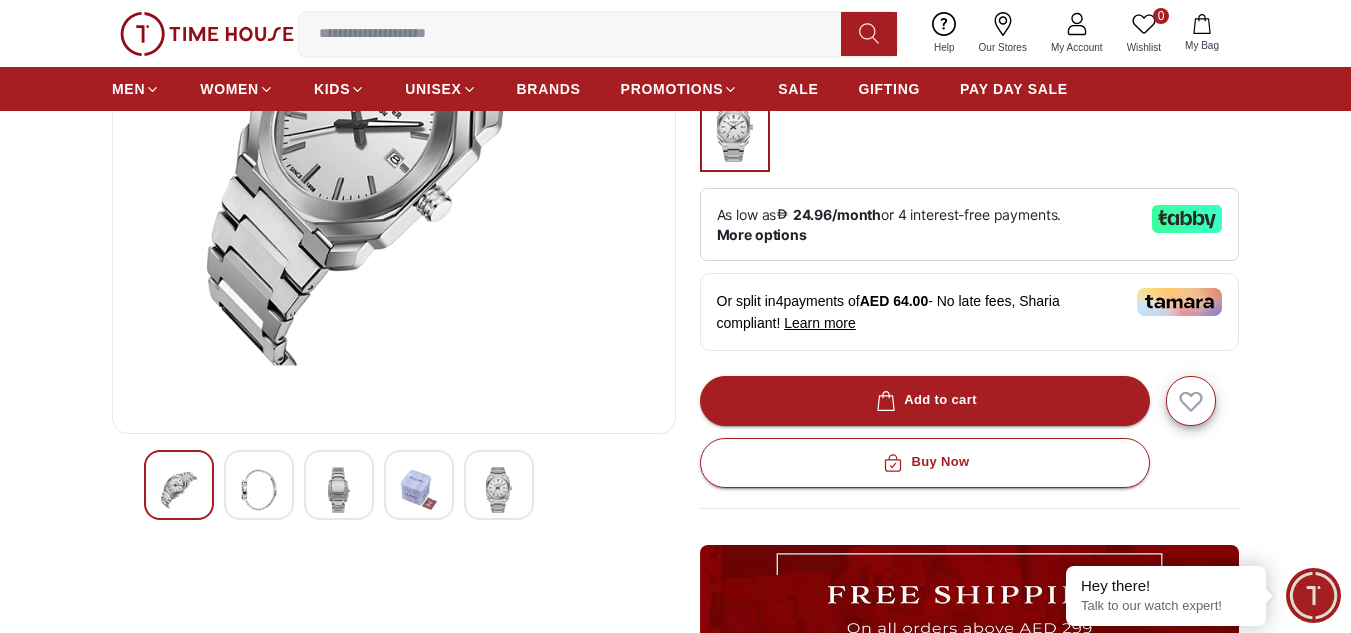 click at bounding box center (259, 490) 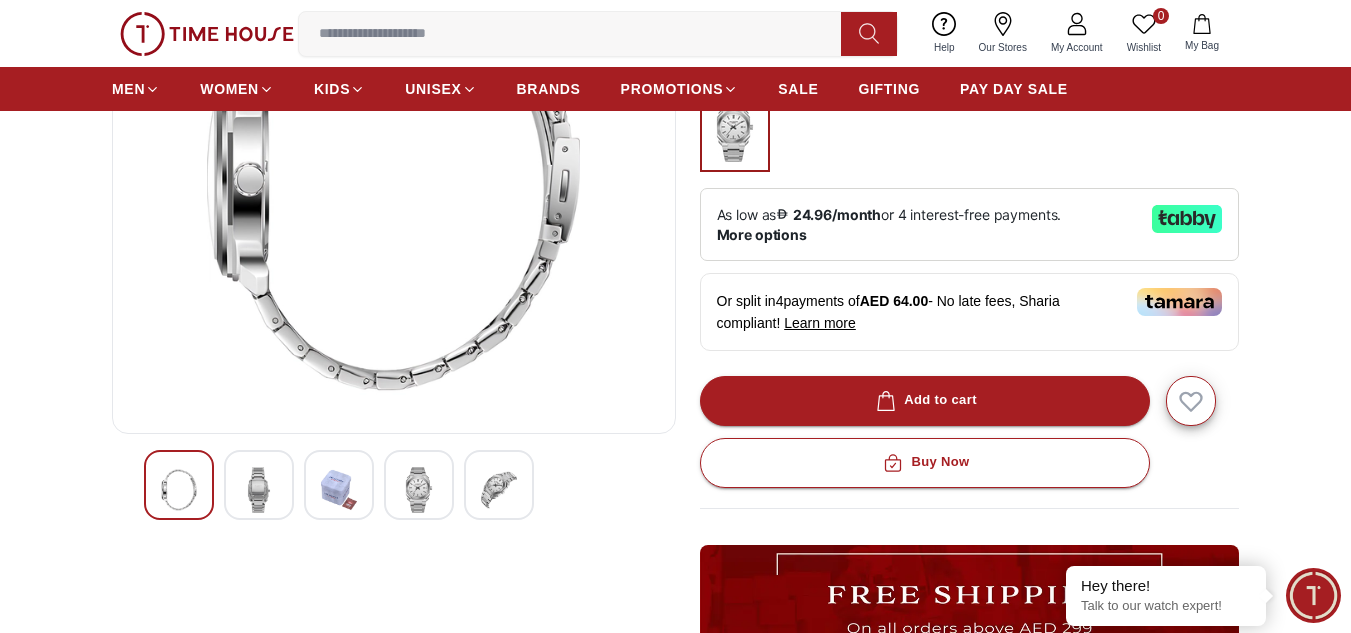 click at bounding box center (259, 490) 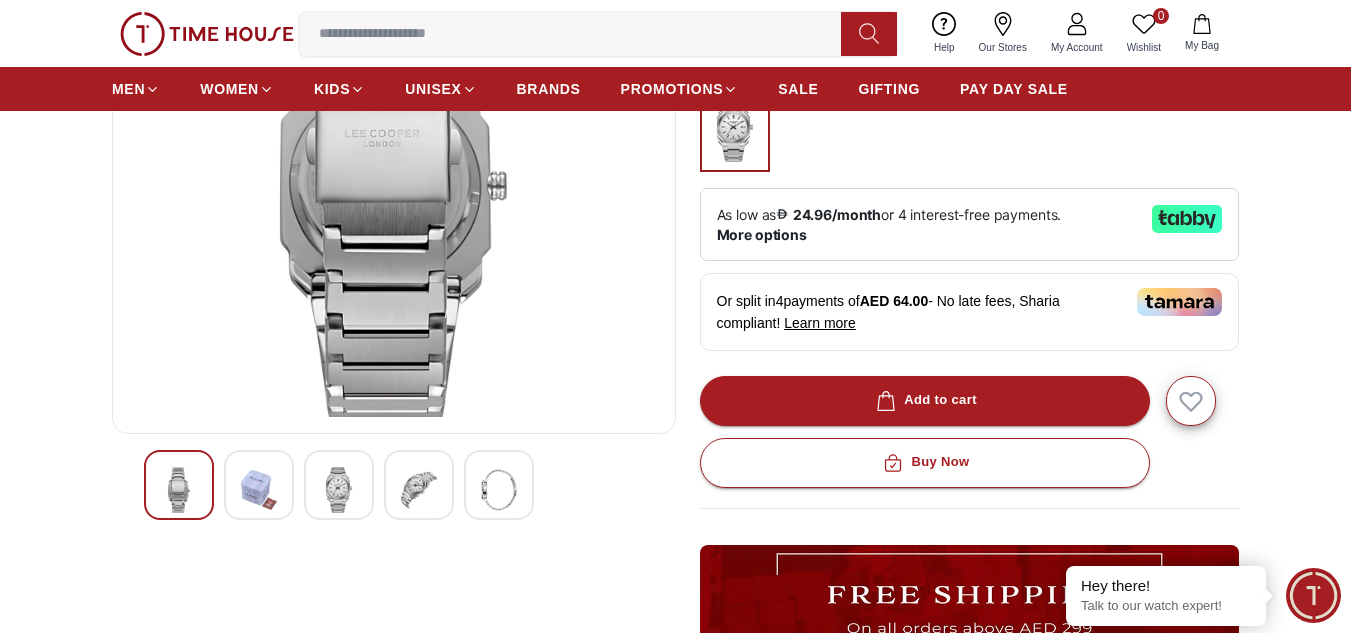 click at bounding box center (259, 490) 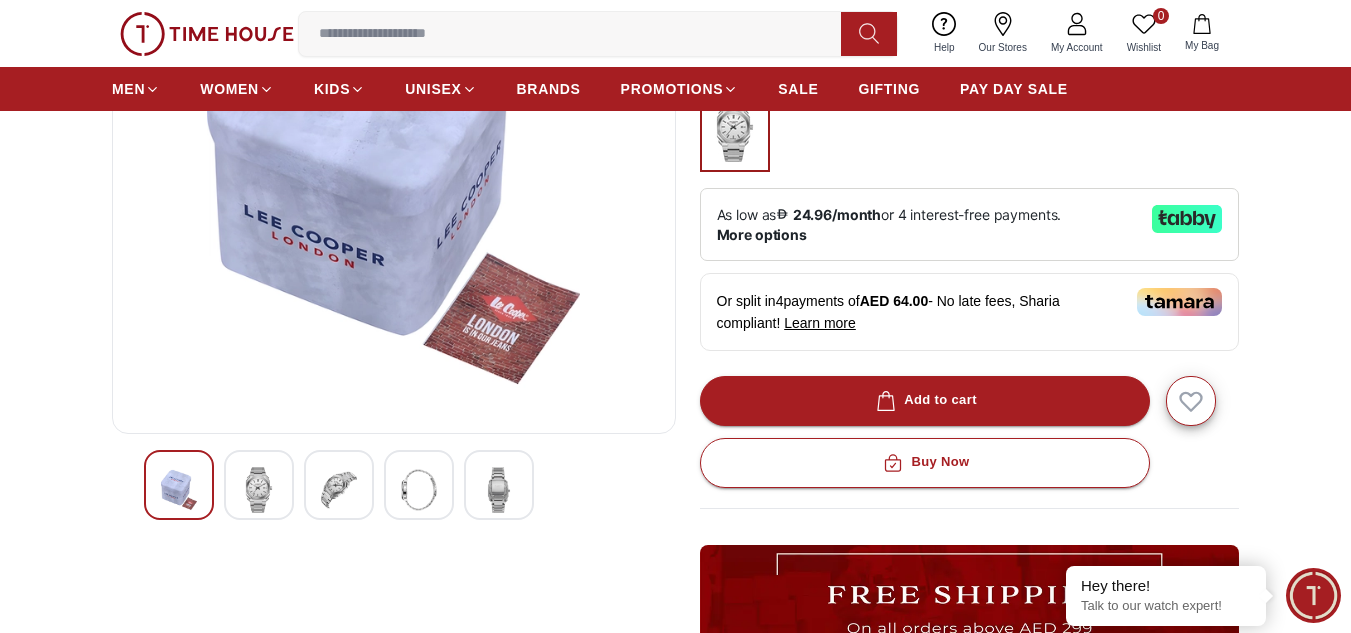 click at bounding box center (259, 490) 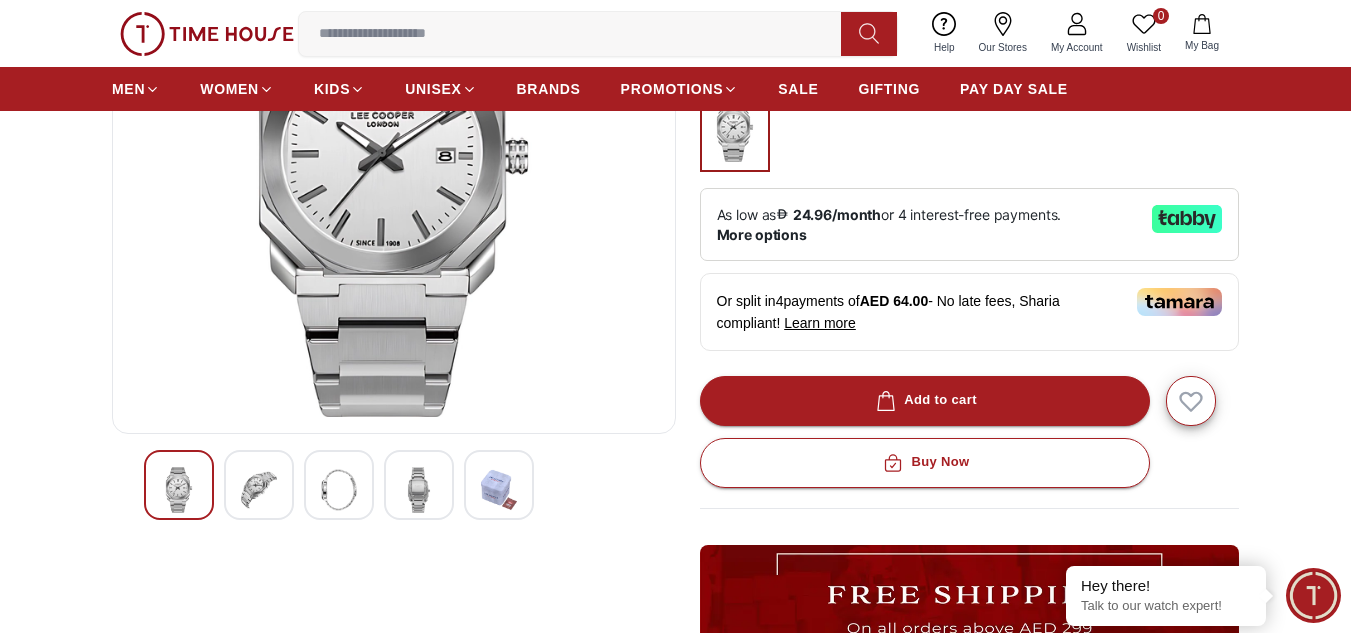 scroll, scrollTop: 0, scrollLeft: 0, axis: both 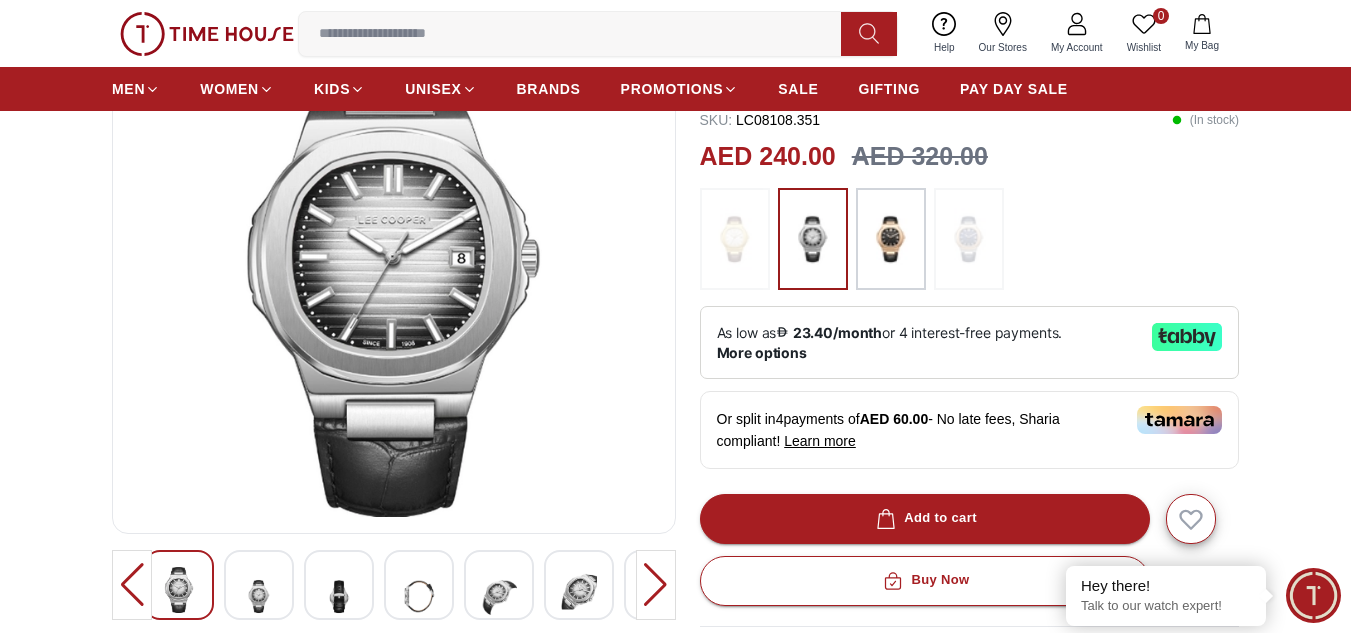 click at bounding box center [891, 239] 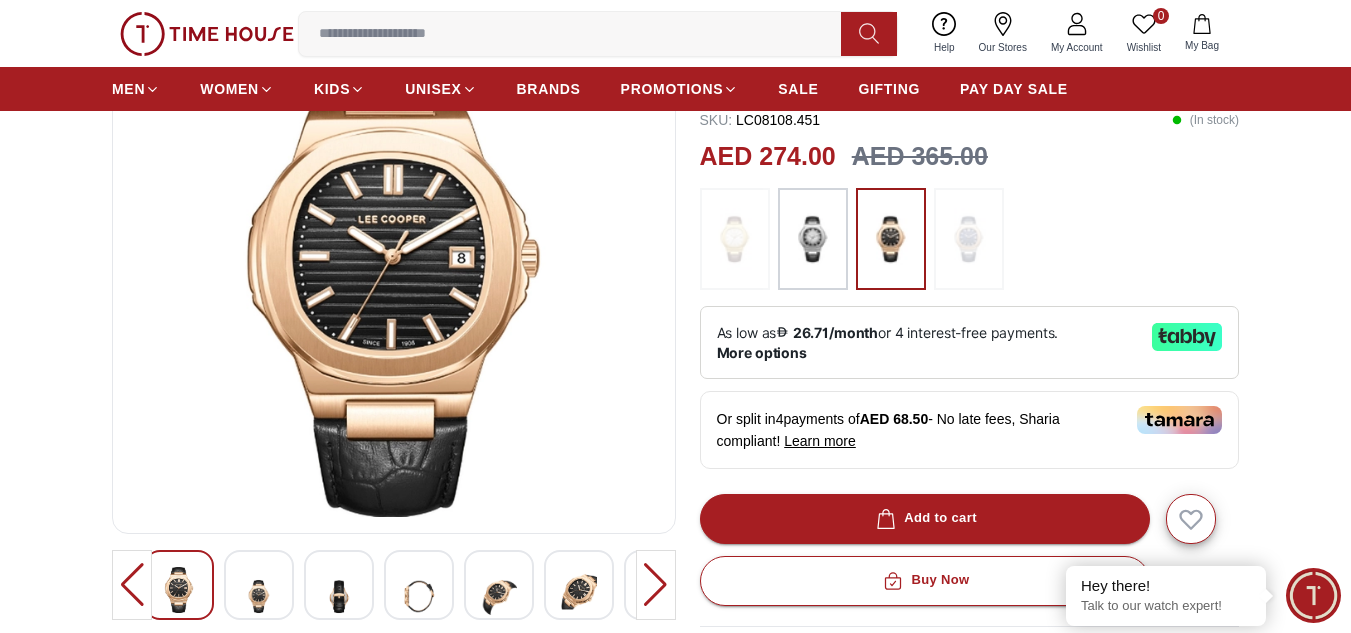 click at bounding box center (499, 596) 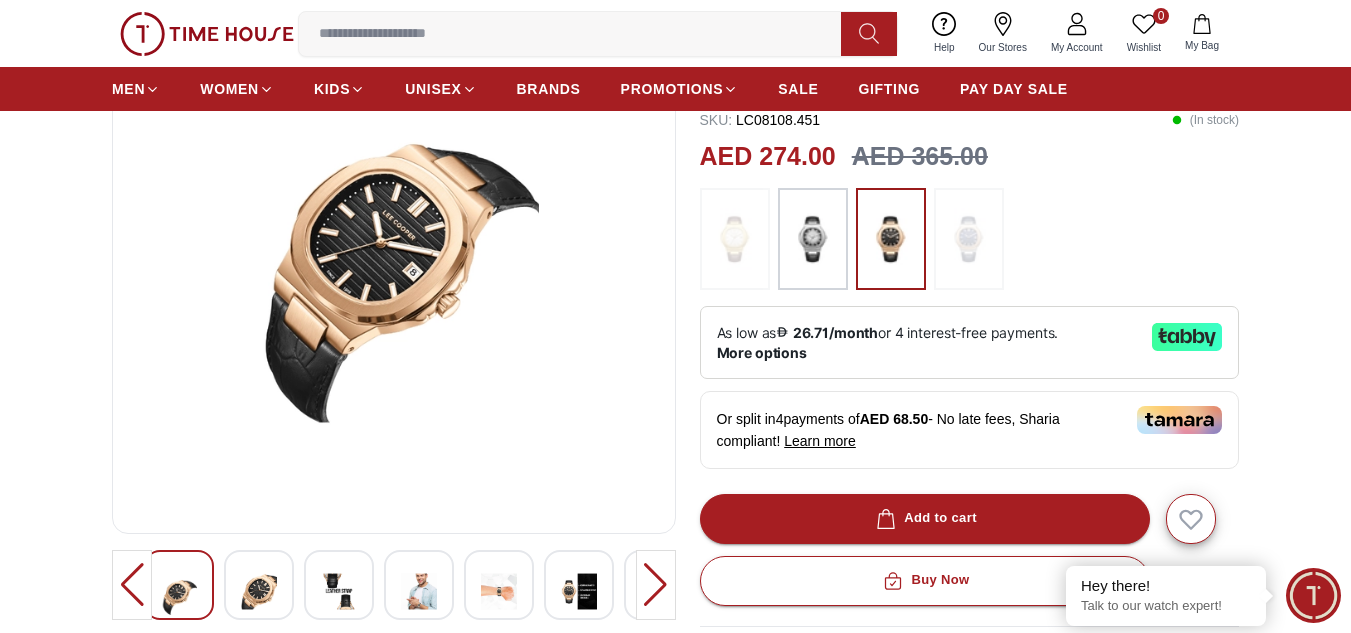 click at bounding box center [499, 585] 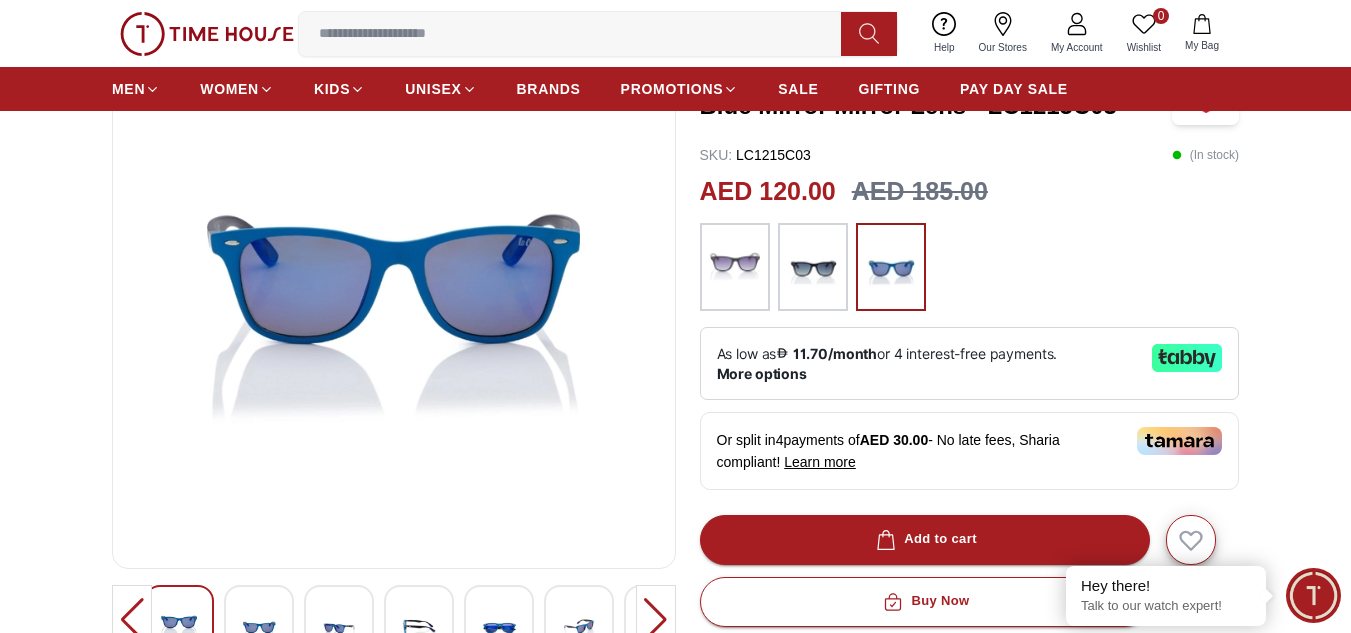scroll, scrollTop: 200, scrollLeft: 0, axis: vertical 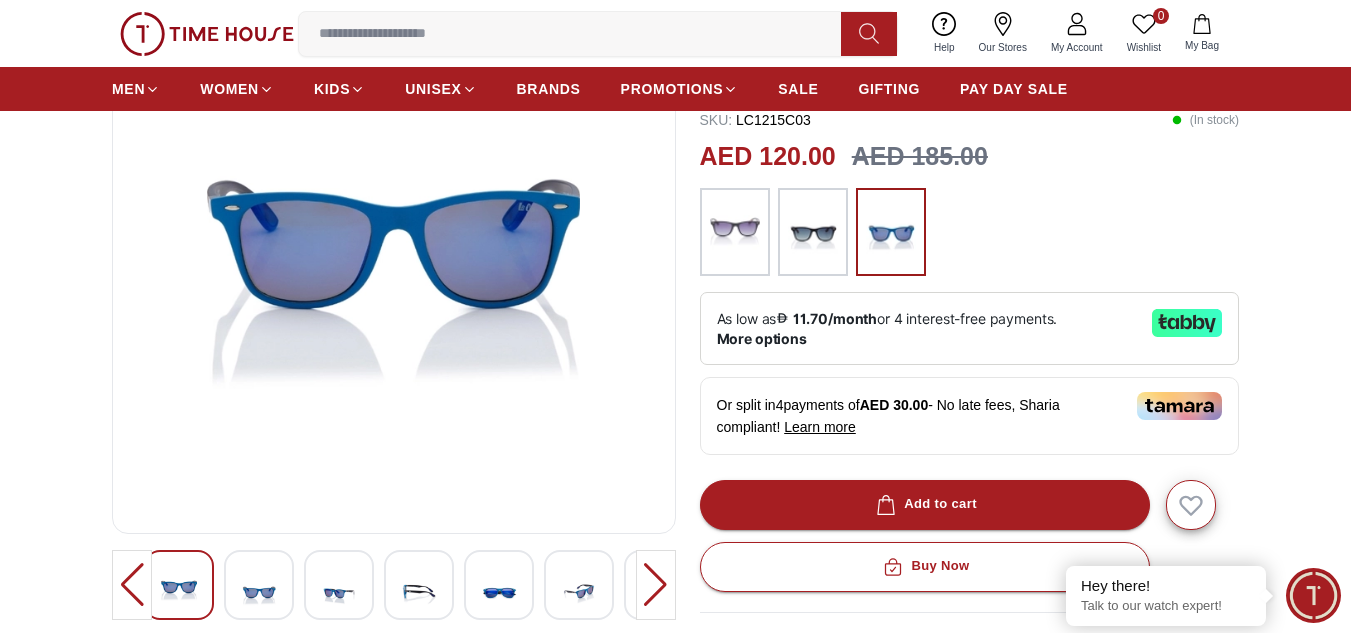 click at bounding box center [259, 591] 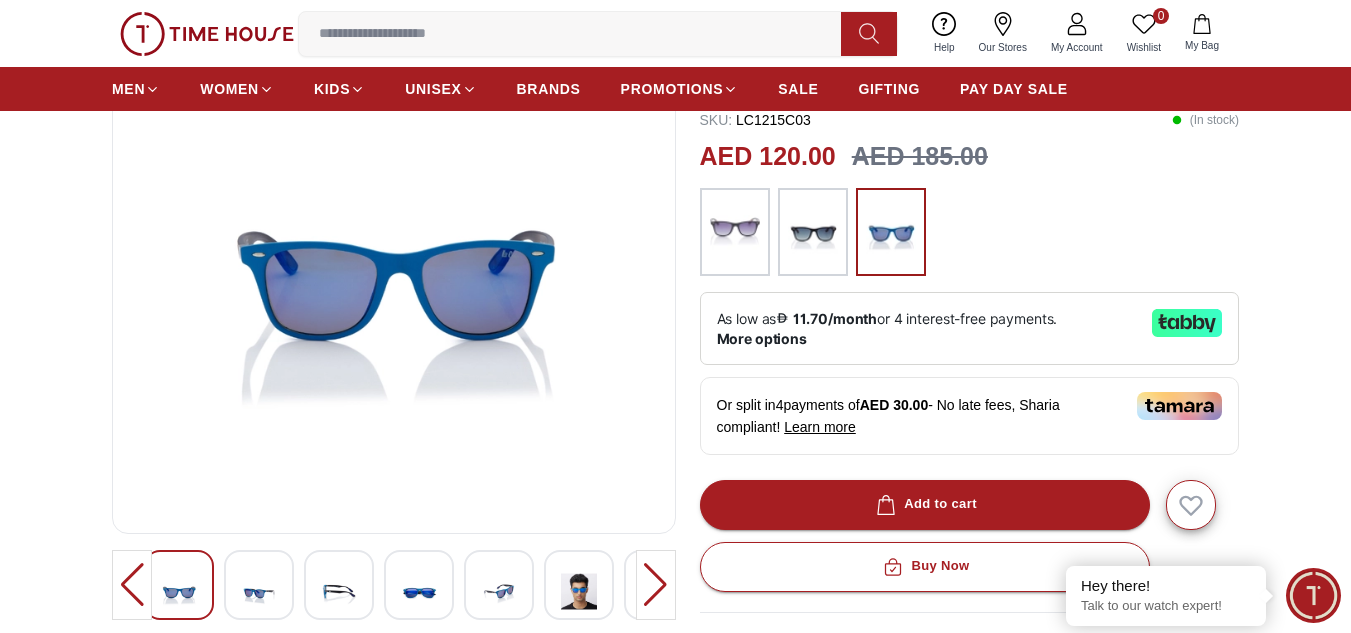 click at bounding box center [259, 591] 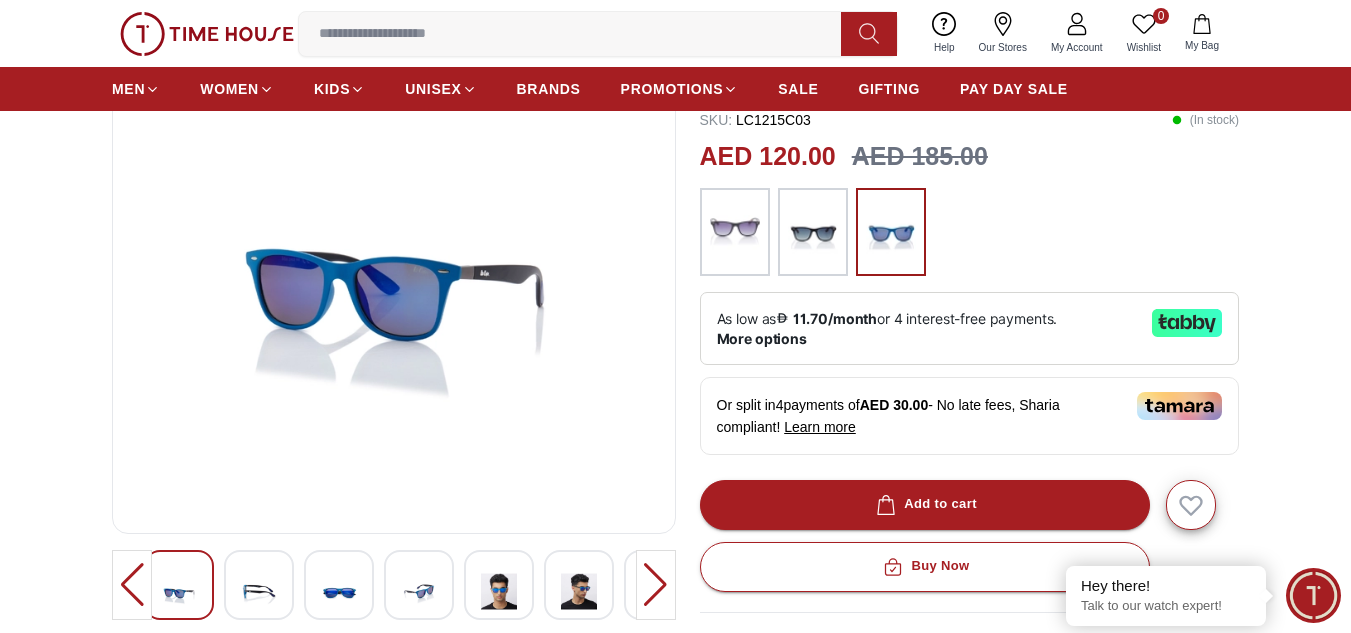 click at bounding box center (259, 591) 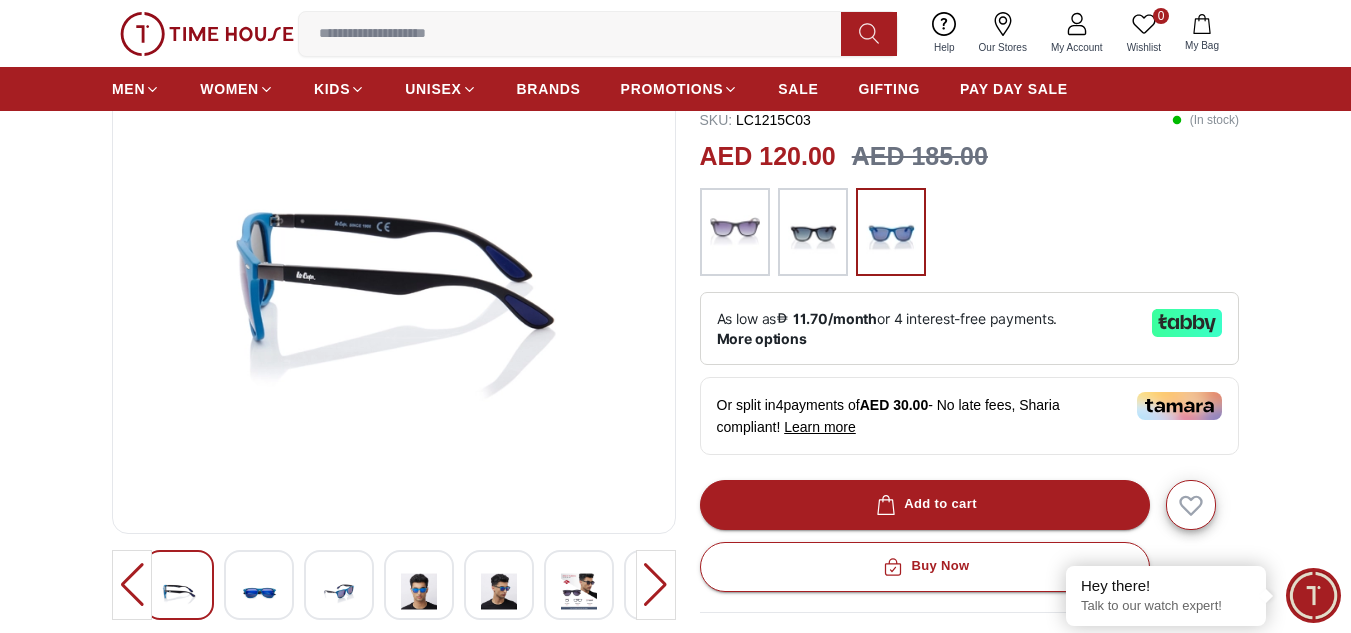 click at bounding box center (259, 591) 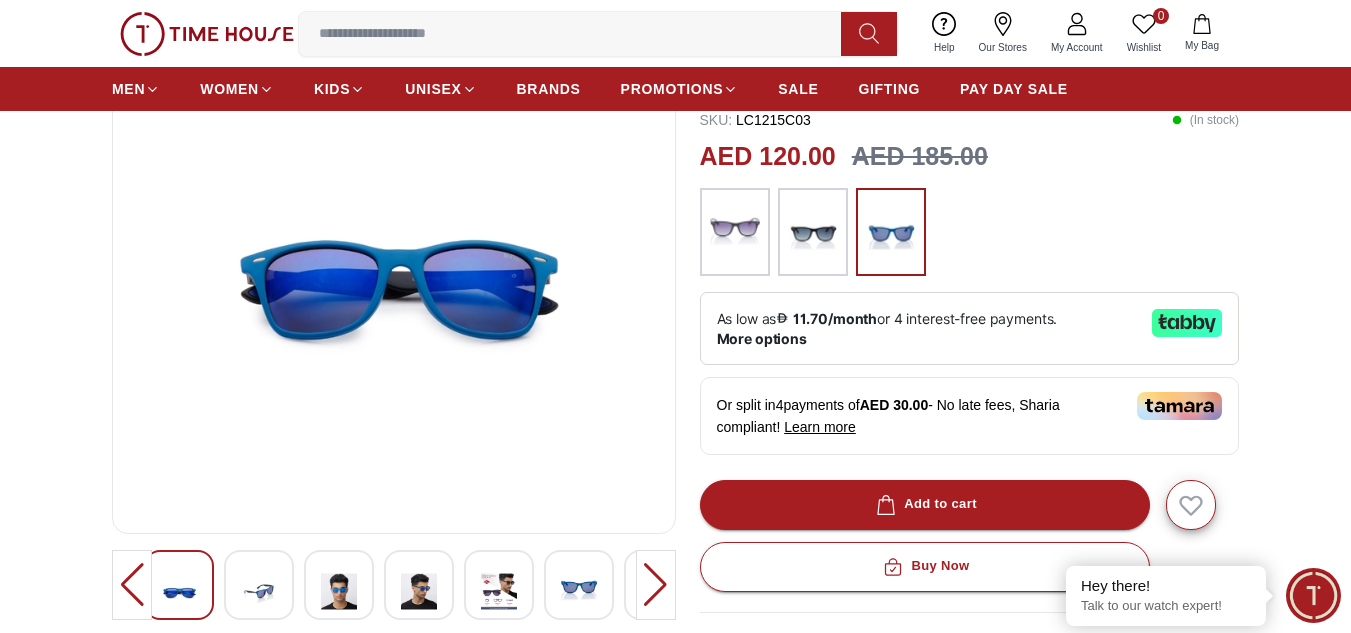 click at bounding box center (259, 591) 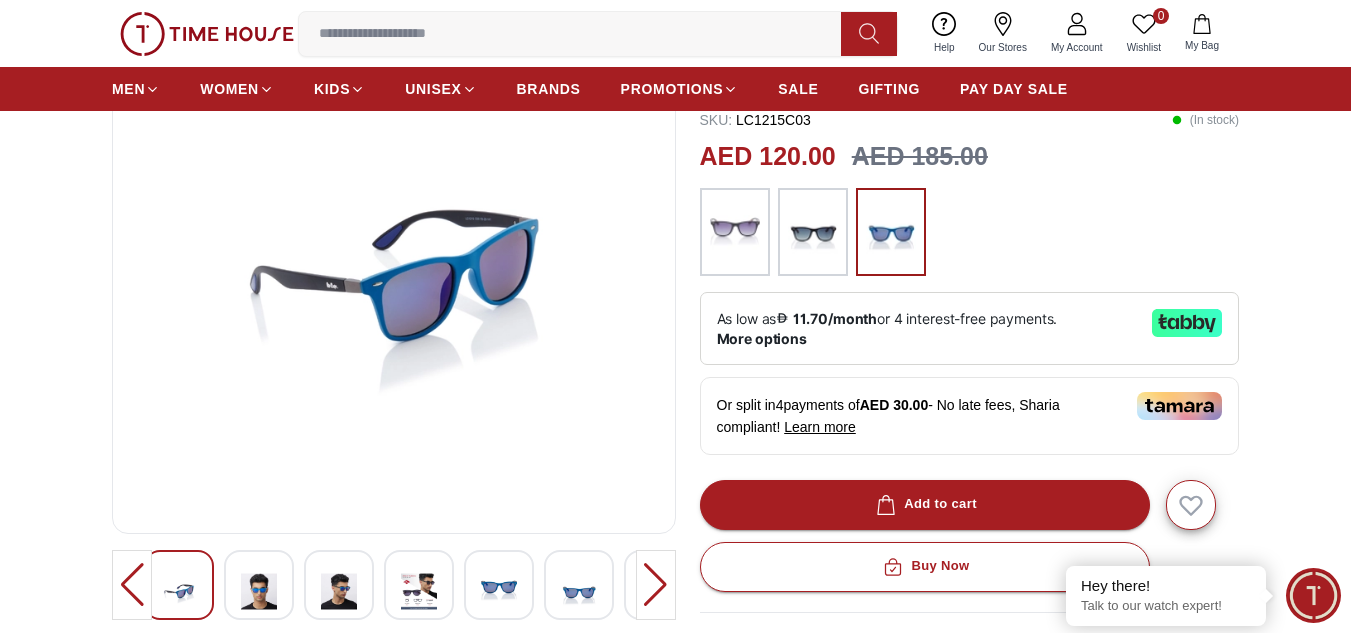 click at bounding box center (259, 591) 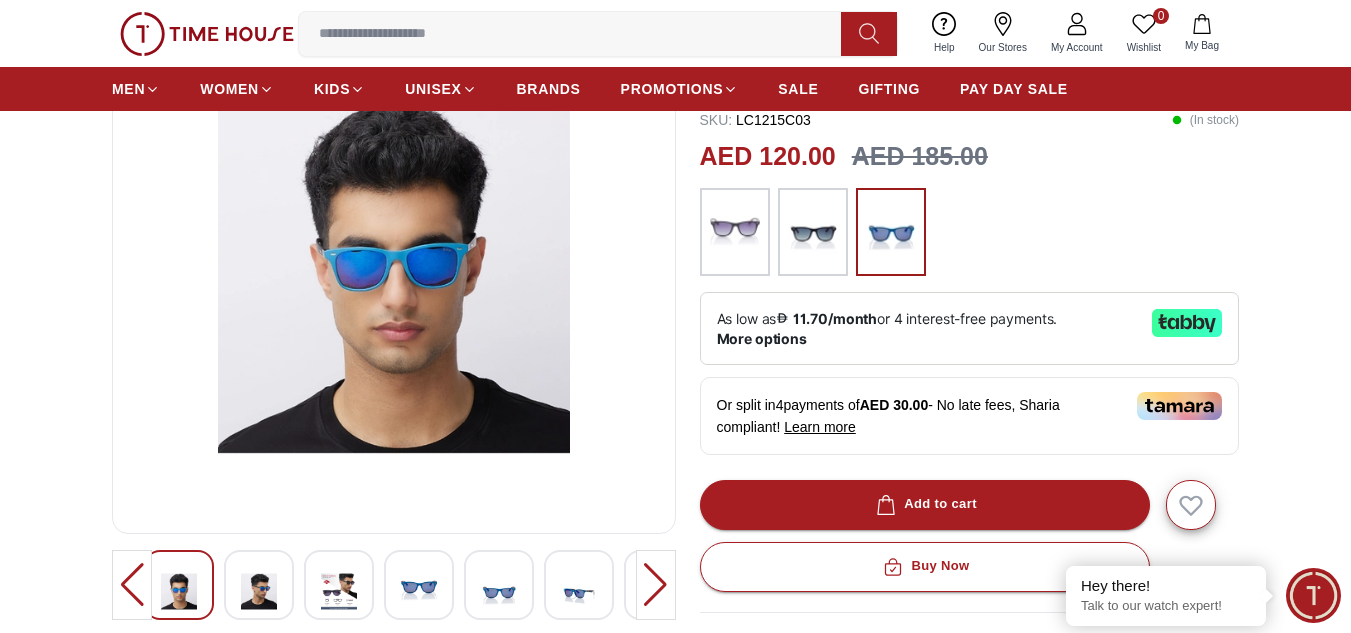 click at bounding box center (259, 591) 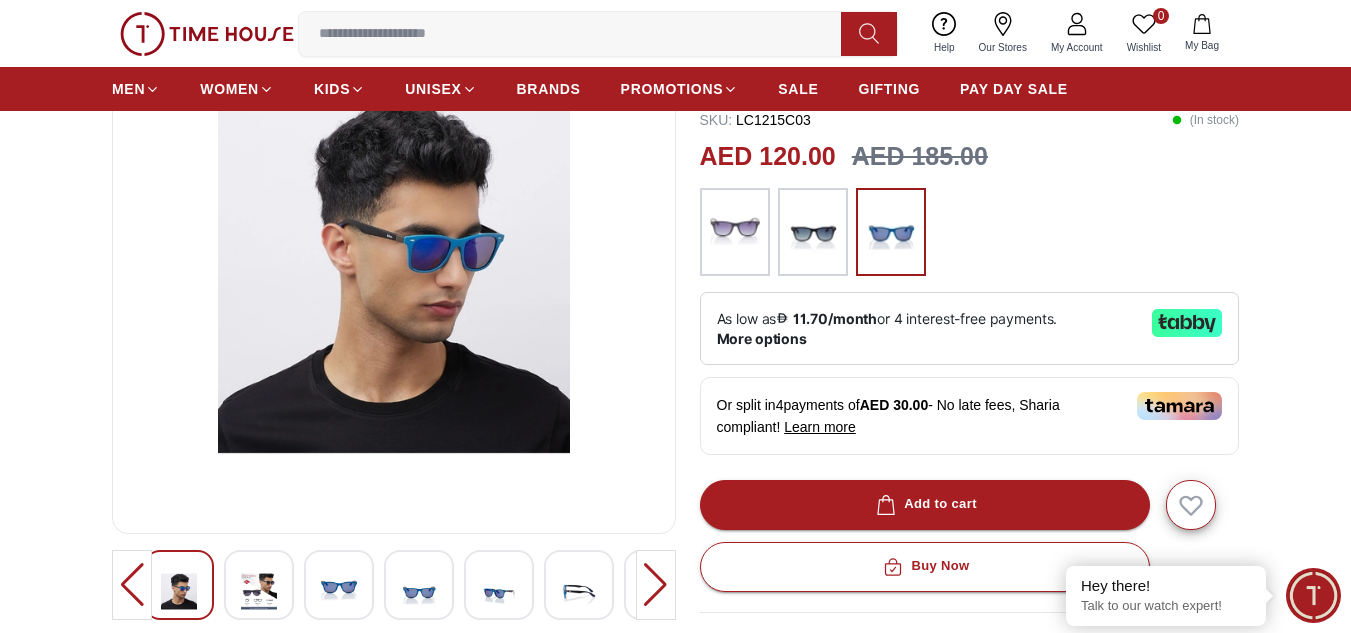 click at bounding box center (259, 591) 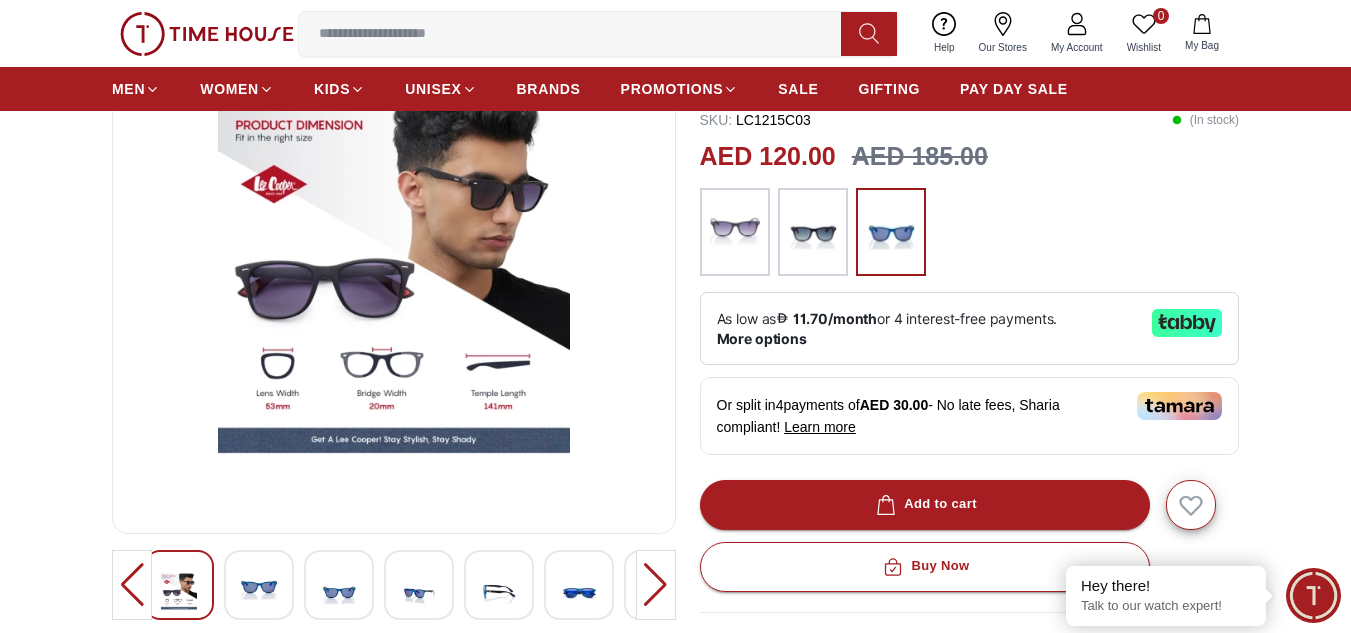 click at bounding box center [394, 277] 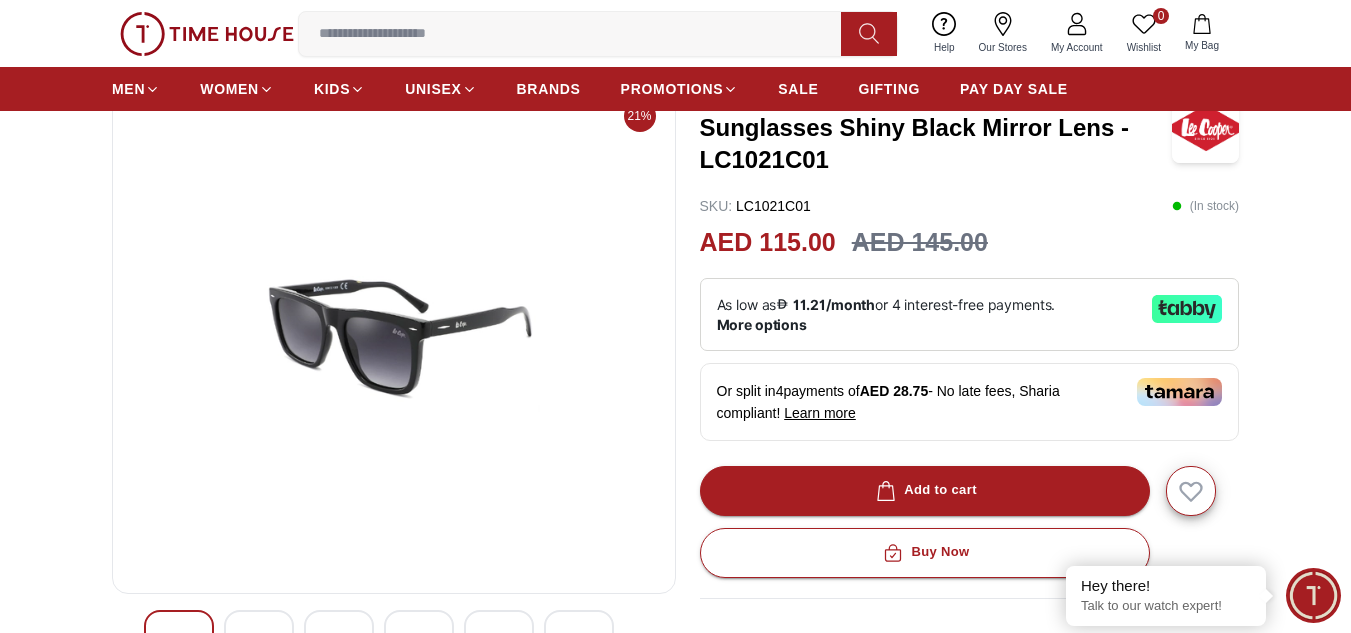 scroll, scrollTop: 300, scrollLeft: 0, axis: vertical 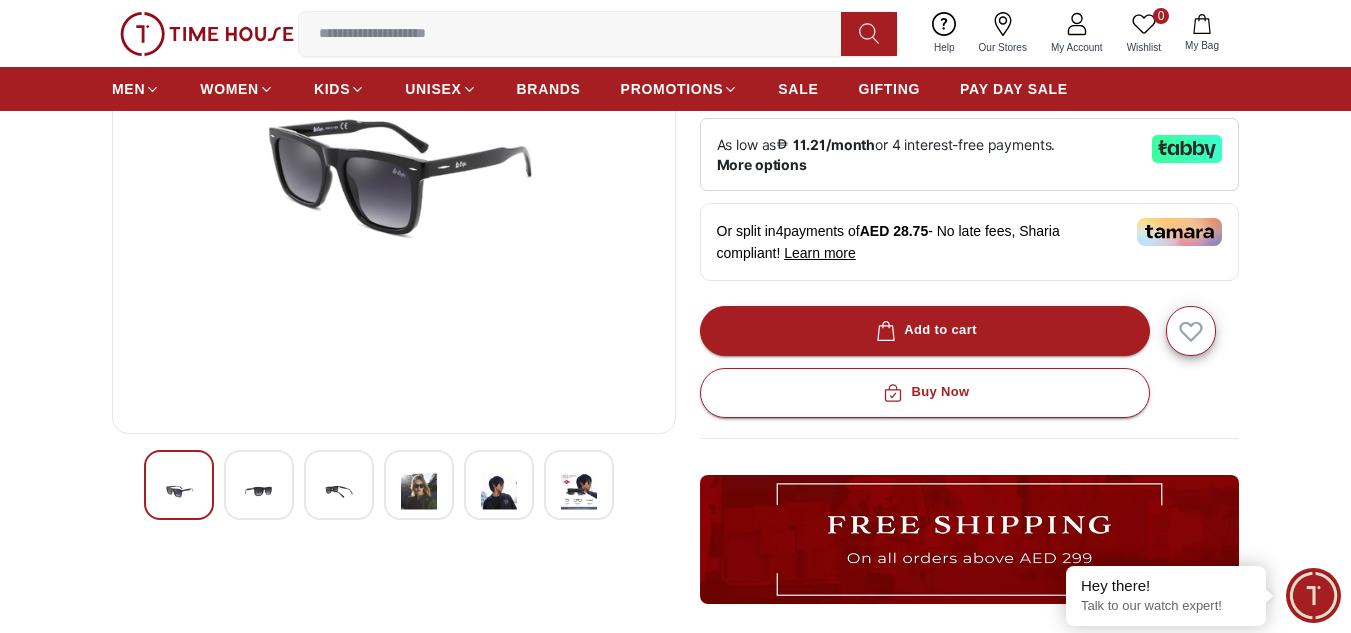 click at bounding box center (259, 491) 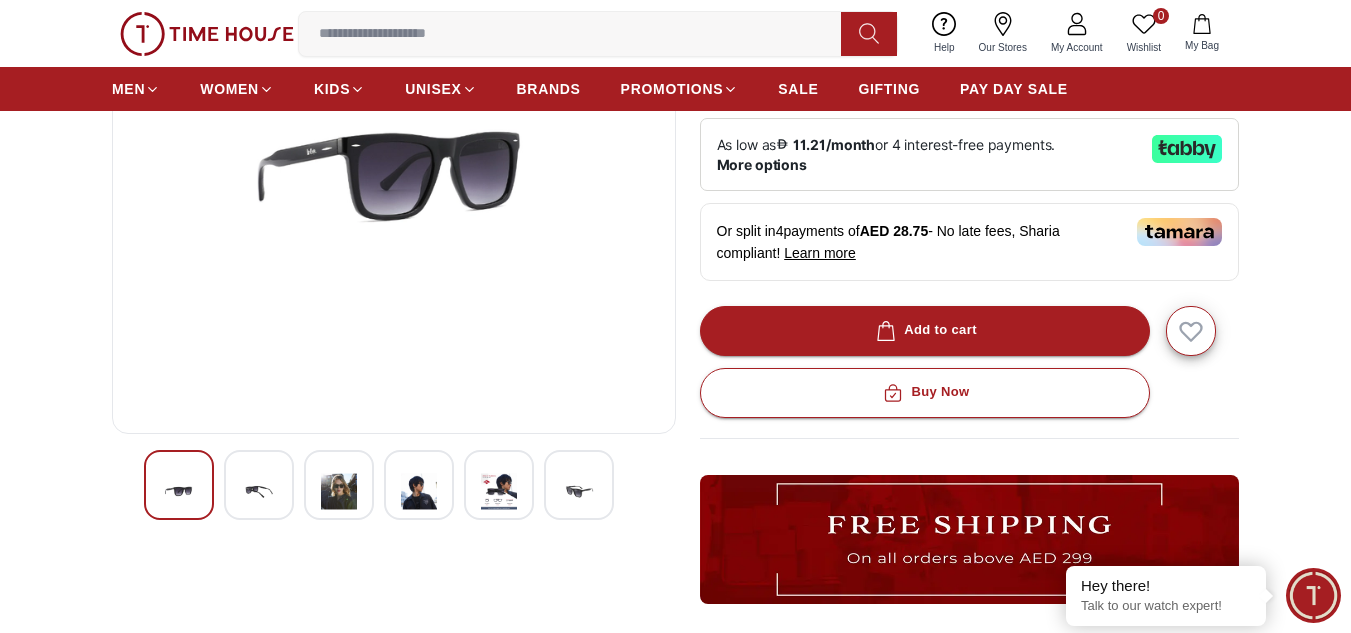 click at bounding box center (339, 491) 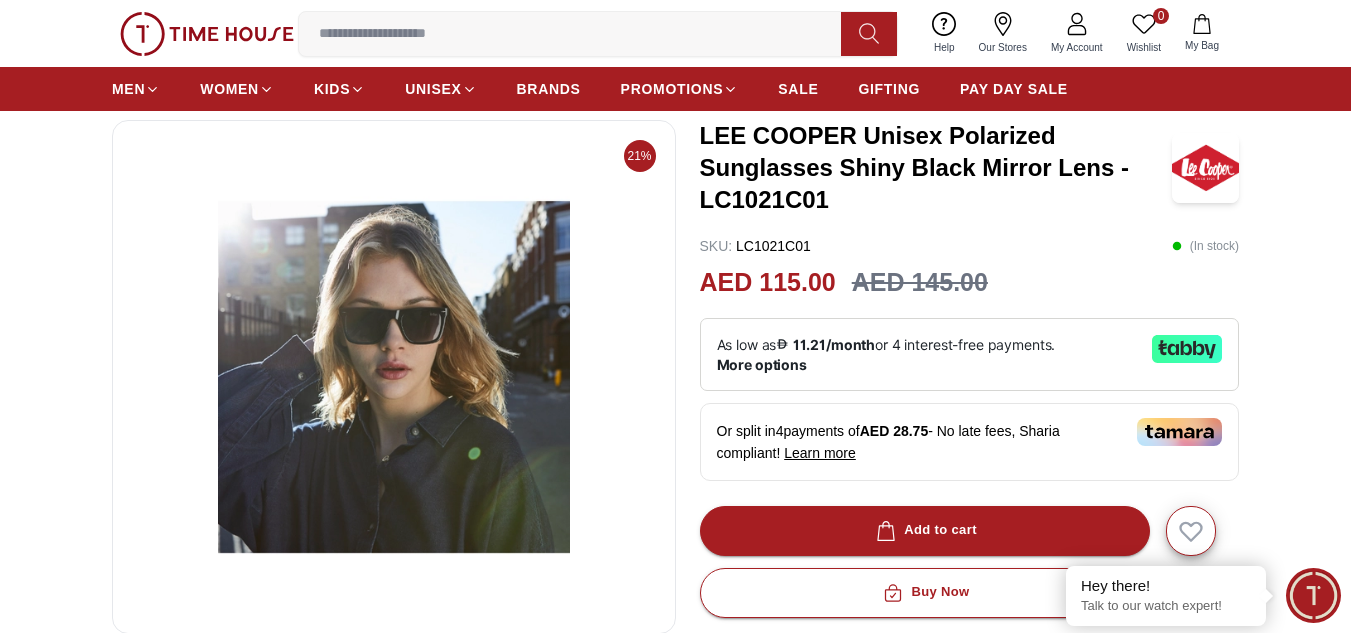 scroll, scrollTop: 200, scrollLeft: 0, axis: vertical 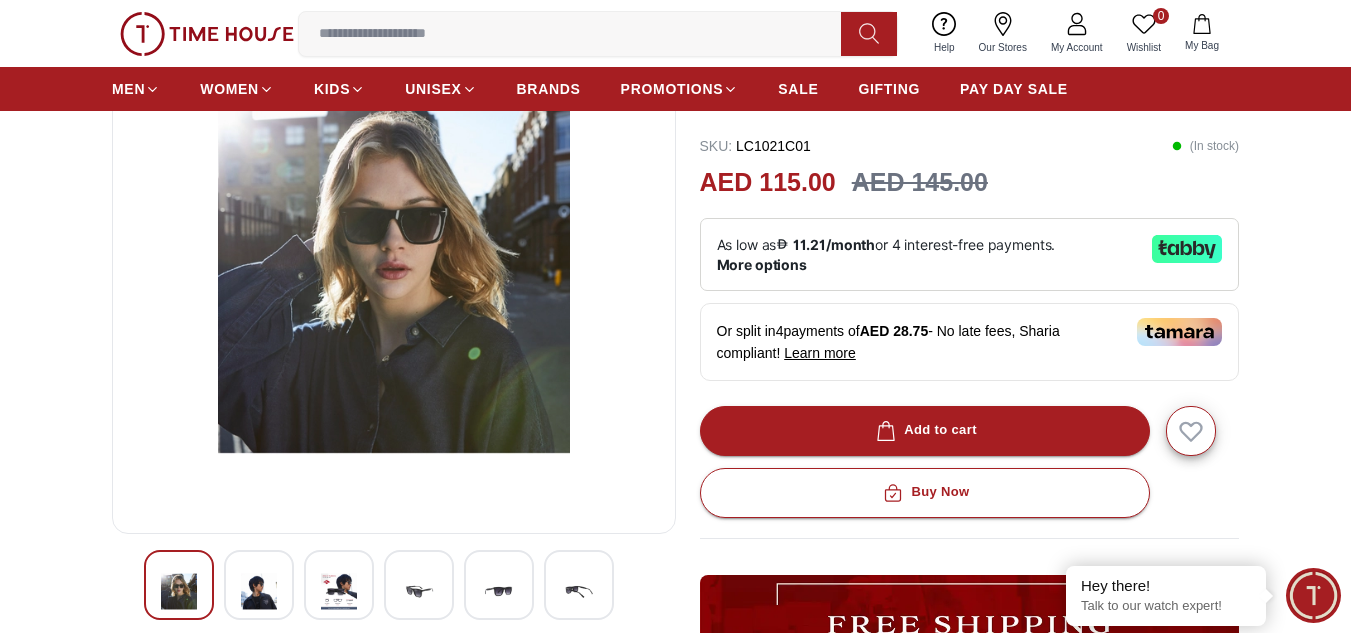click at bounding box center (339, 591) 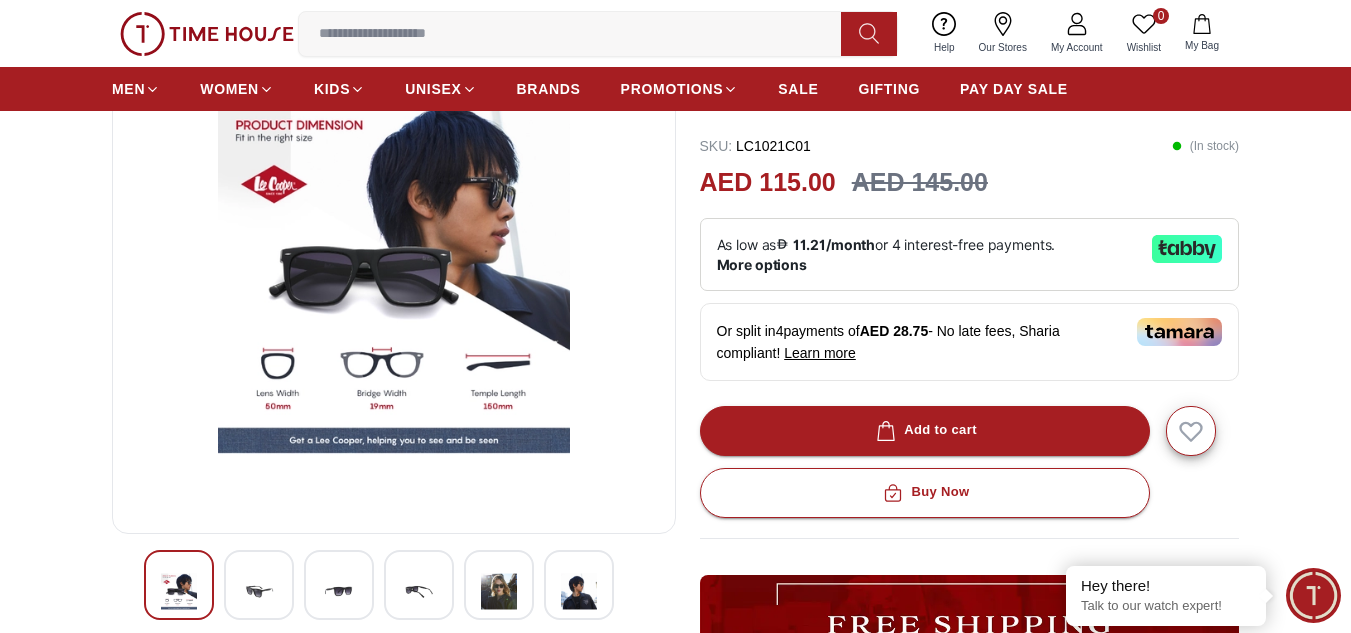 click at bounding box center [419, 591] 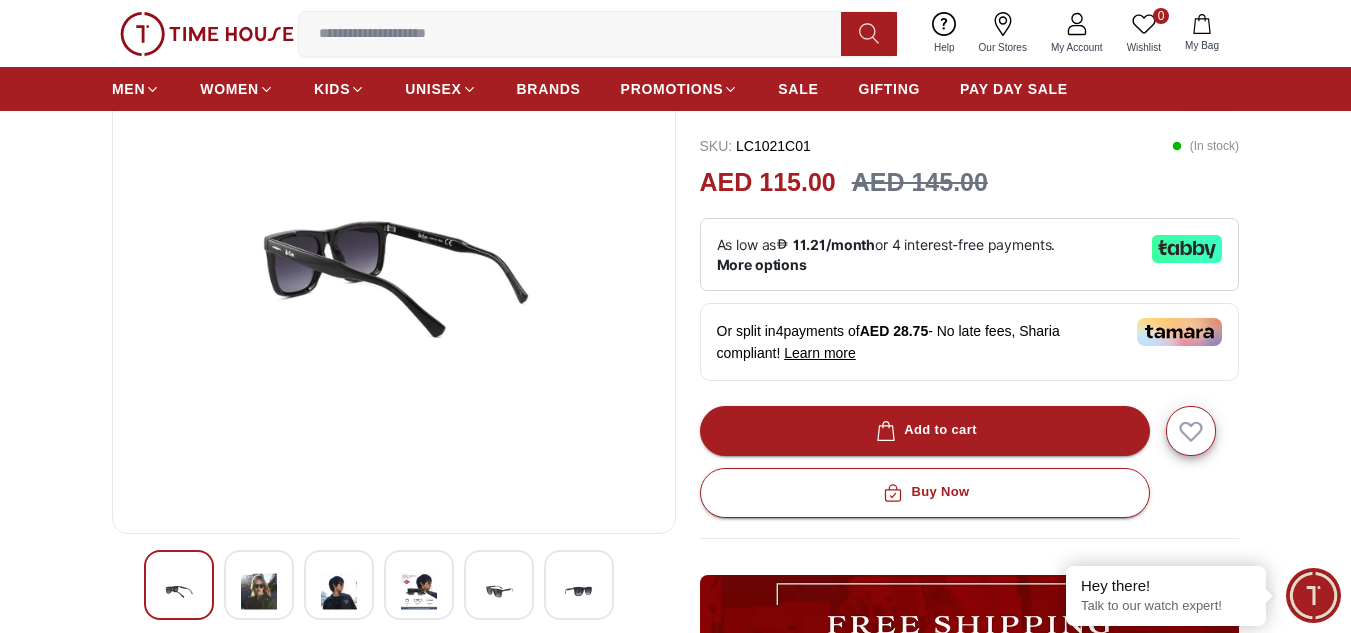 click at bounding box center [499, 585] 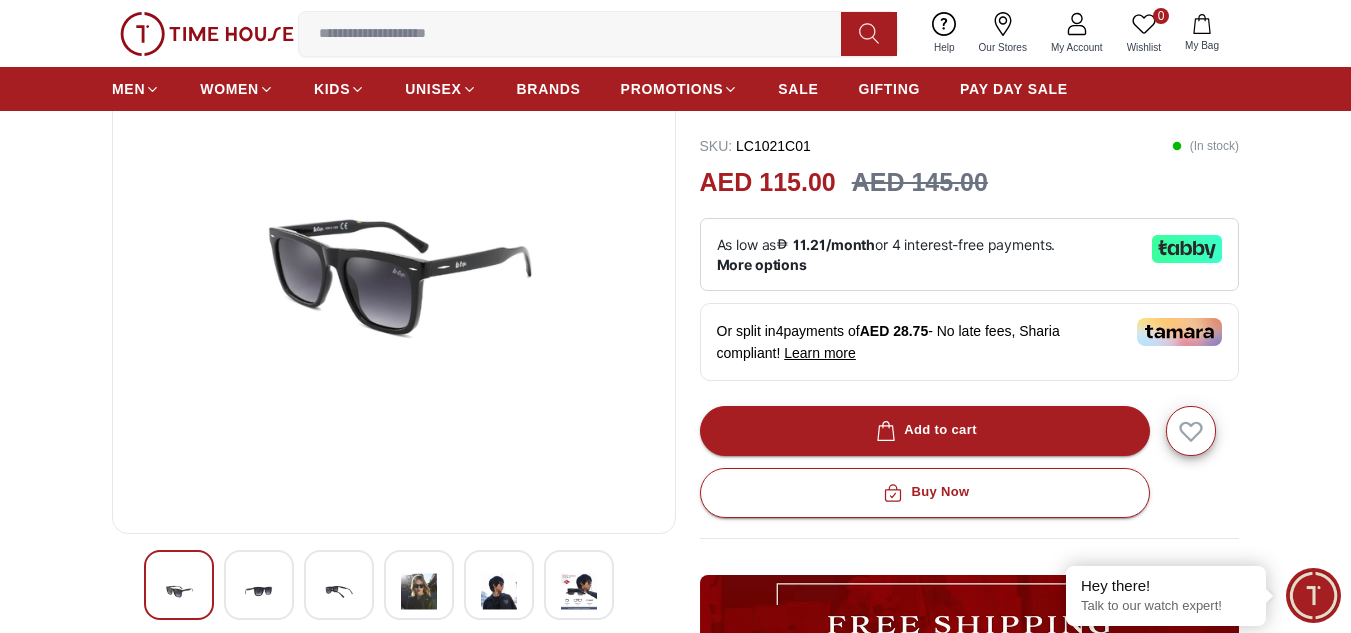 click at bounding box center (579, 585) 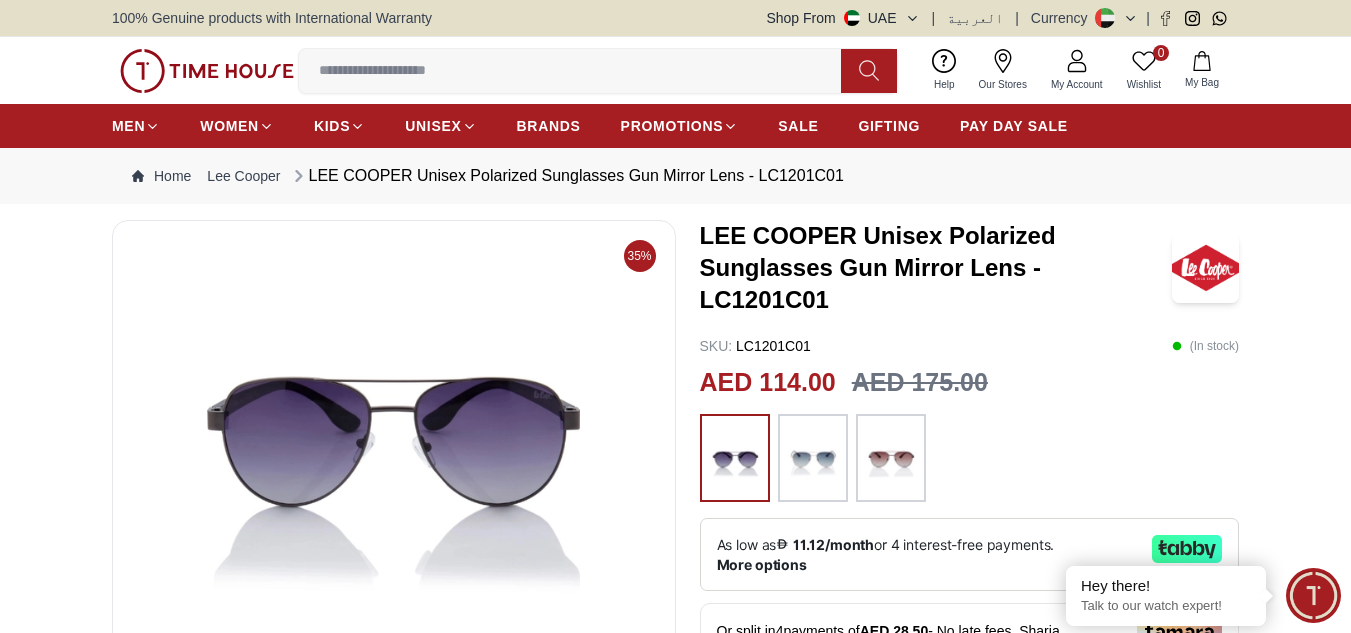 scroll, scrollTop: 0, scrollLeft: 0, axis: both 